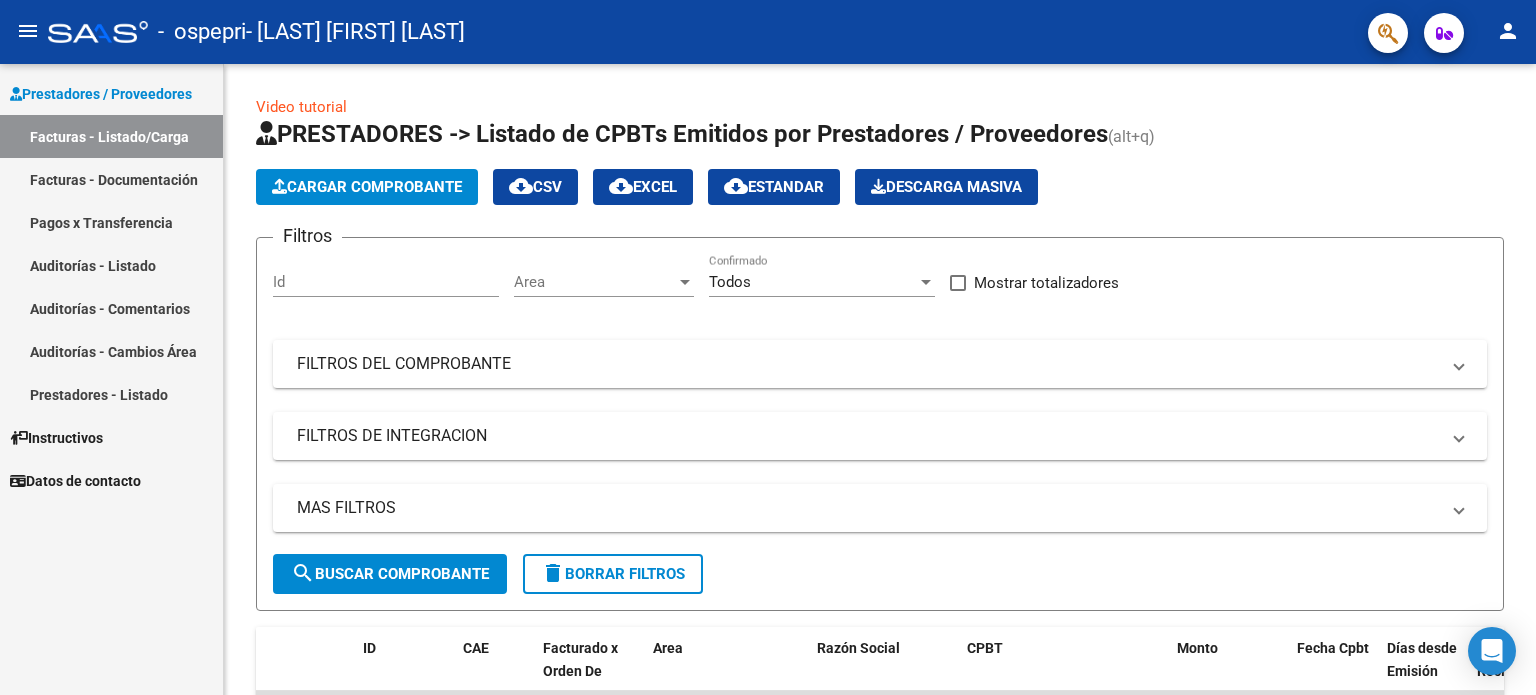 scroll, scrollTop: 0, scrollLeft: 0, axis: both 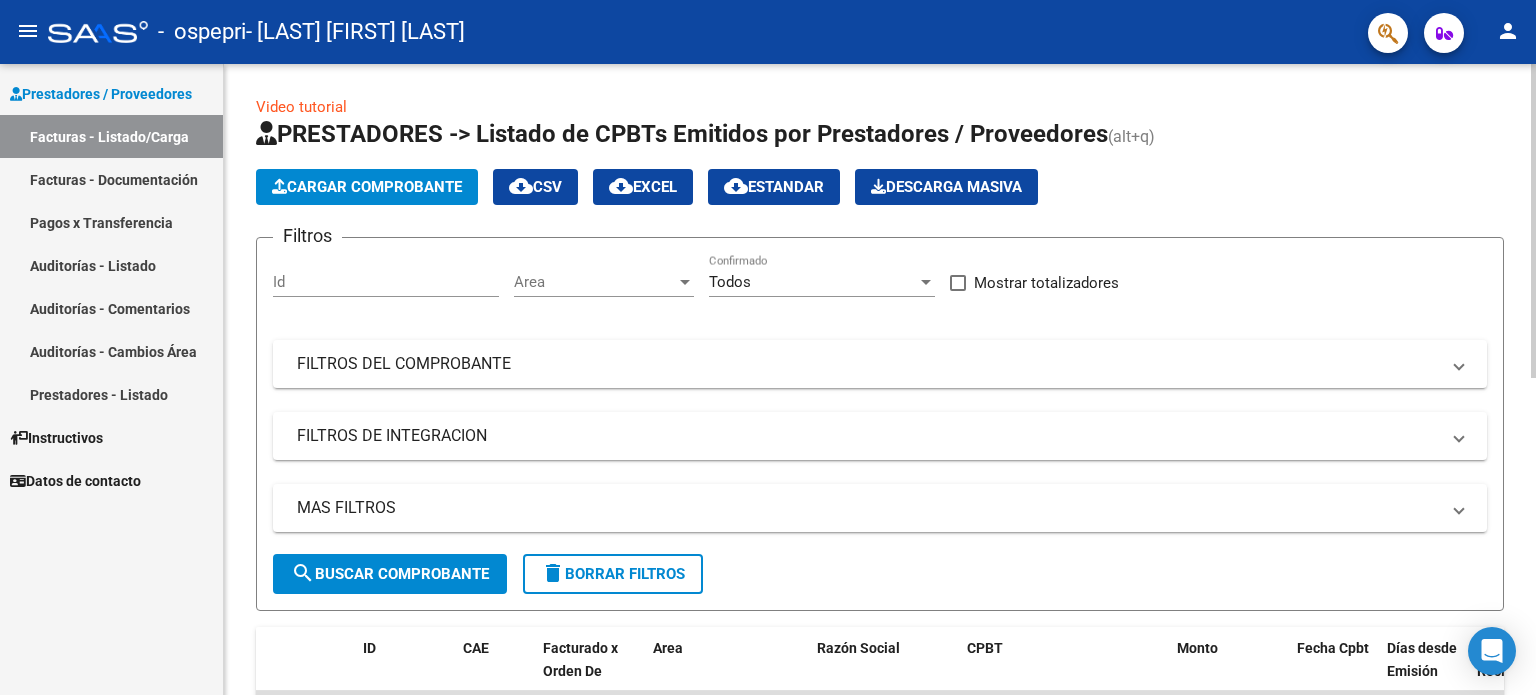 click on "Cargar Comprobante" 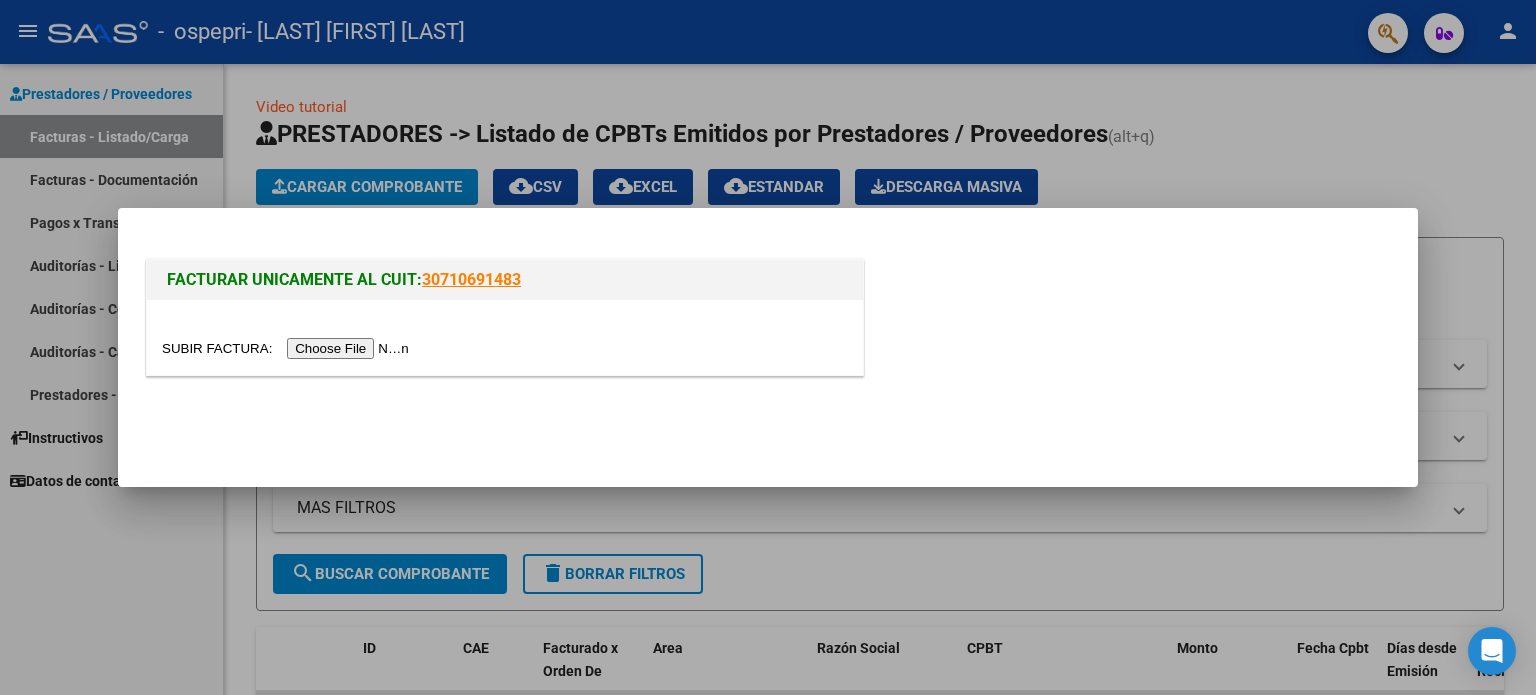 click at bounding box center [288, 348] 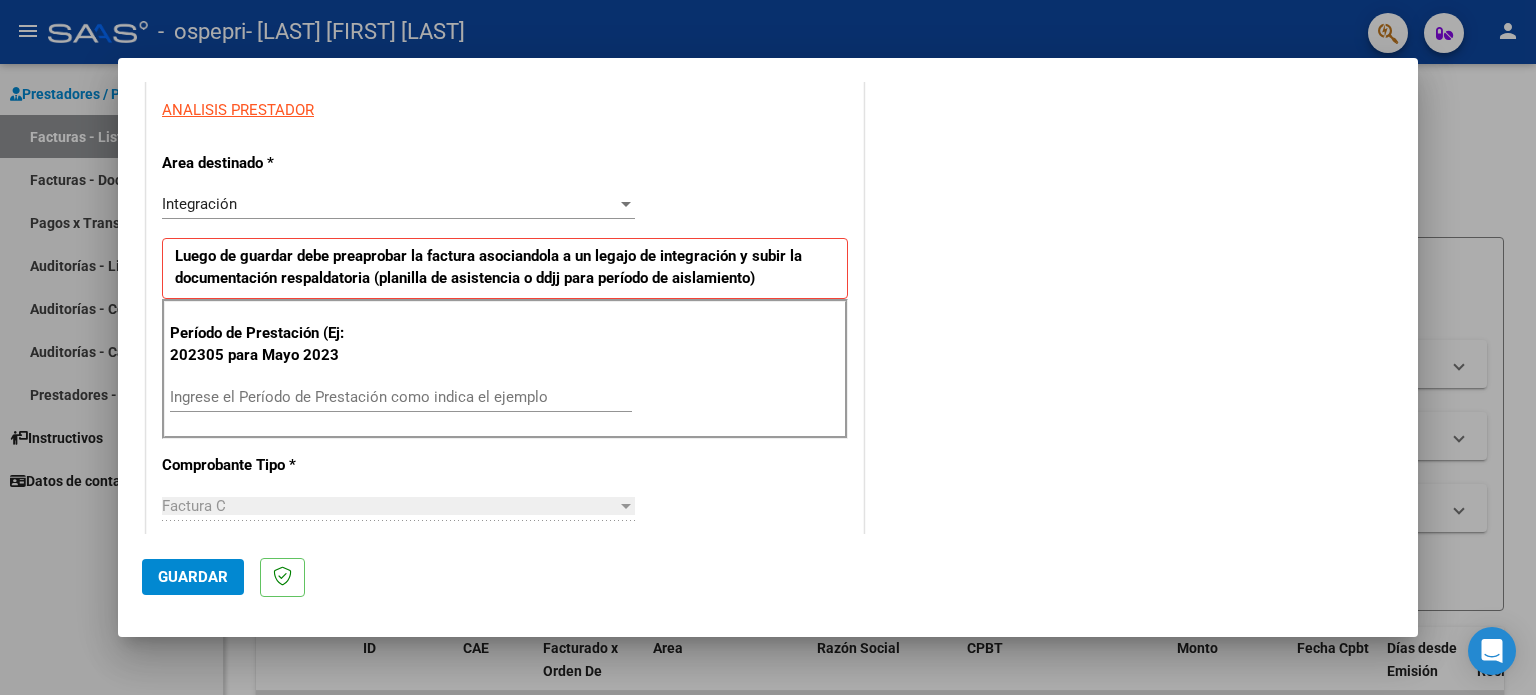 scroll, scrollTop: 400, scrollLeft: 0, axis: vertical 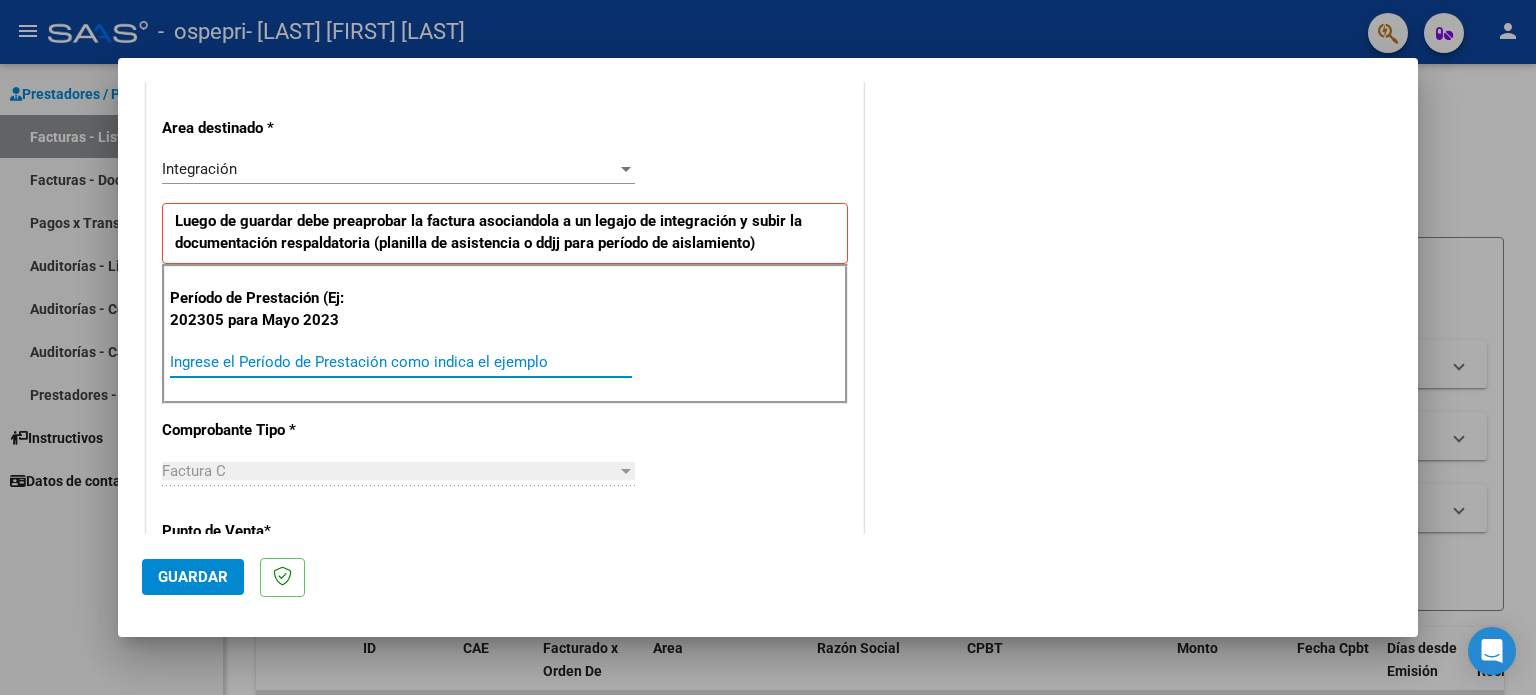 click on "Ingrese el Período de Prestación como indica el ejemplo" at bounding box center (401, 362) 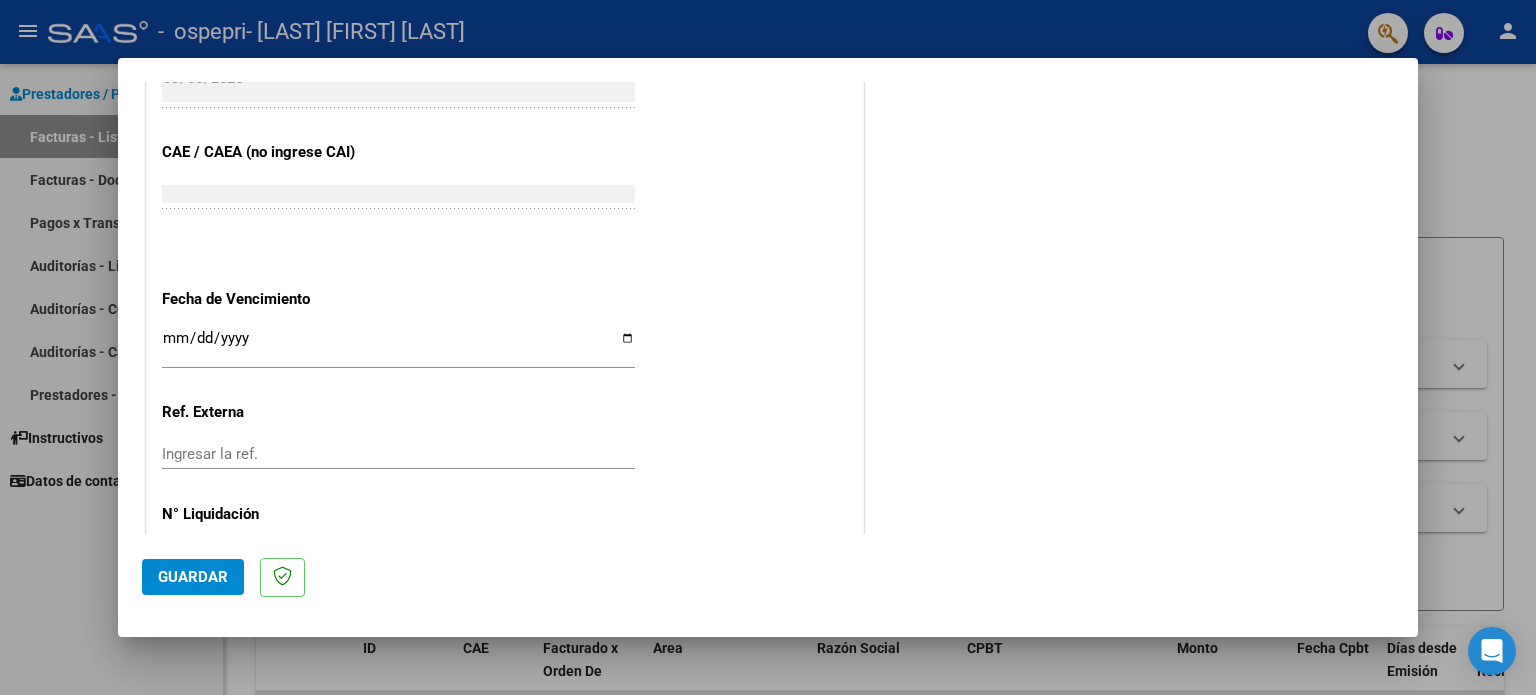 scroll, scrollTop: 1200, scrollLeft: 0, axis: vertical 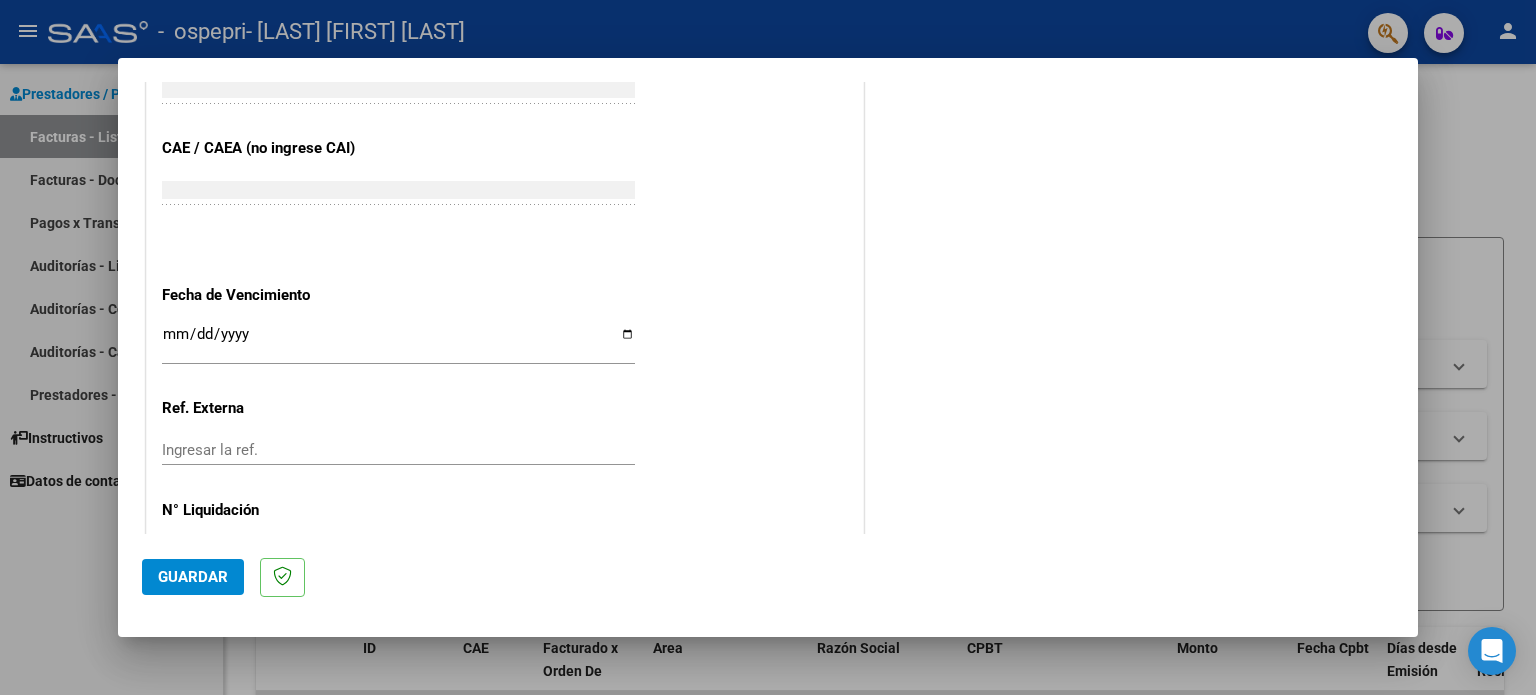 type on "202507" 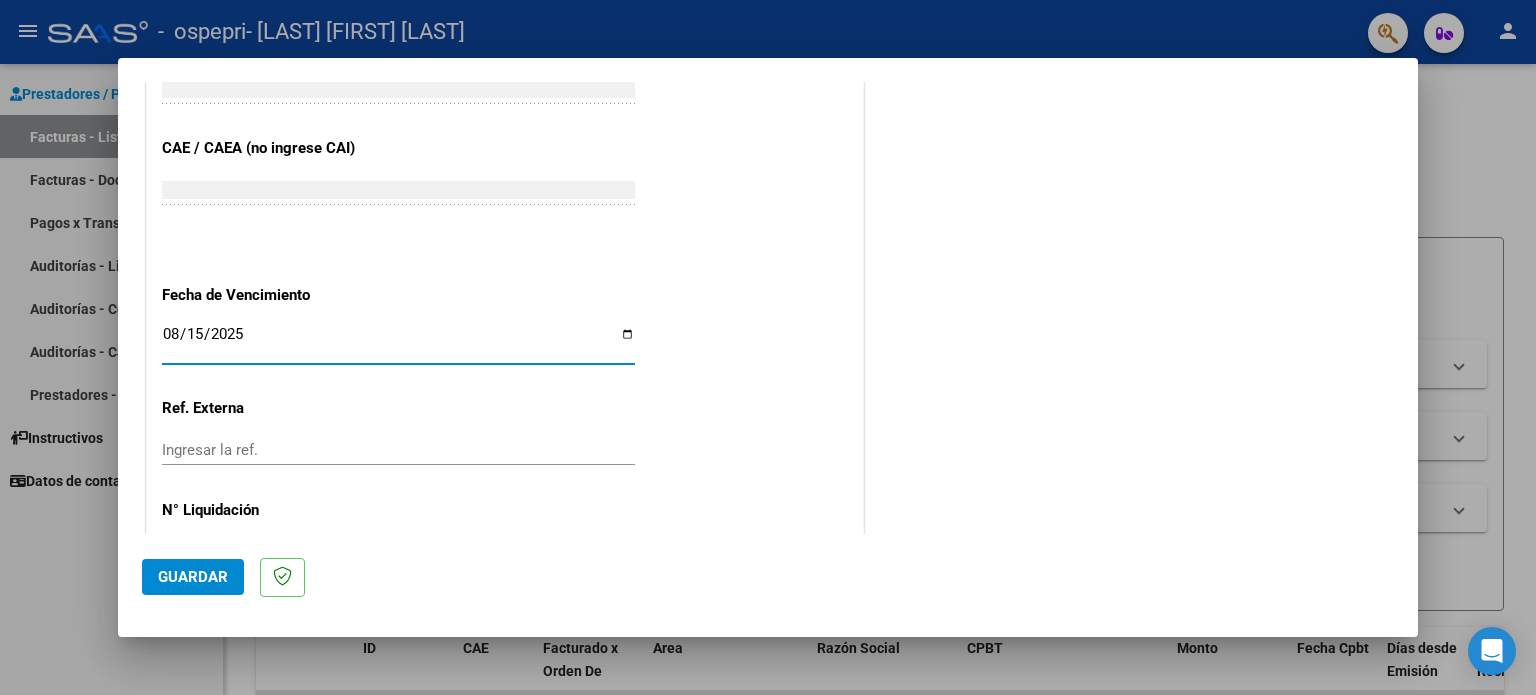 type on "2025-08-15" 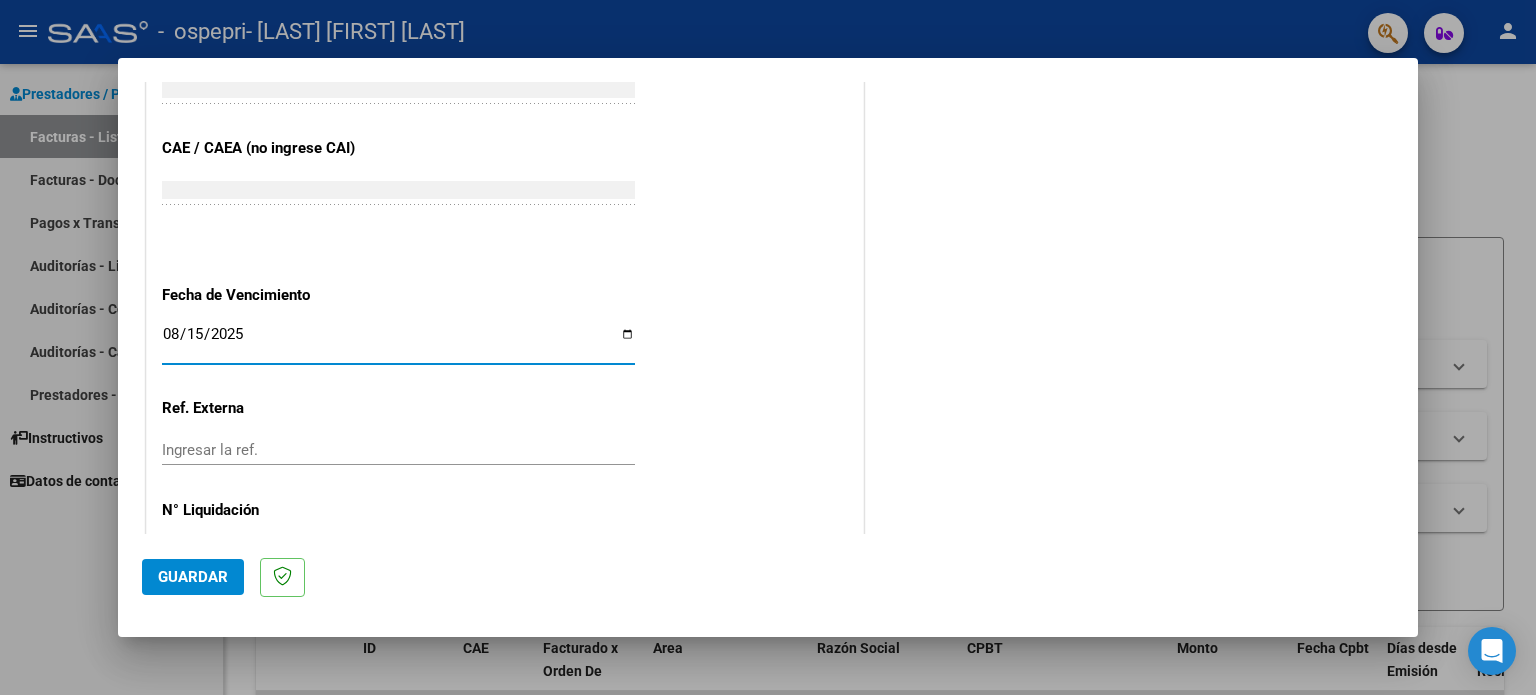 scroll, scrollTop: 1268, scrollLeft: 0, axis: vertical 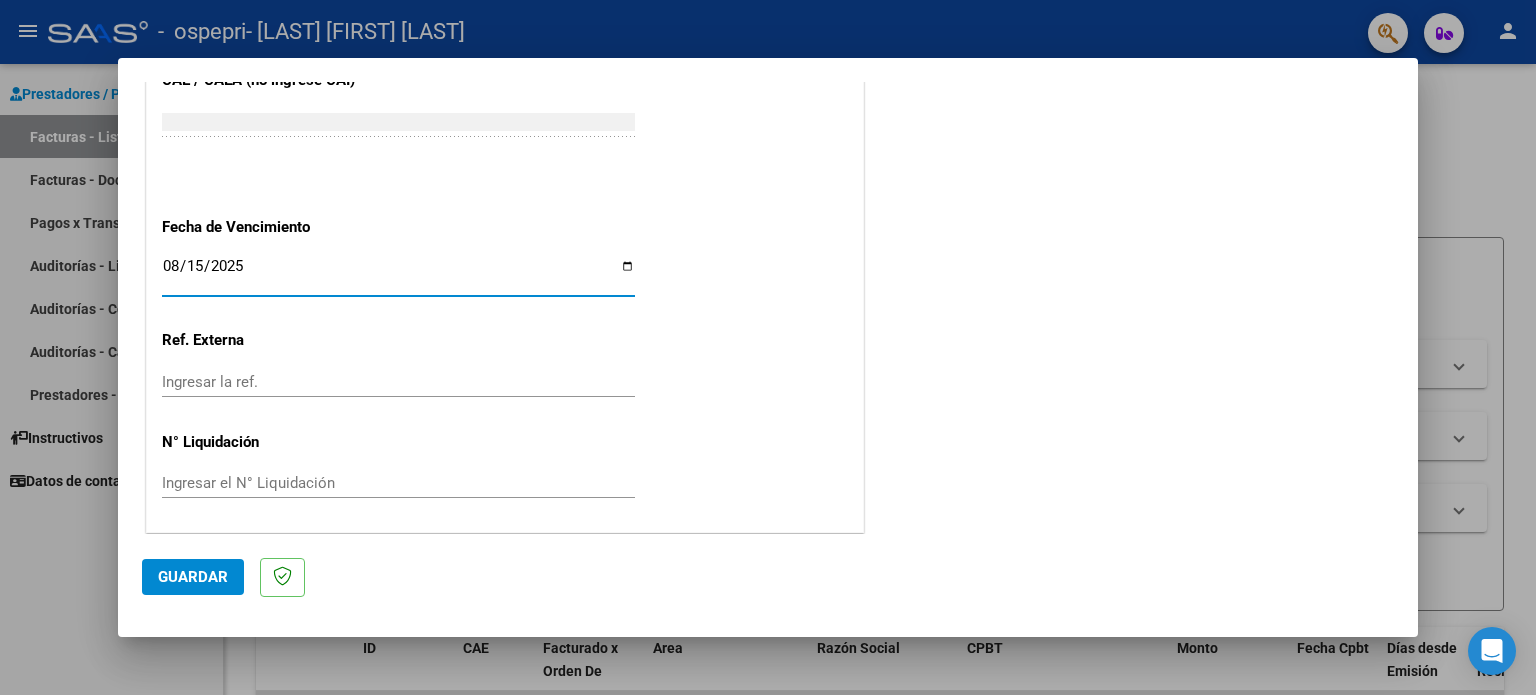 click on "Guardar" 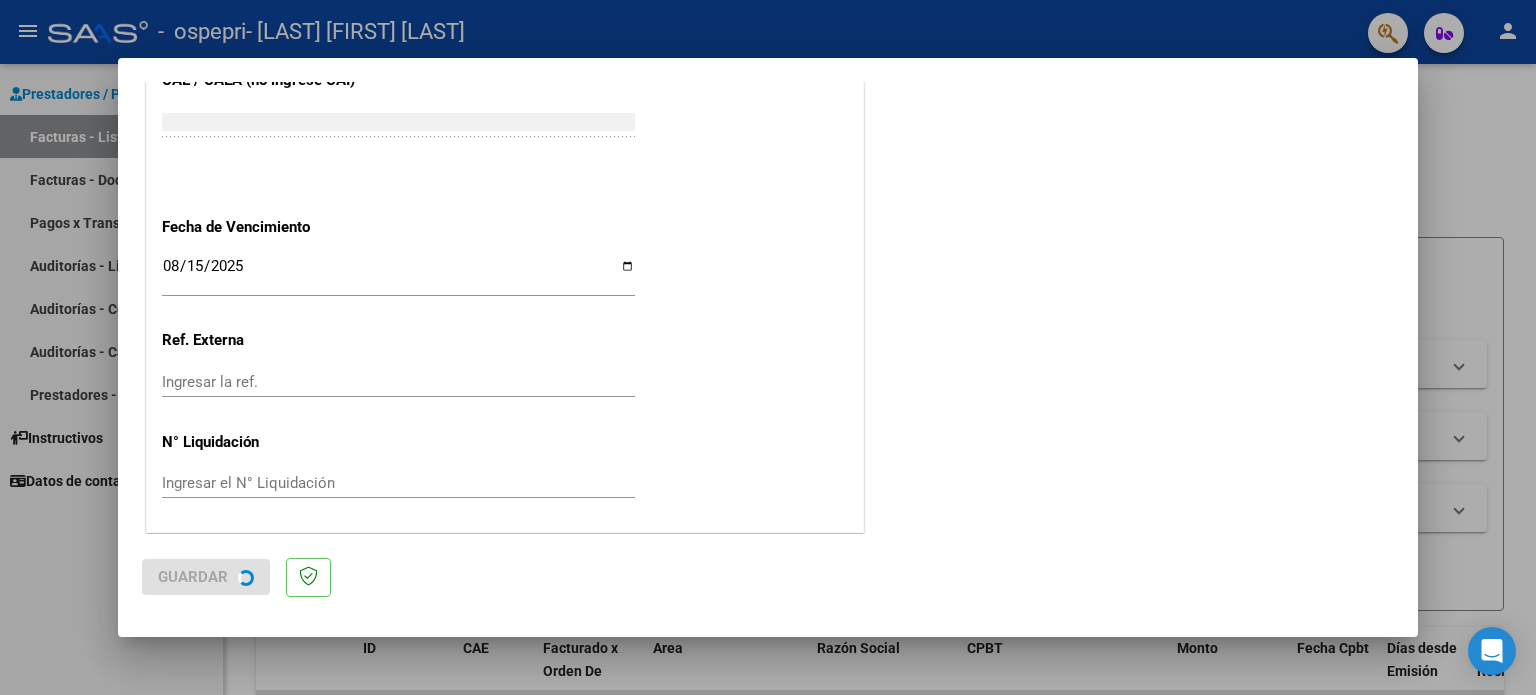 scroll, scrollTop: 0, scrollLeft: 0, axis: both 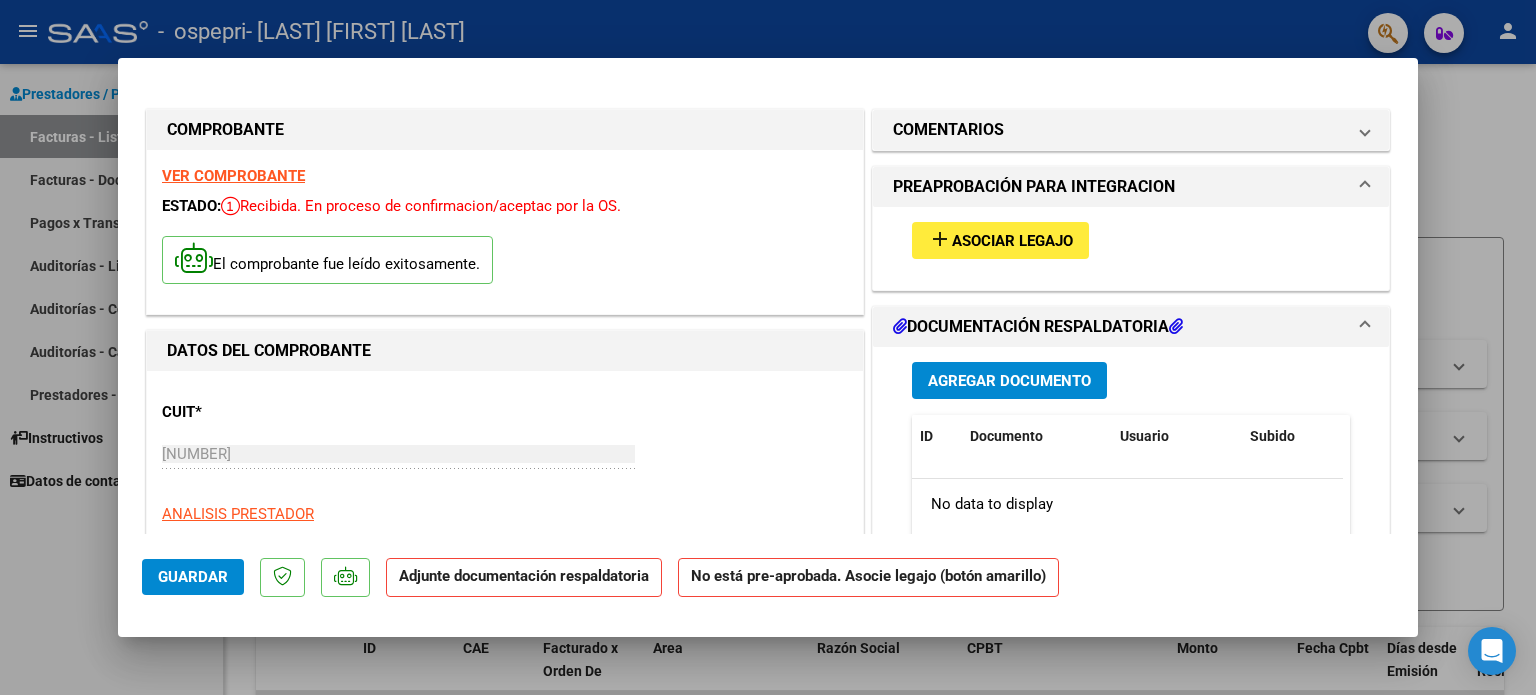 click on "add" at bounding box center [940, 239] 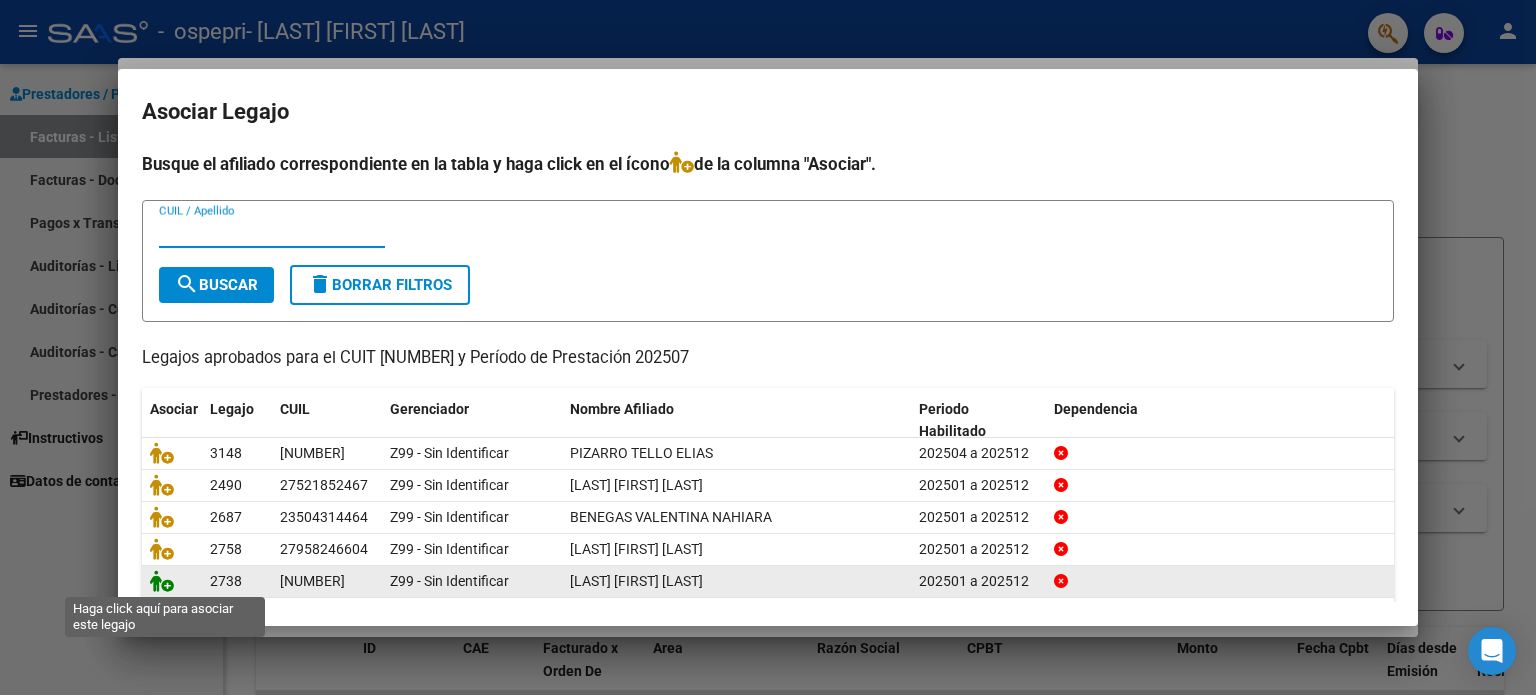 click 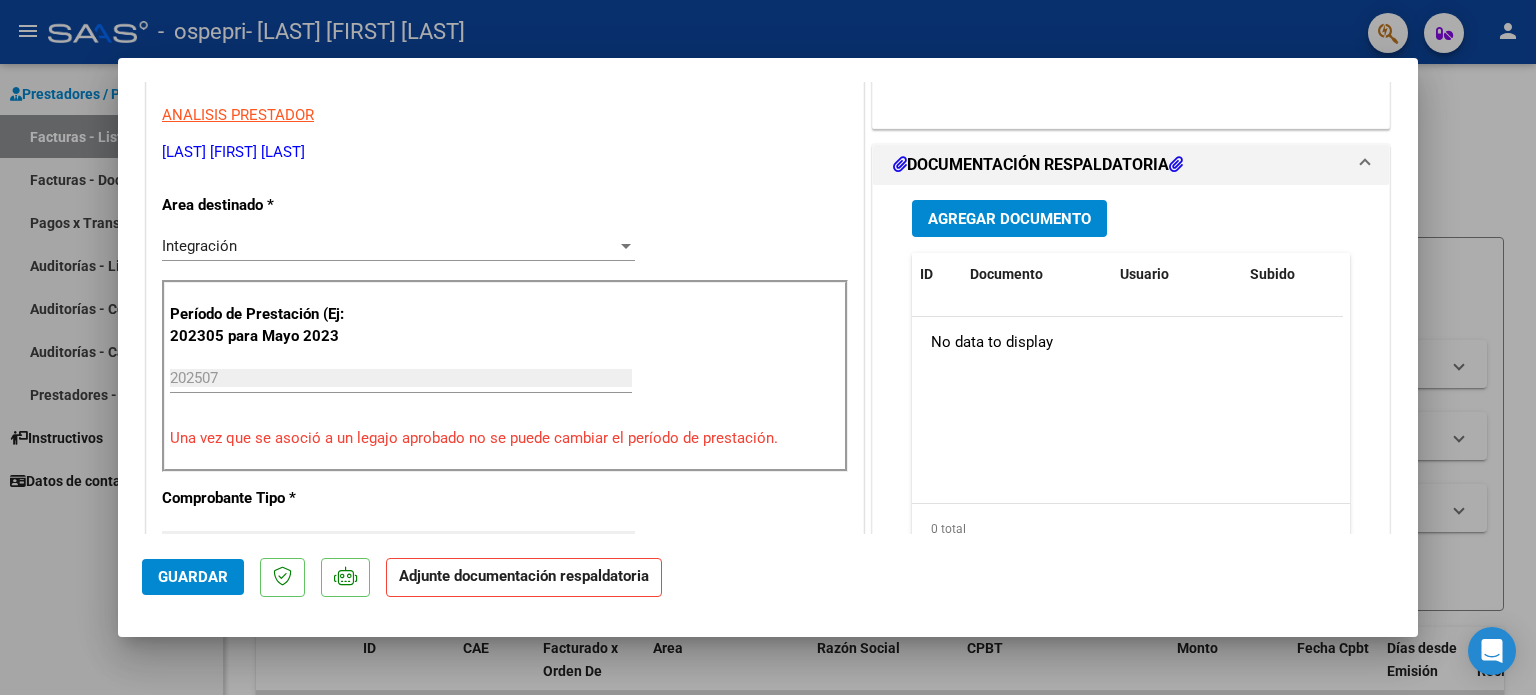 scroll, scrollTop: 400, scrollLeft: 0, axis: vertical 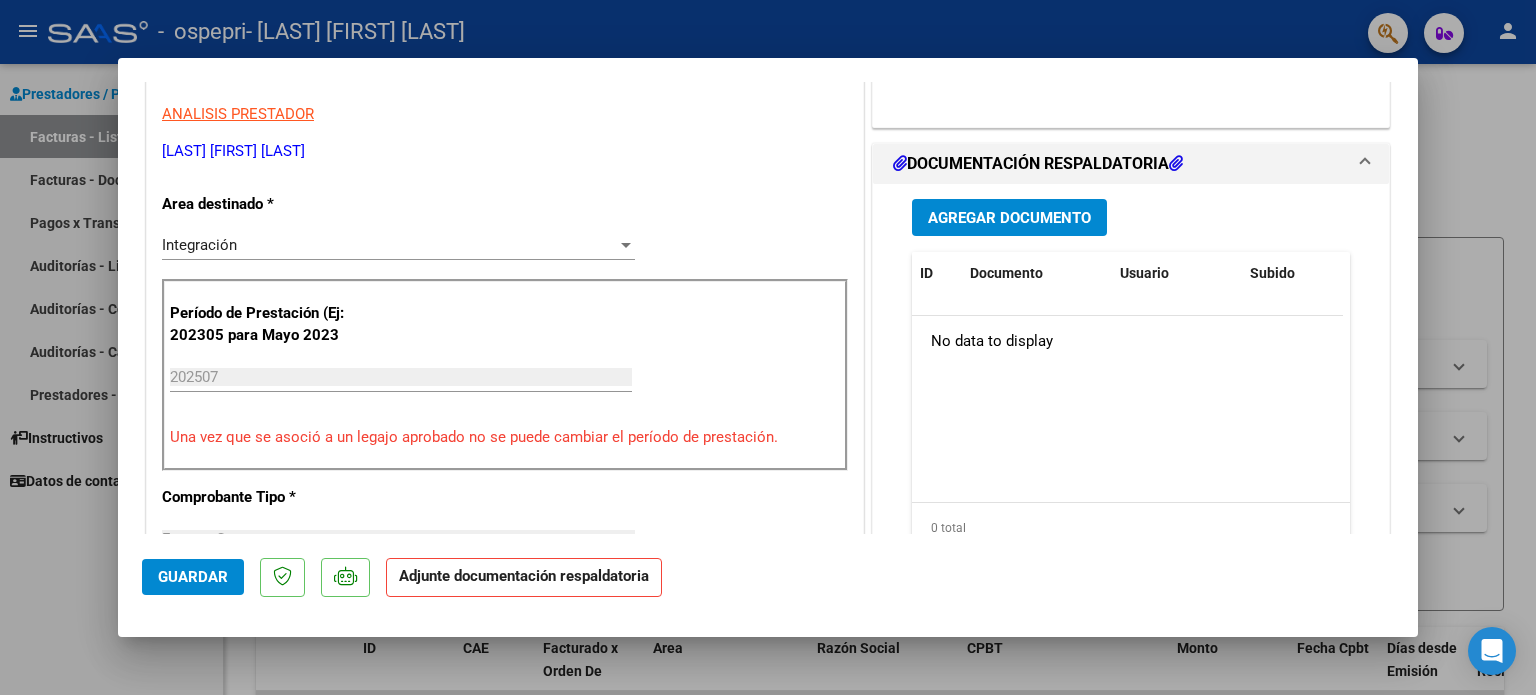 click on "Agregar Documento" at bounding box center [1009, 218] 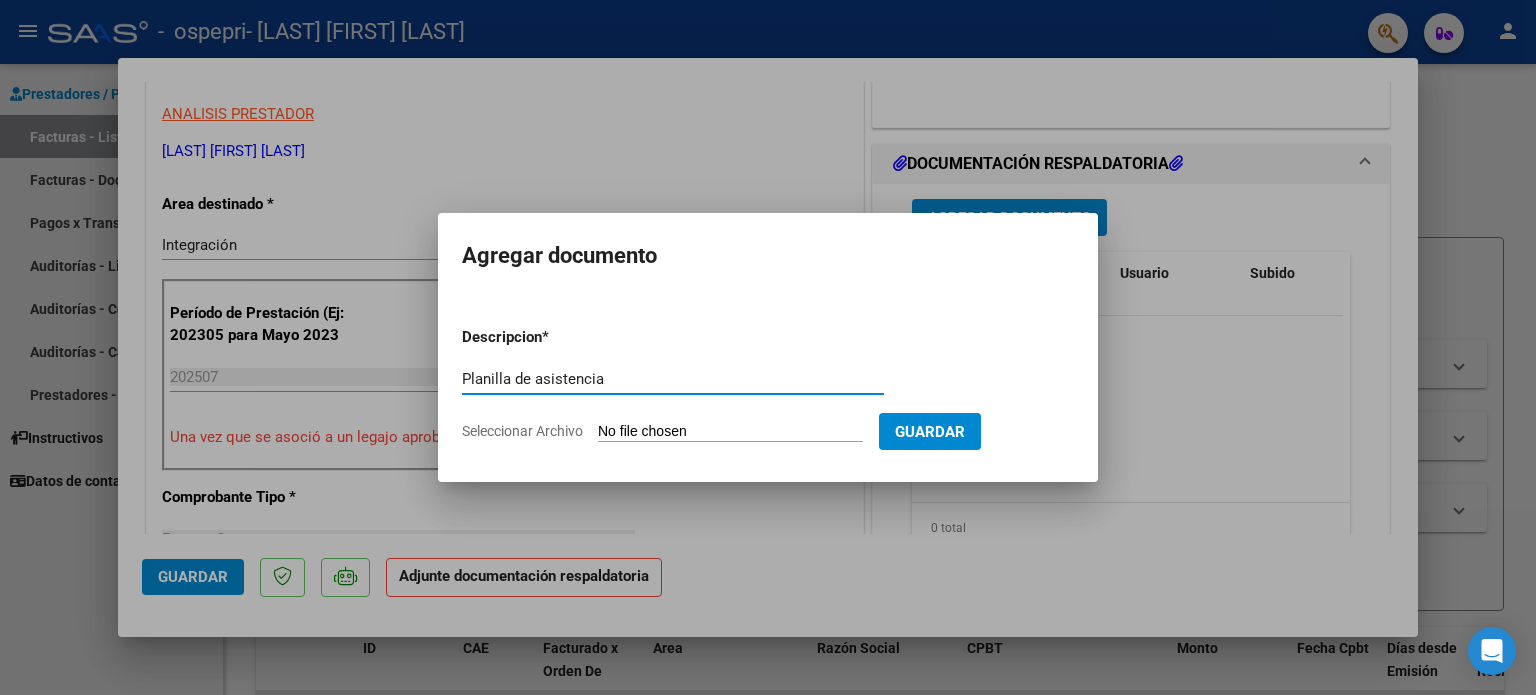 type on "Planilla de asistencia" 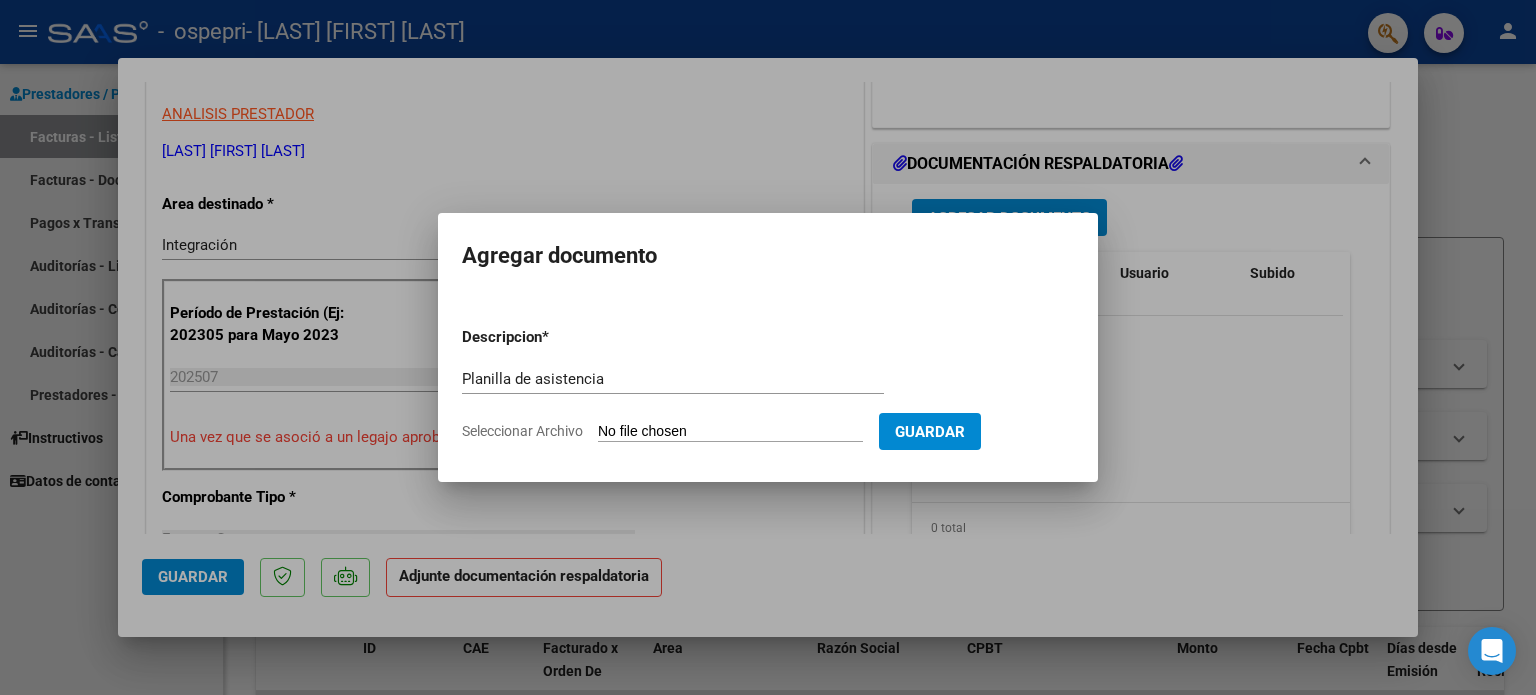click on "Seleccionar Archivo" at bounding box center (730, 432) 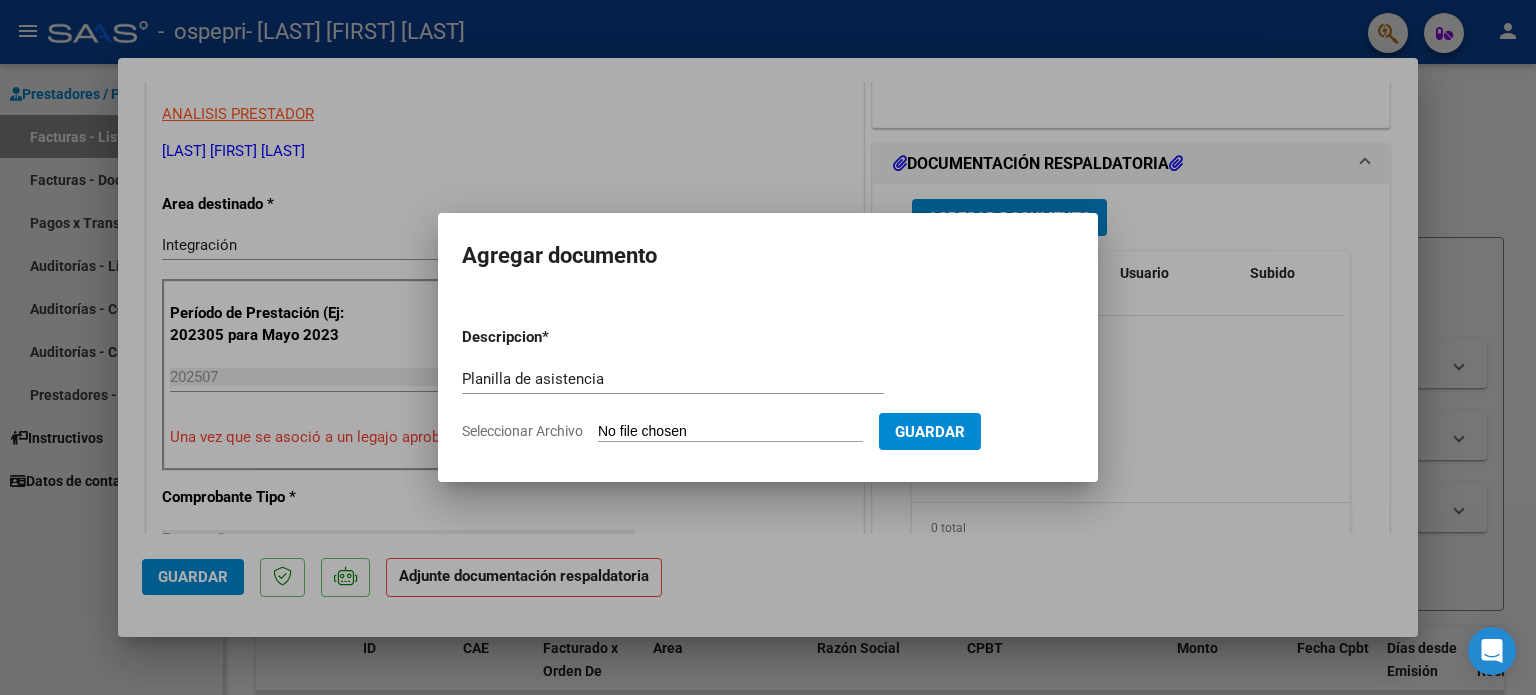 click on "Seleccionar Archivo" at bounding box center [730, 432] 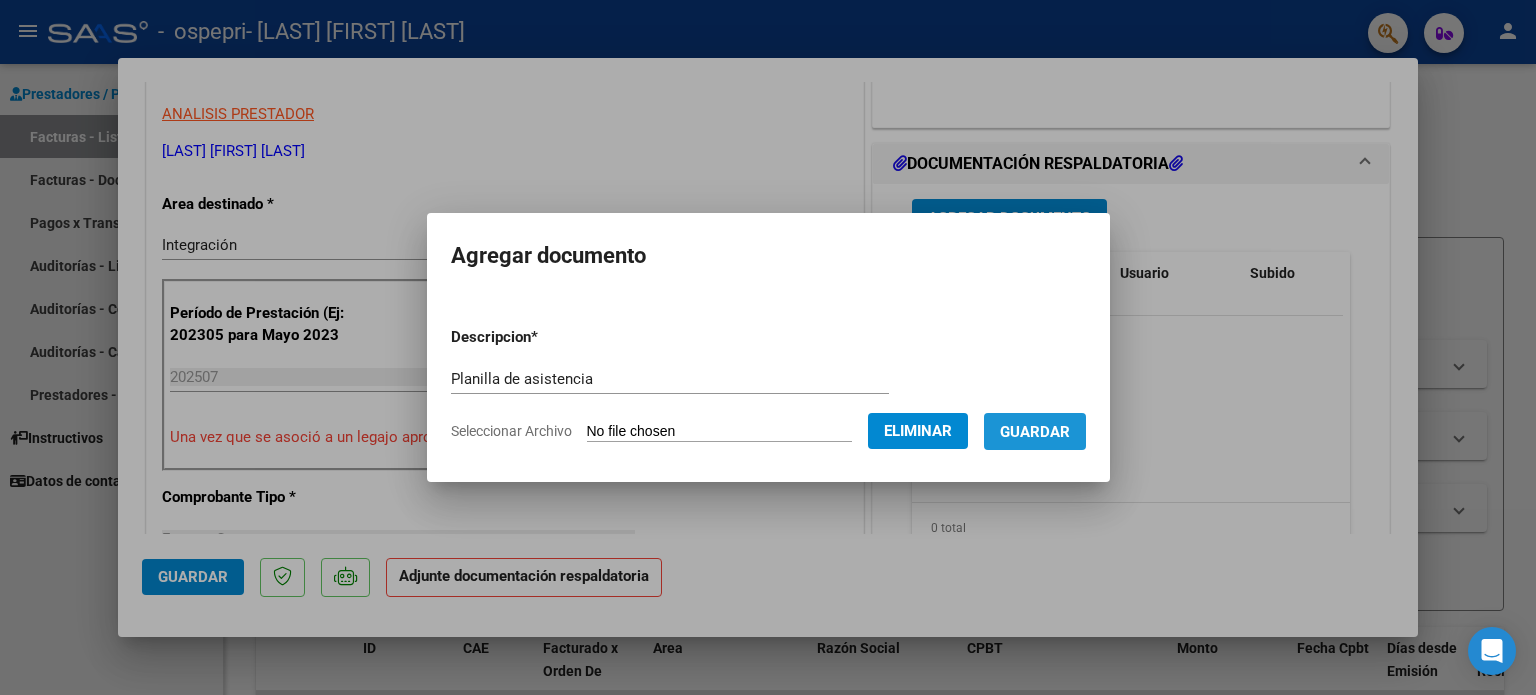 click on "Guardar" at bounding box center [1035, 432] 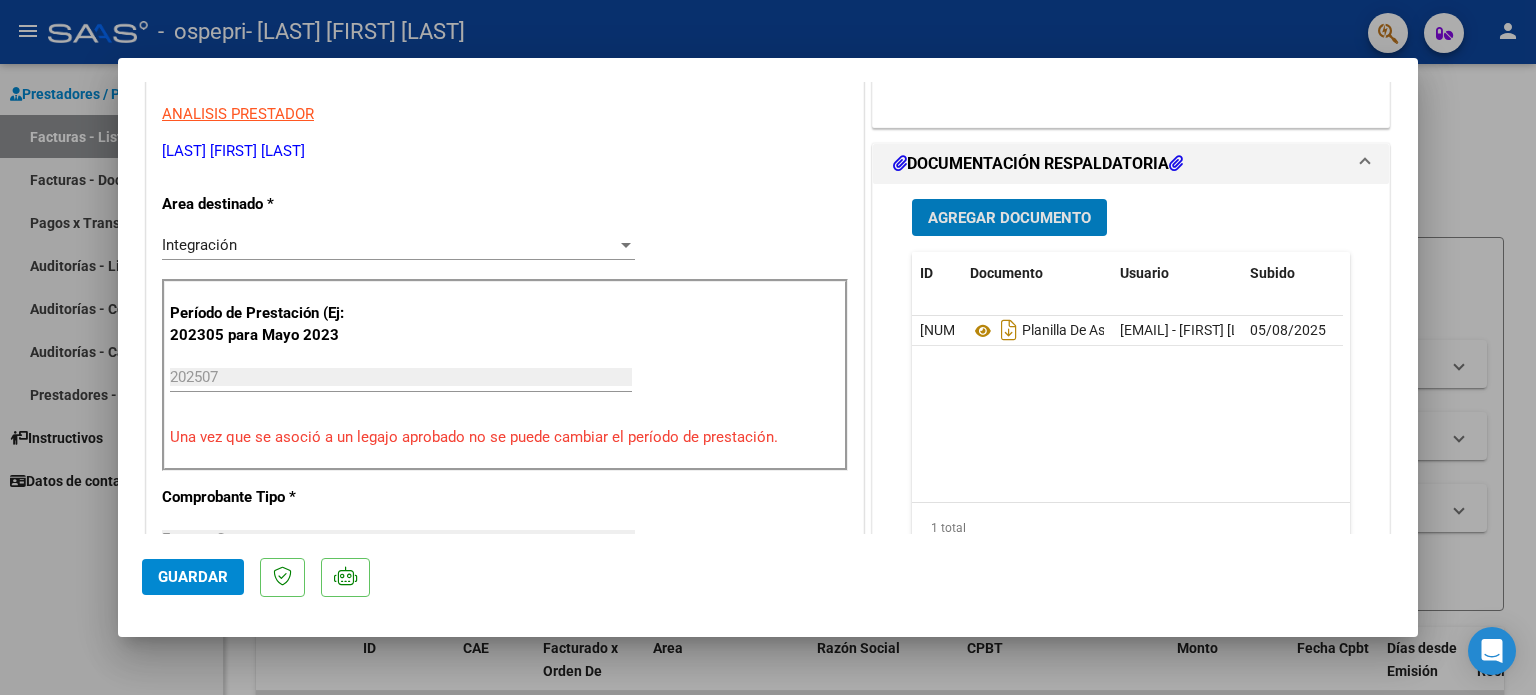 click on "Guardar" 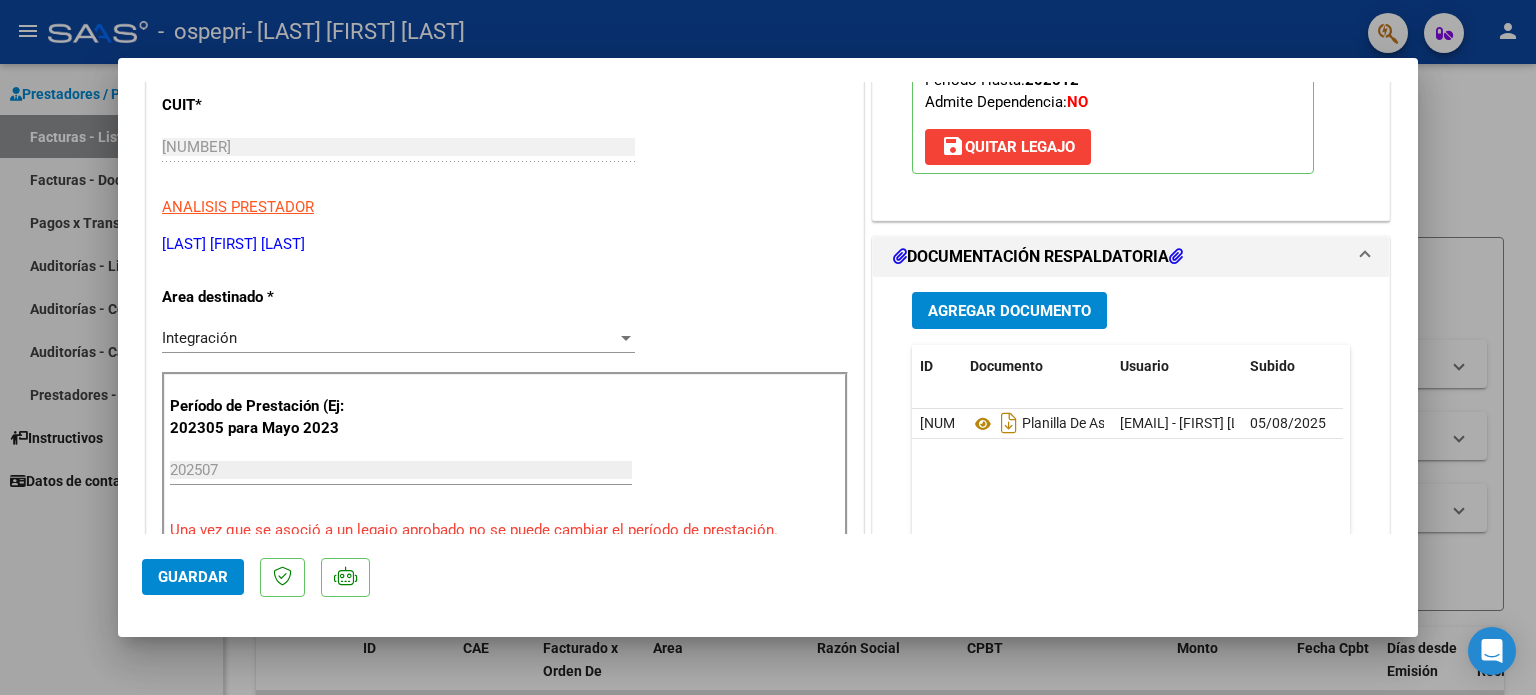 scroll, scrollTop: 0, scrollLeft: 0, axis: both 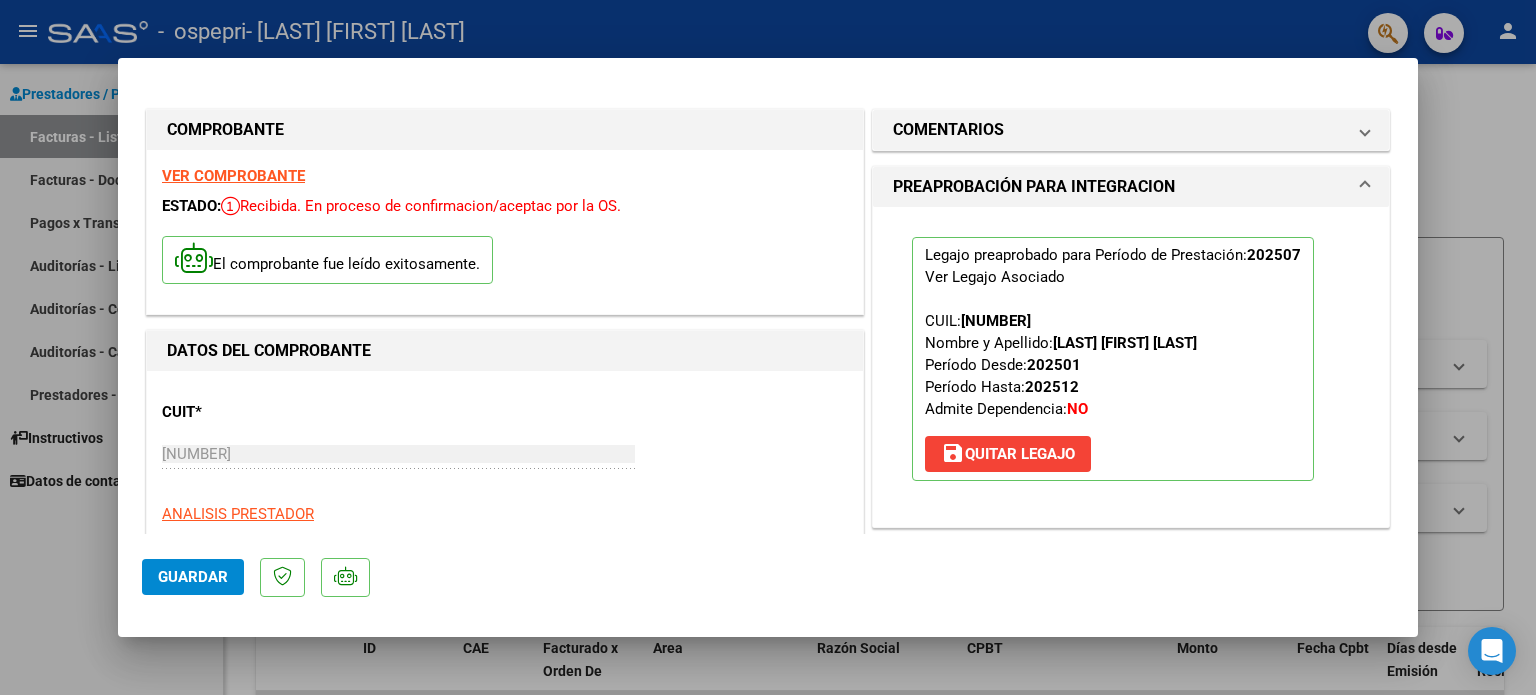click on "COMPROBANTE VER COMPROBANTE       ESTADO:   Recibida. En proceso de confirmacion/aceptac por la OS.     El comprobante fue leído exitosamente.  DATOS DEL COMPROBANTE CUIT  *   [NUMBER] Ingresar CUIT  ANALISIS PRESTADOR  [LAST] [FIRST] [LAST]  ARCA Padrón  Area destinado * Integración Seleccionar Area Período de Prestación (Ej: 202305 para Mayo 2023    202507 Ingrese el Período de Prestación como indica el ejemplo   Una vez que se asoció a un legajo aprobado no se puede cambiar el período de prestación.   Comprobante Tipo * Factura C Seleccionar Tipo Punto de Venta  *   [NUMBER] Ingresar el Nro.  Número  *   [NUMBER] Ingresar el Nro.  Monto  *   $ 118.757,84 Ingresar el monto  Fecha del Cpbt.  *   2025-08-05 Ingresar la fecha  CAE / CAEA (no ingrese CAI)    75313135635752 Ingresar el CAE o CAEA (no ingrese CAI)  Fecha de Vencimiento    2025-08-15 Ingresar la fecha  Ref. Externa    Ingresar la ref.  N° Liquidación    Ingresar el N° Liquidación  COMENTARIOS Comentarios del Prestador / Gerenciador:  202507" at bounding box center [768, 347] 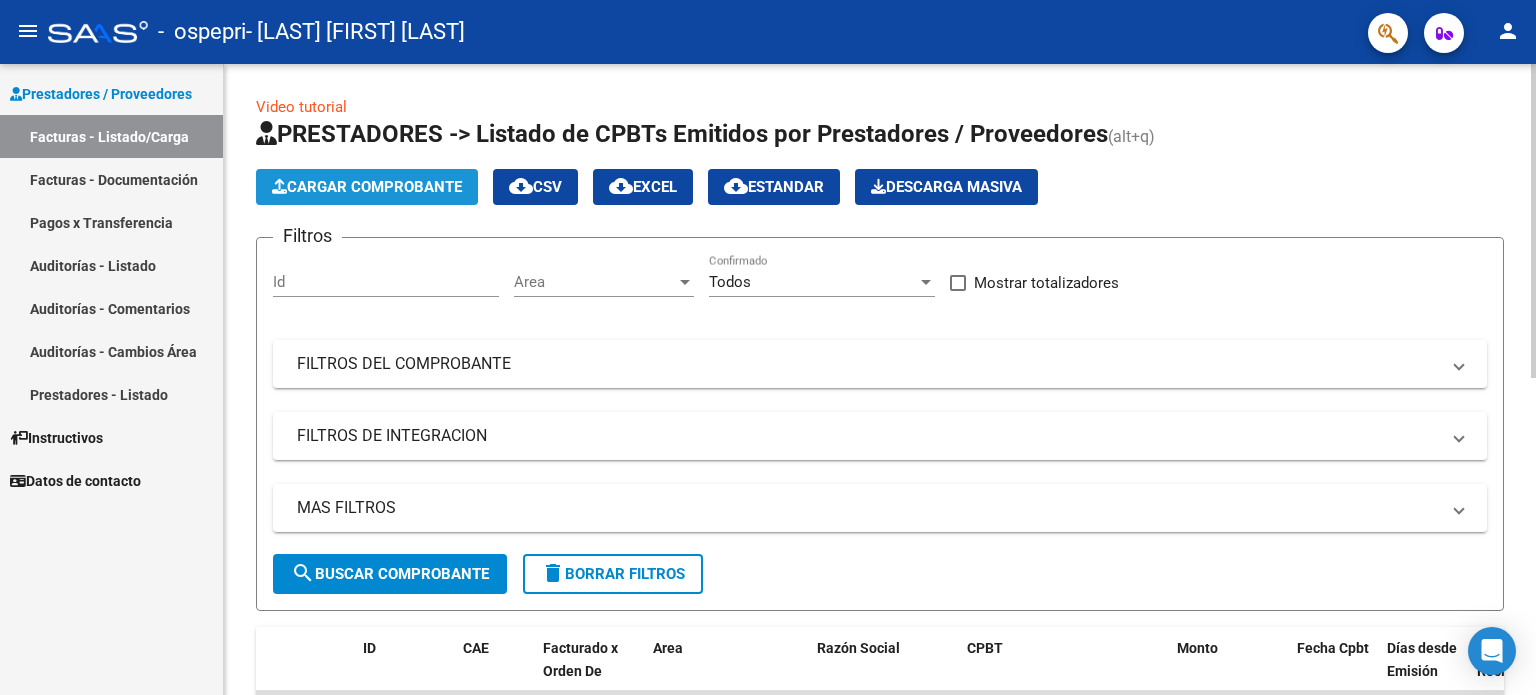 click on "Cargar Comprobante" 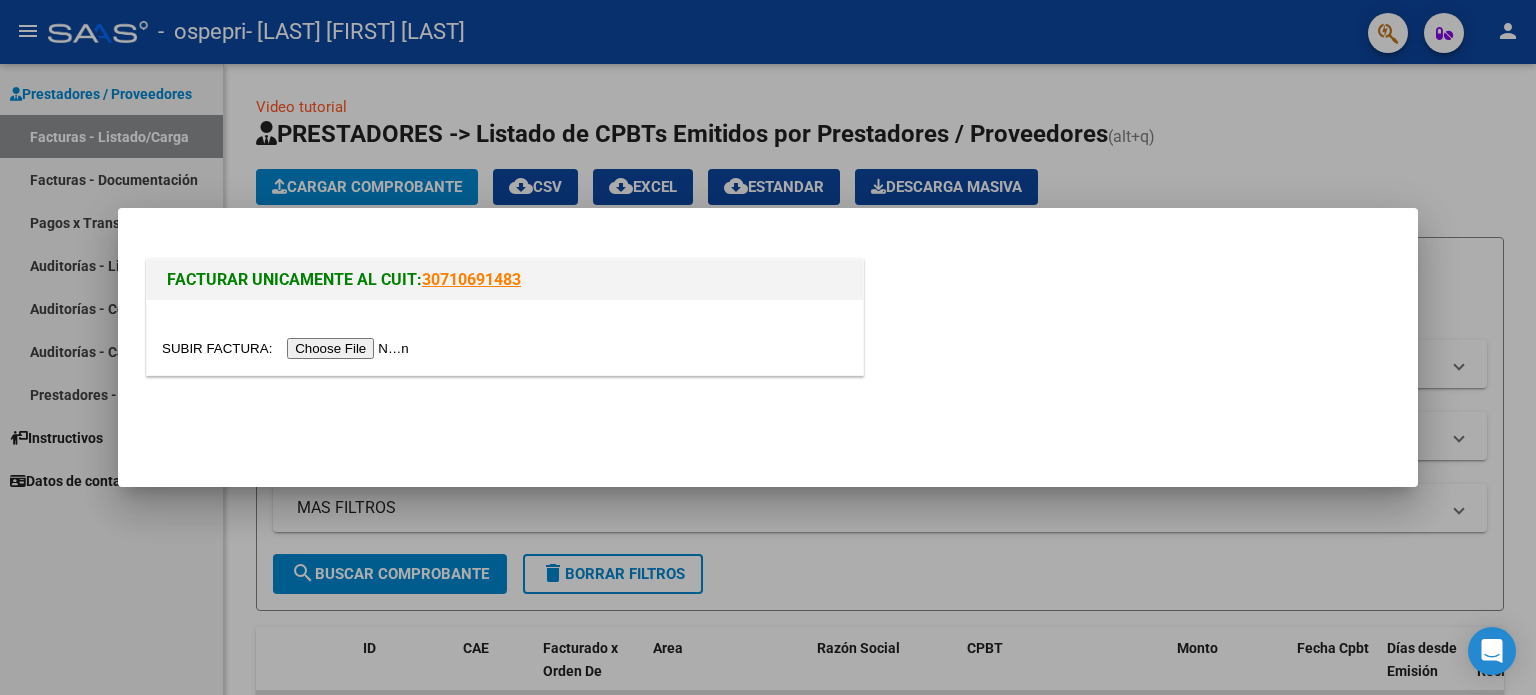 click at bounding box center [288, 348] 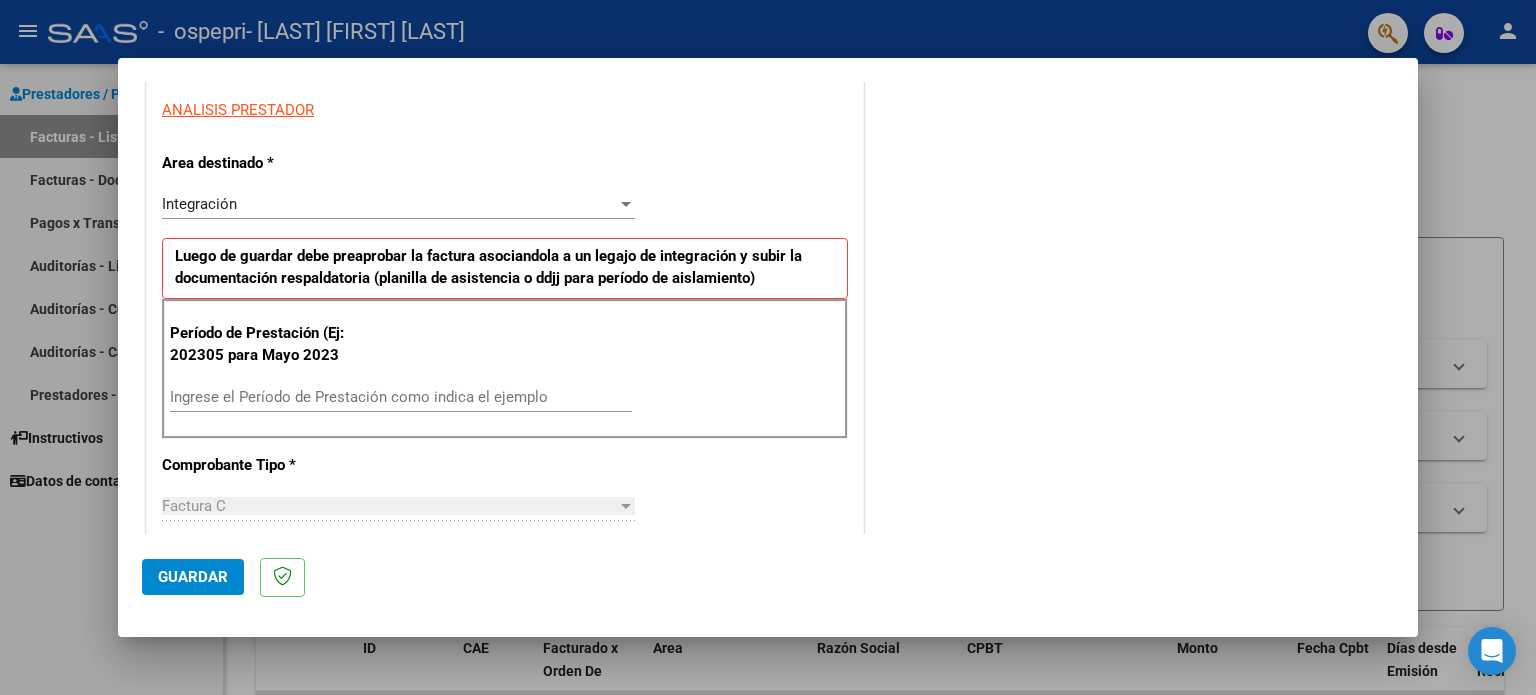 scroll, scrollTop: 400, scrollLeft: 0, axis: vertical 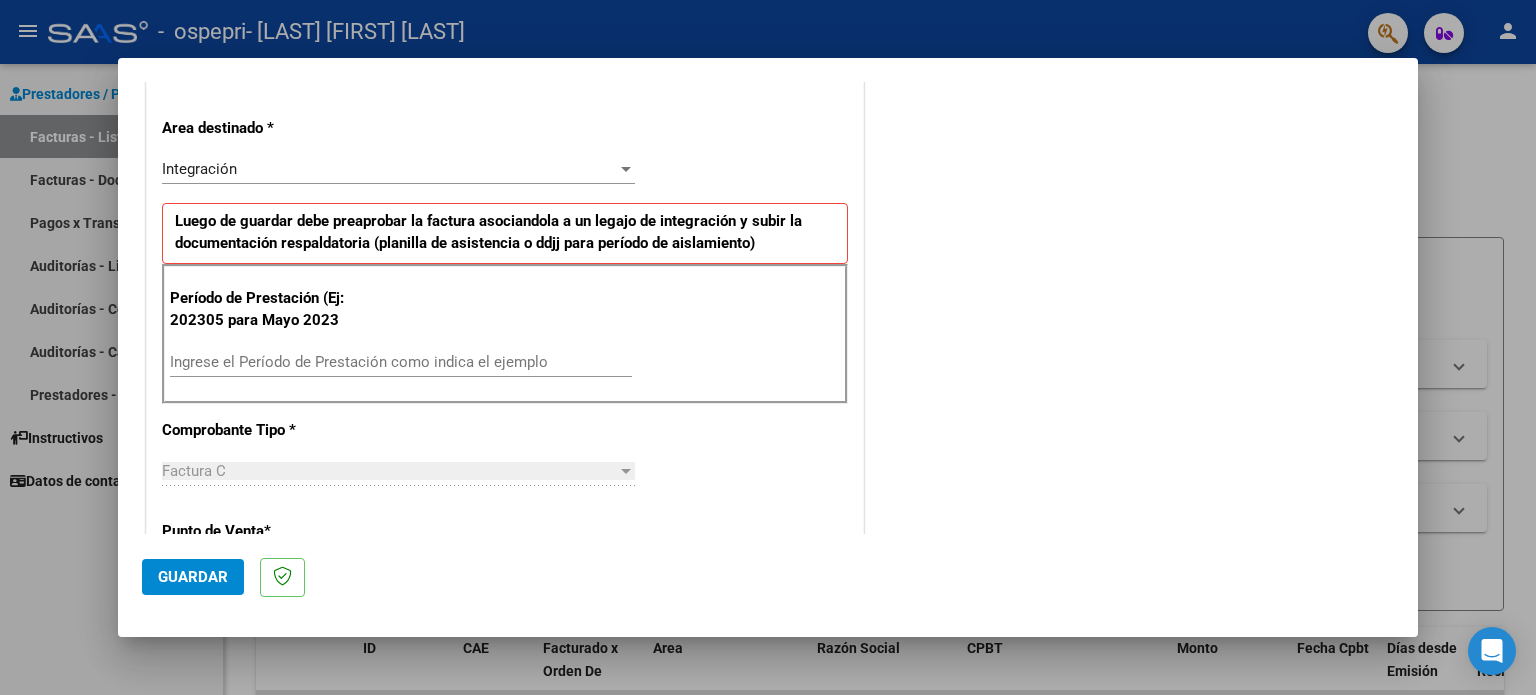 click on "Ingrese el Período de Prestación como indica el ejemplo" at bounding box center (401, 362) 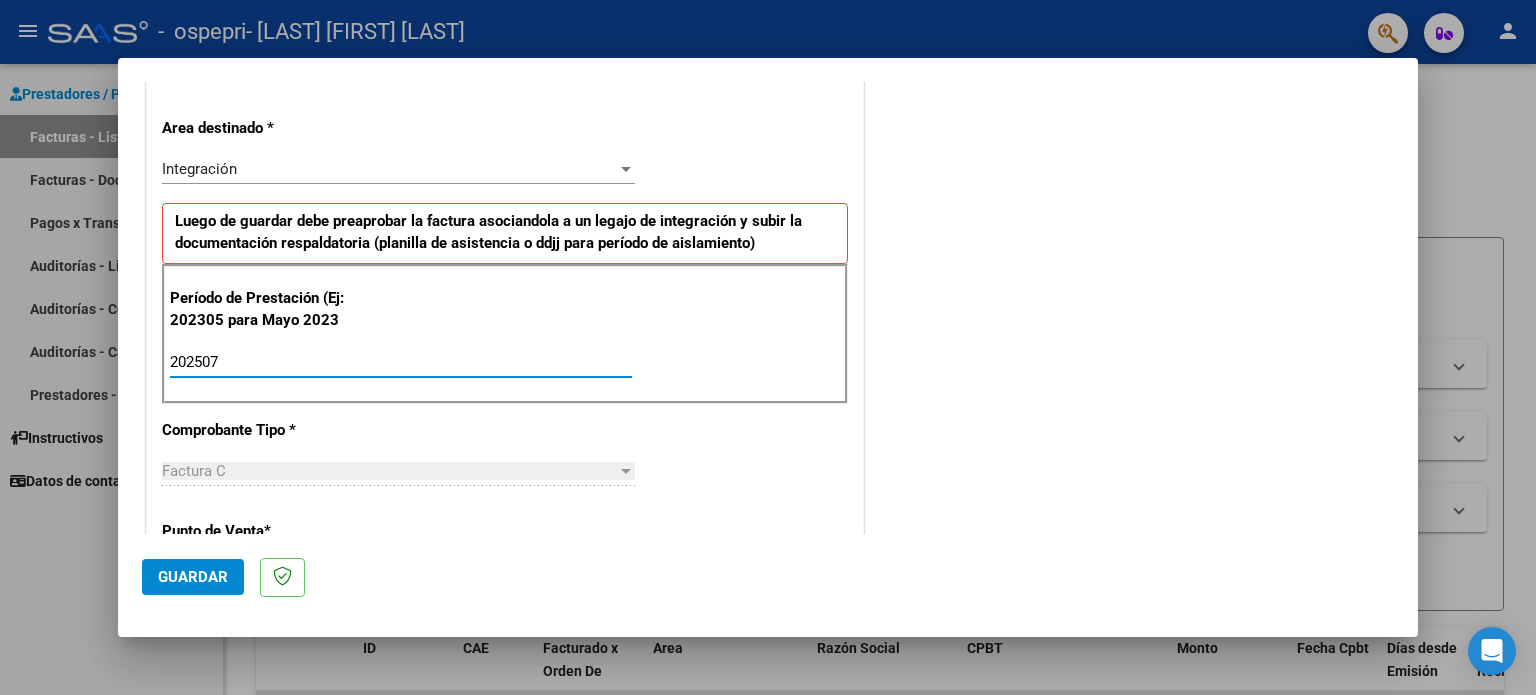 type on "202507" 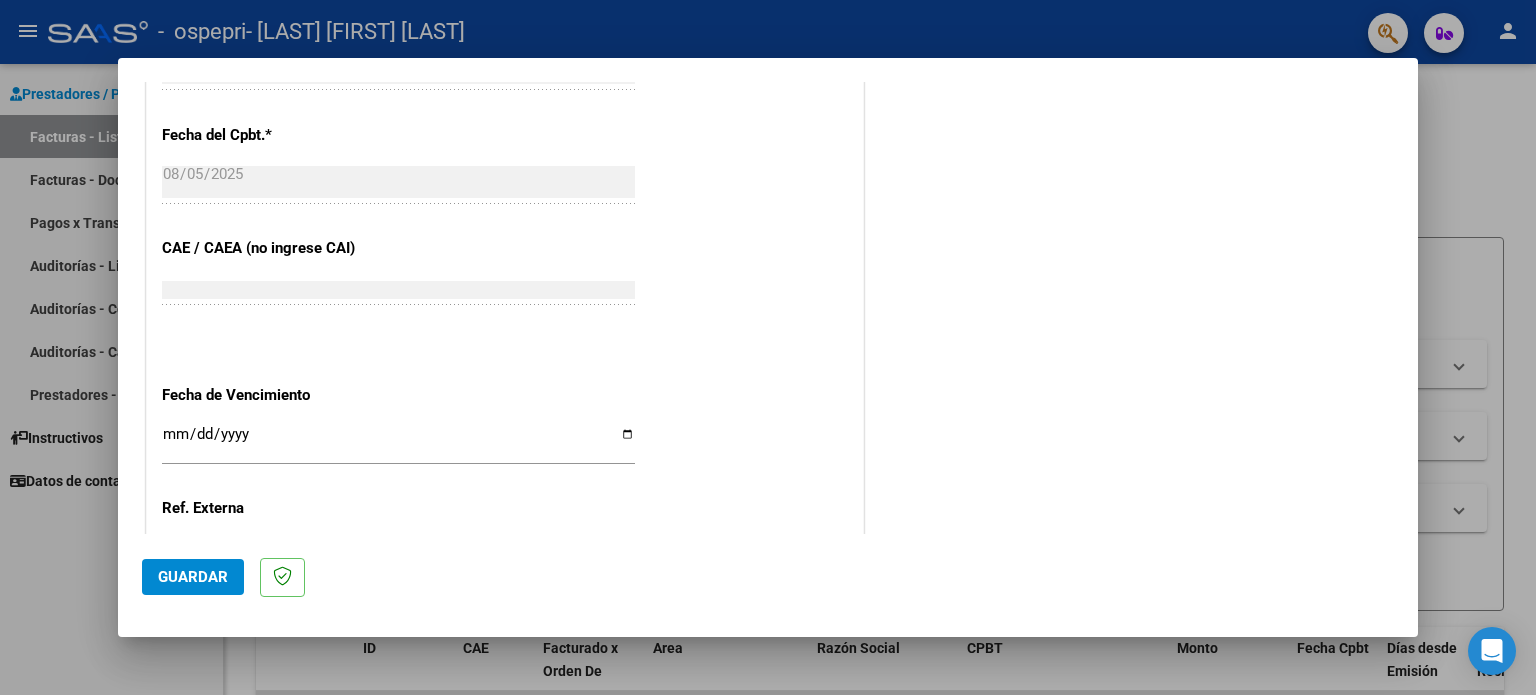 scroll, scrollTop: 1200, scrollLeft: 0, axis: vertical 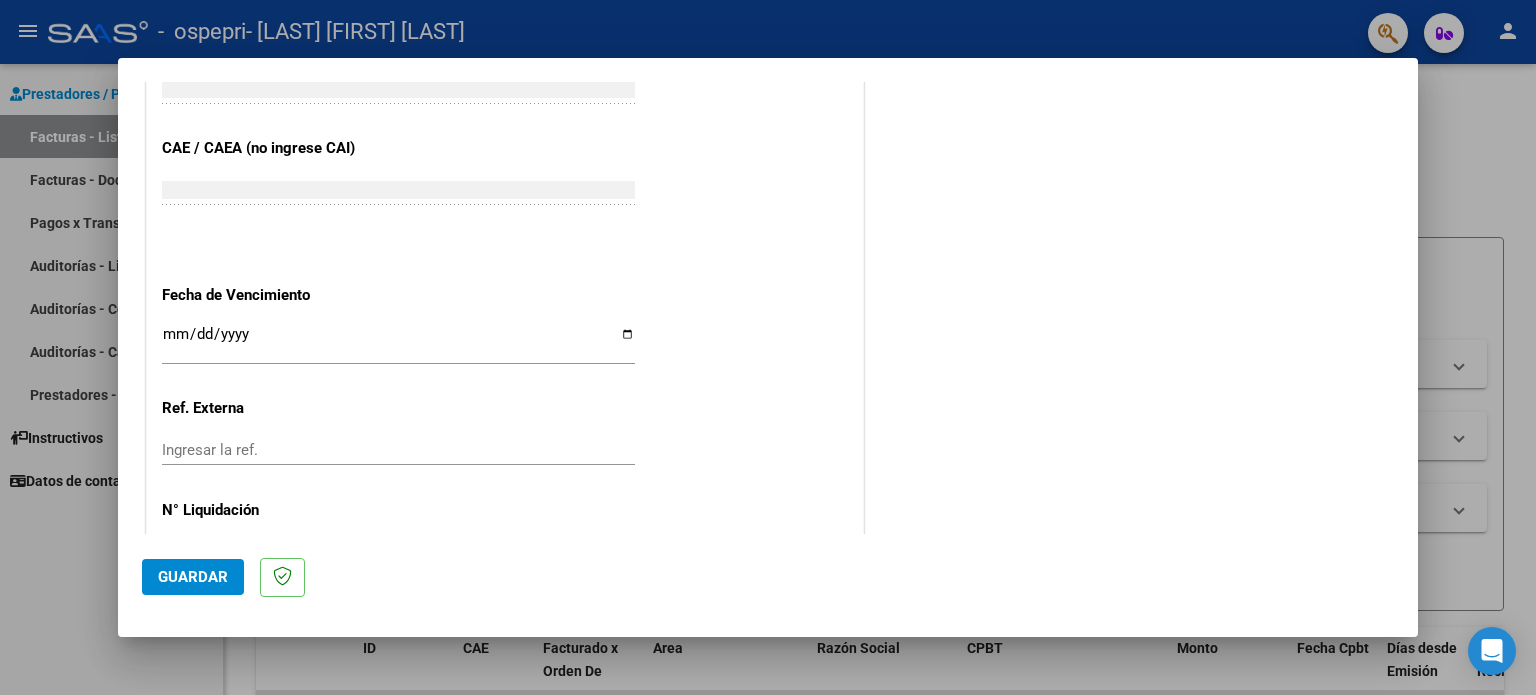 click on "Ingresar la fecha" at bounding box center [398, 342] 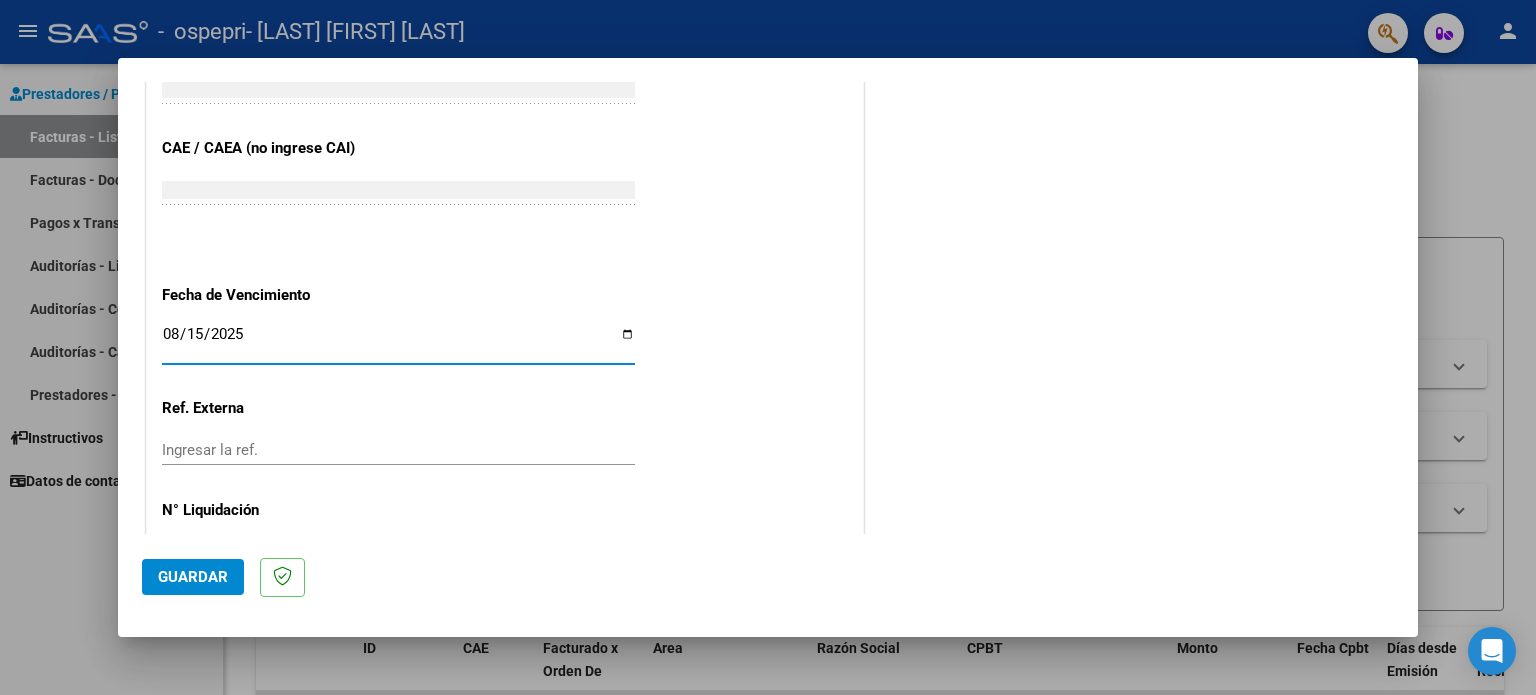 type on "2025-08-15" 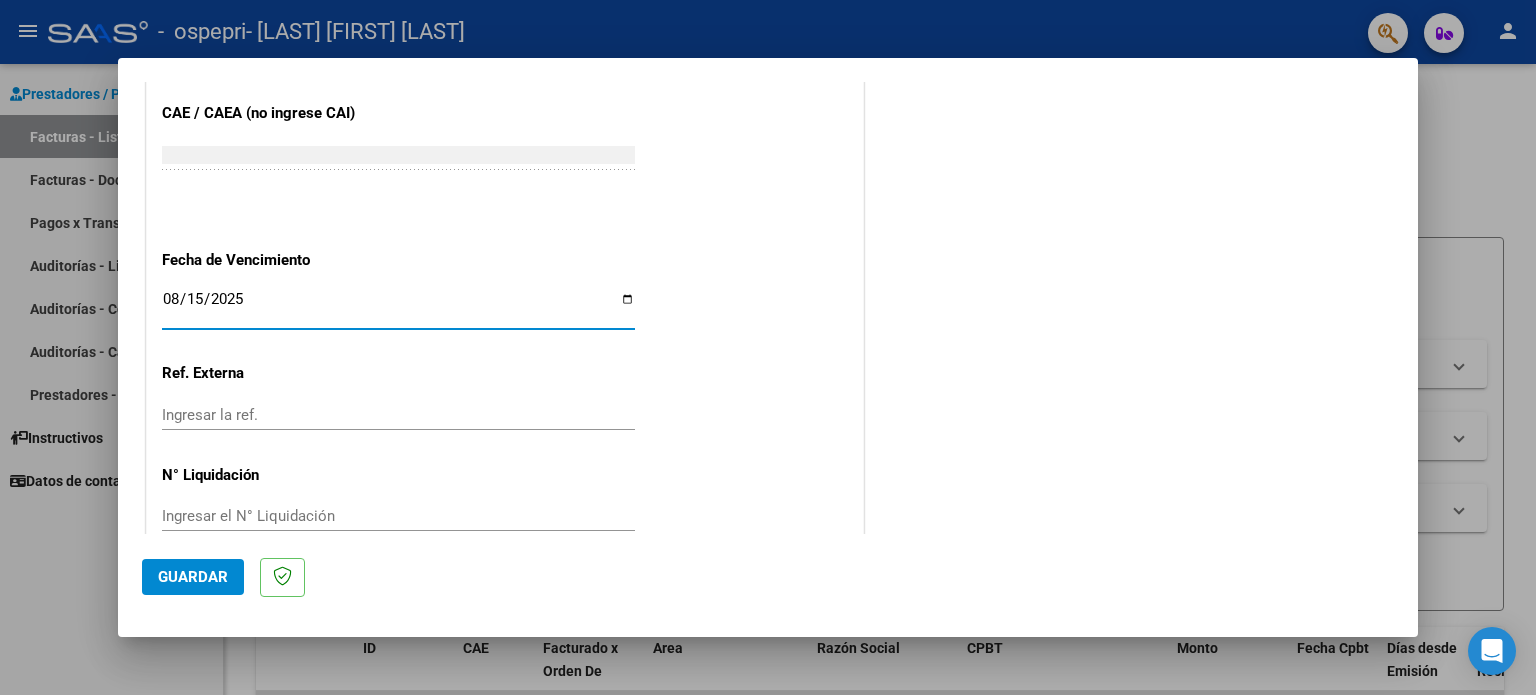 scroll, scrollTop: 1268, scrollLeft: 0, axis: vertical 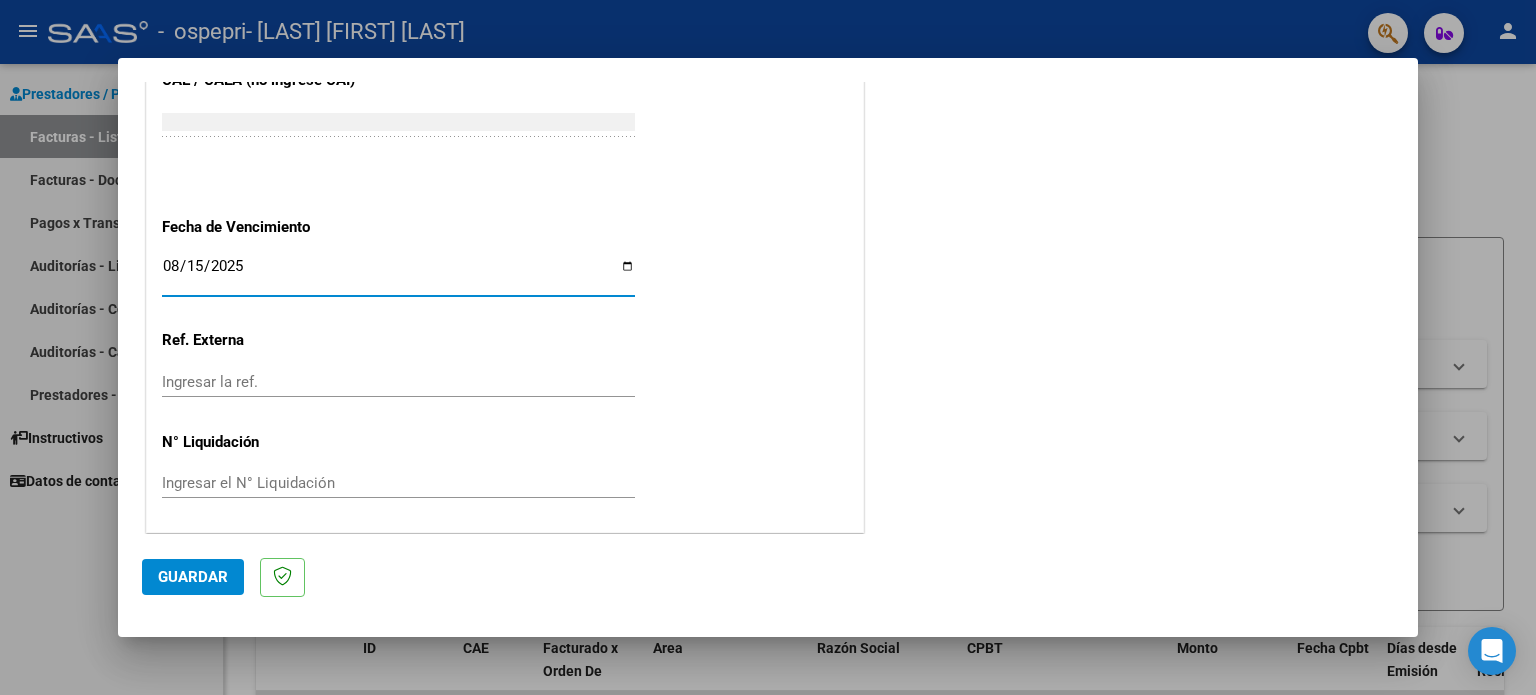 click on "Guardar" 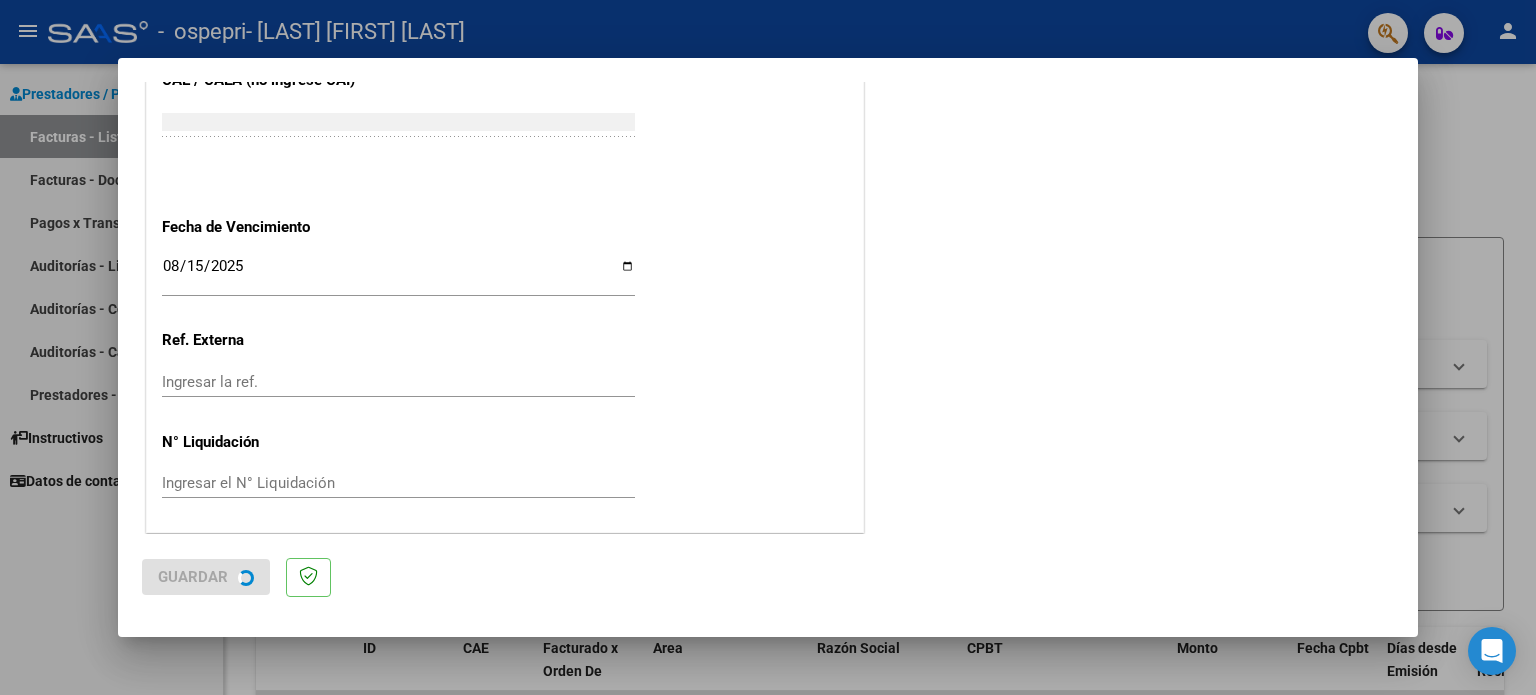 scroll, scrollTop: 0, scrollLeft: 0, axis: both 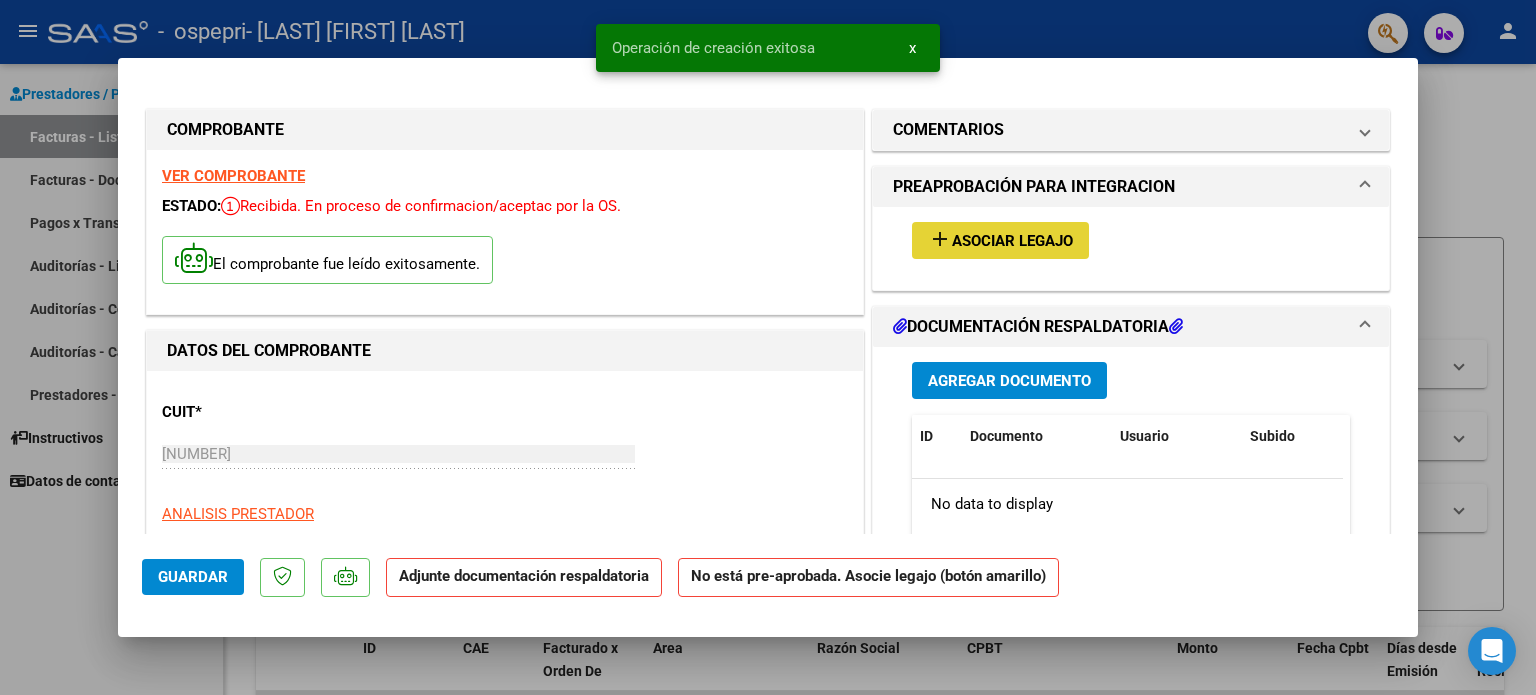 click on "add" at bounding box center (940, 239) 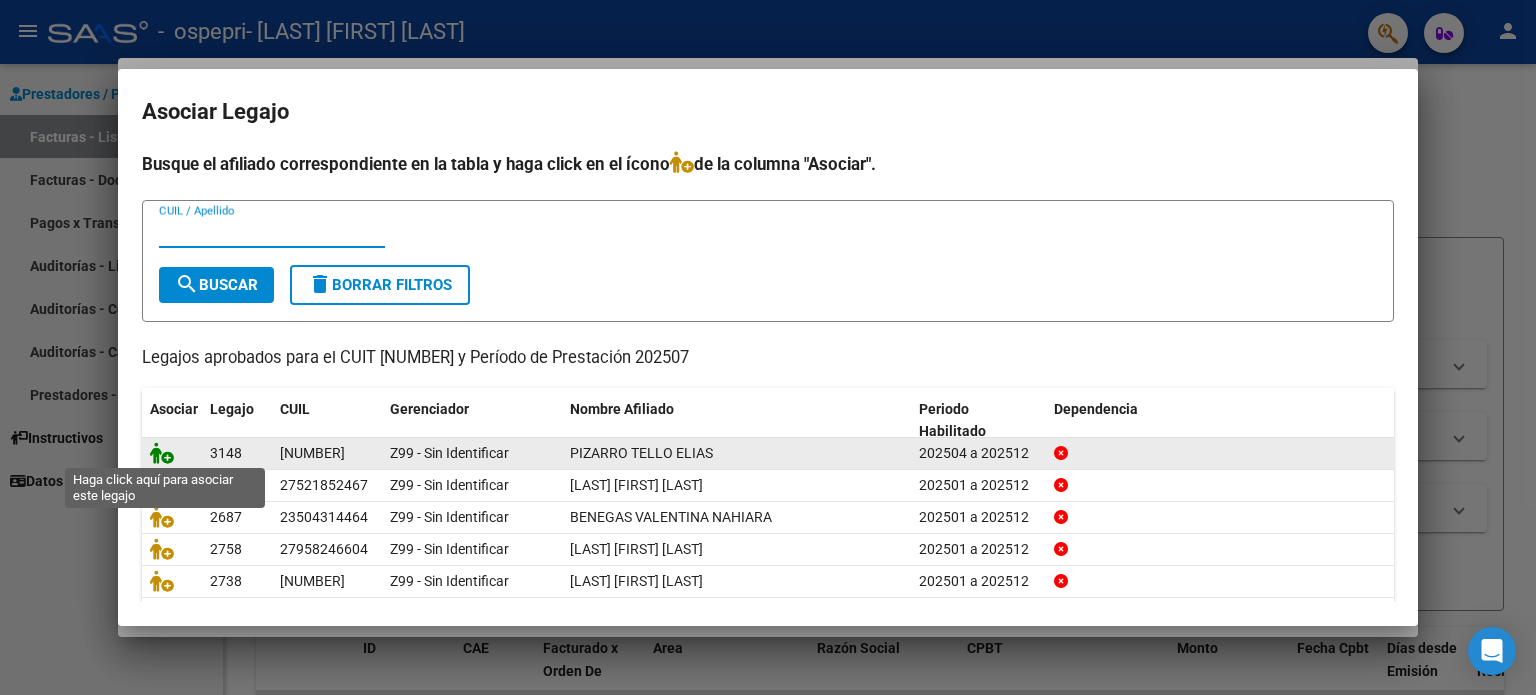 click 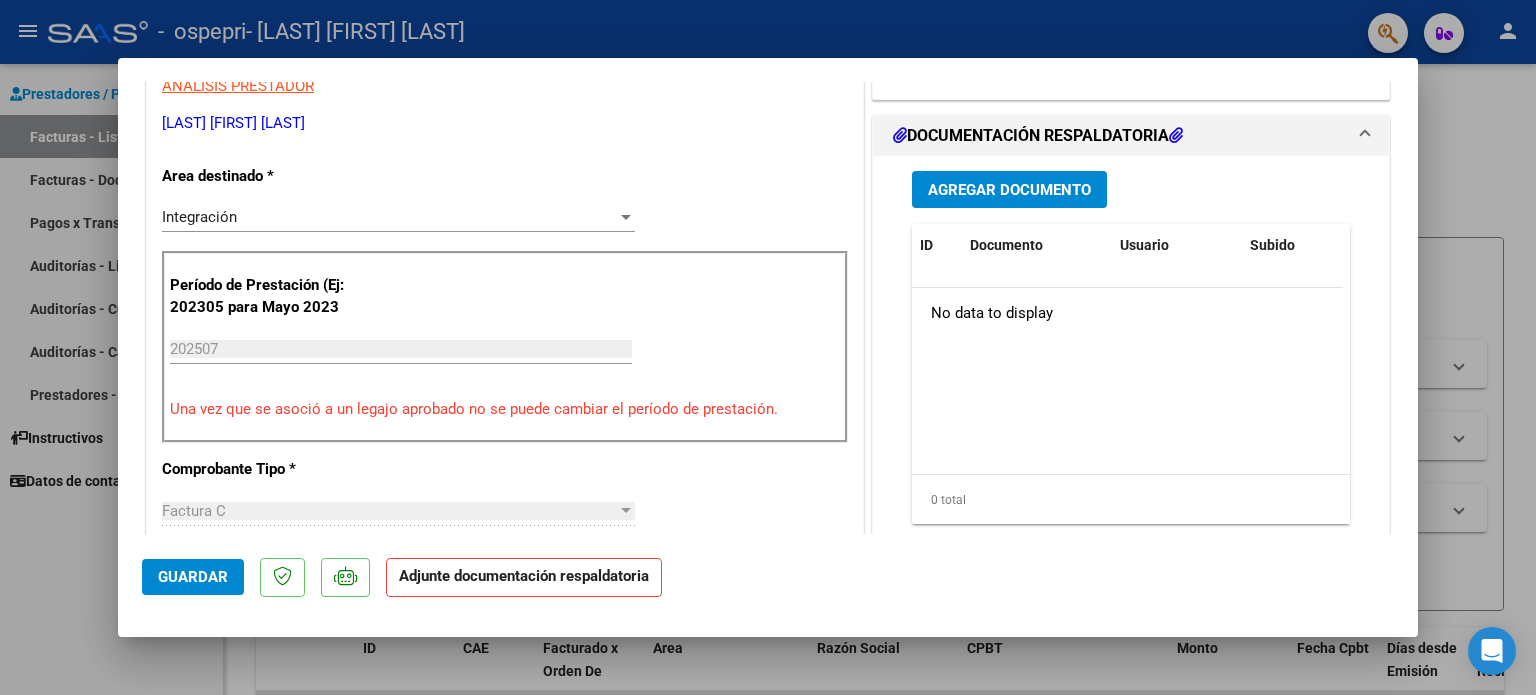 scroll, scrollTop: 500, scrollLeft: 0, axis: vertical 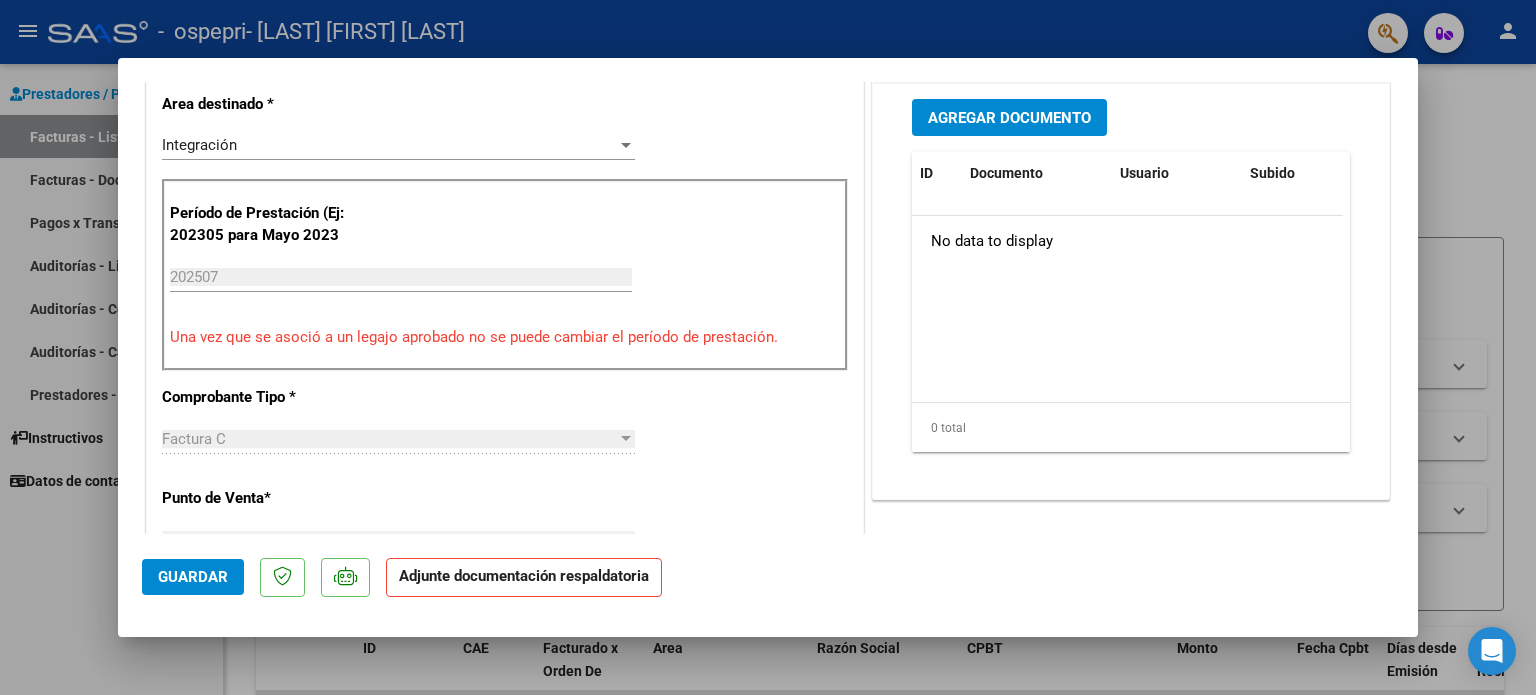 click on "Agregar Documento" at bounding box center (1009, 118) 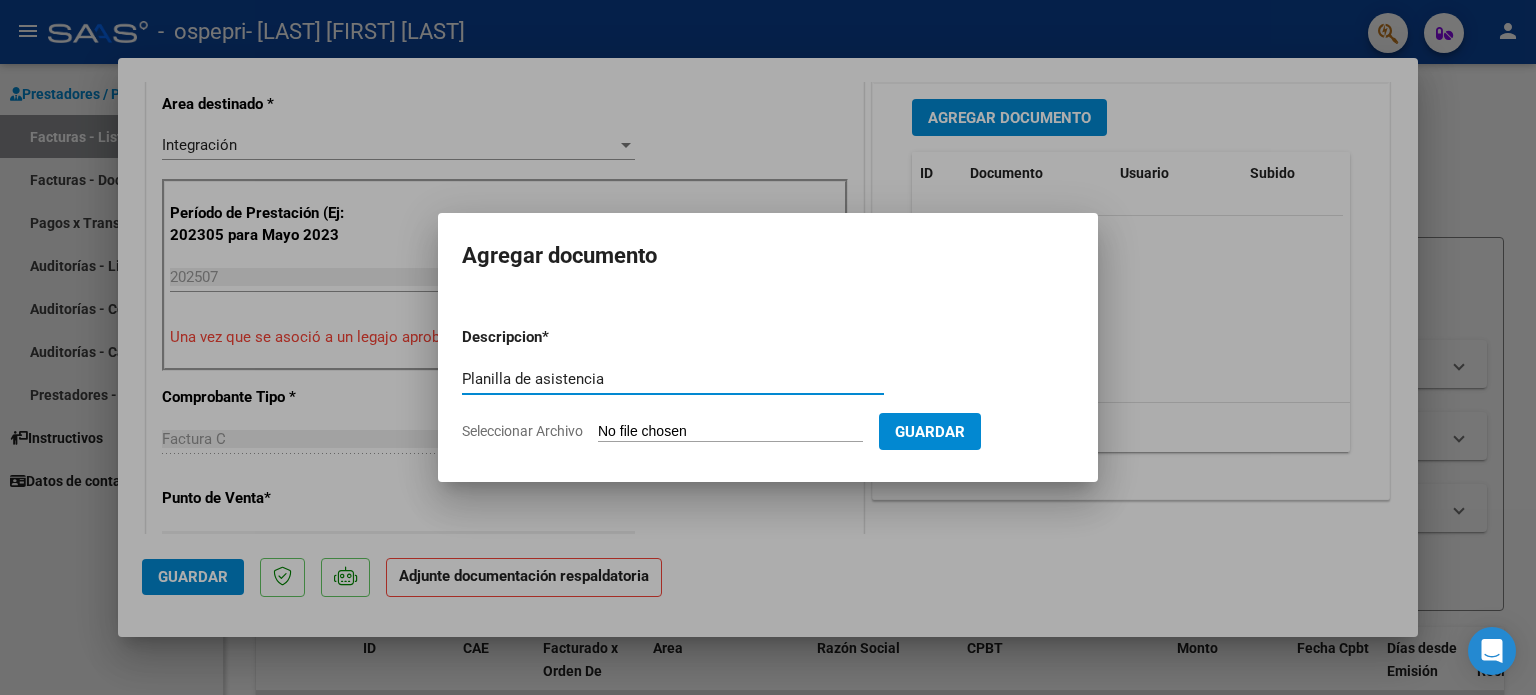 type on "Planilla de asistencia" 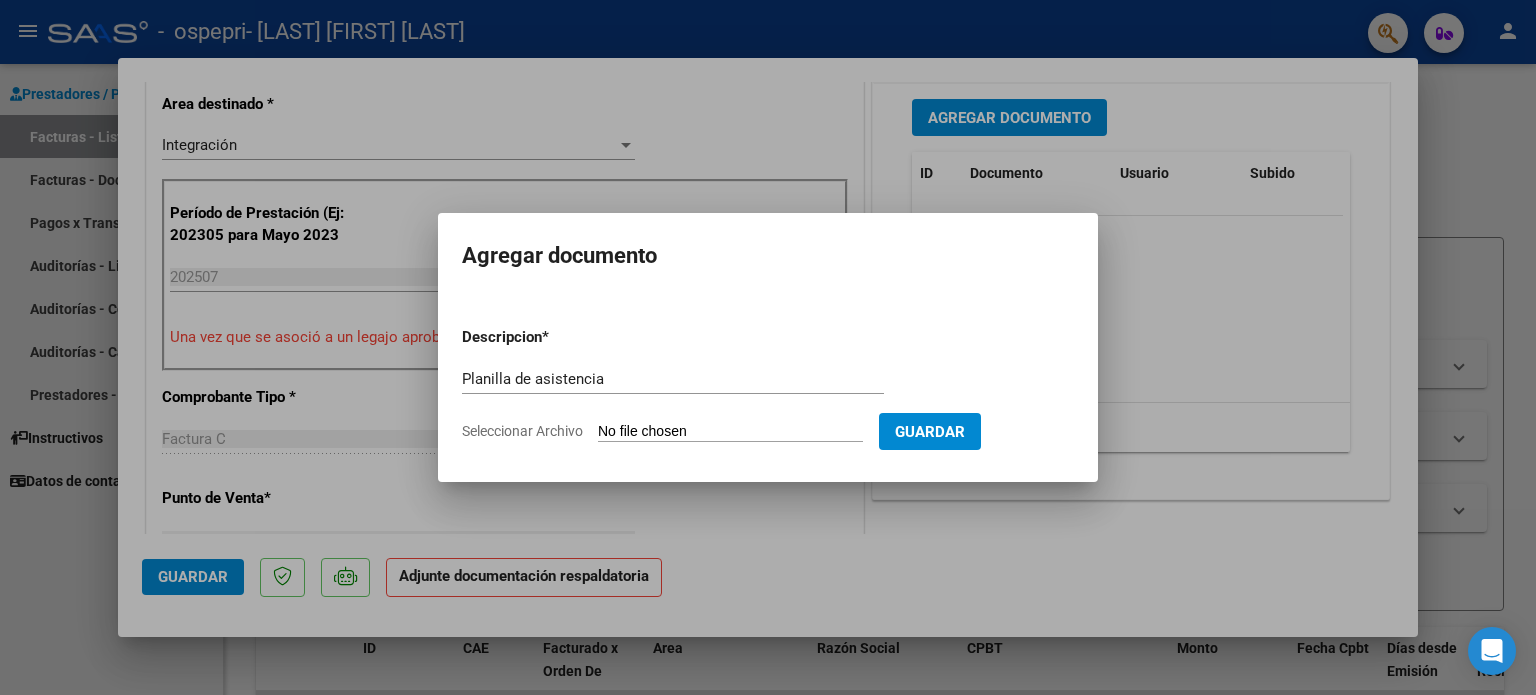 type on "C:\fakepath\Adobe Scan 05 ago 2025 (5).pdf" 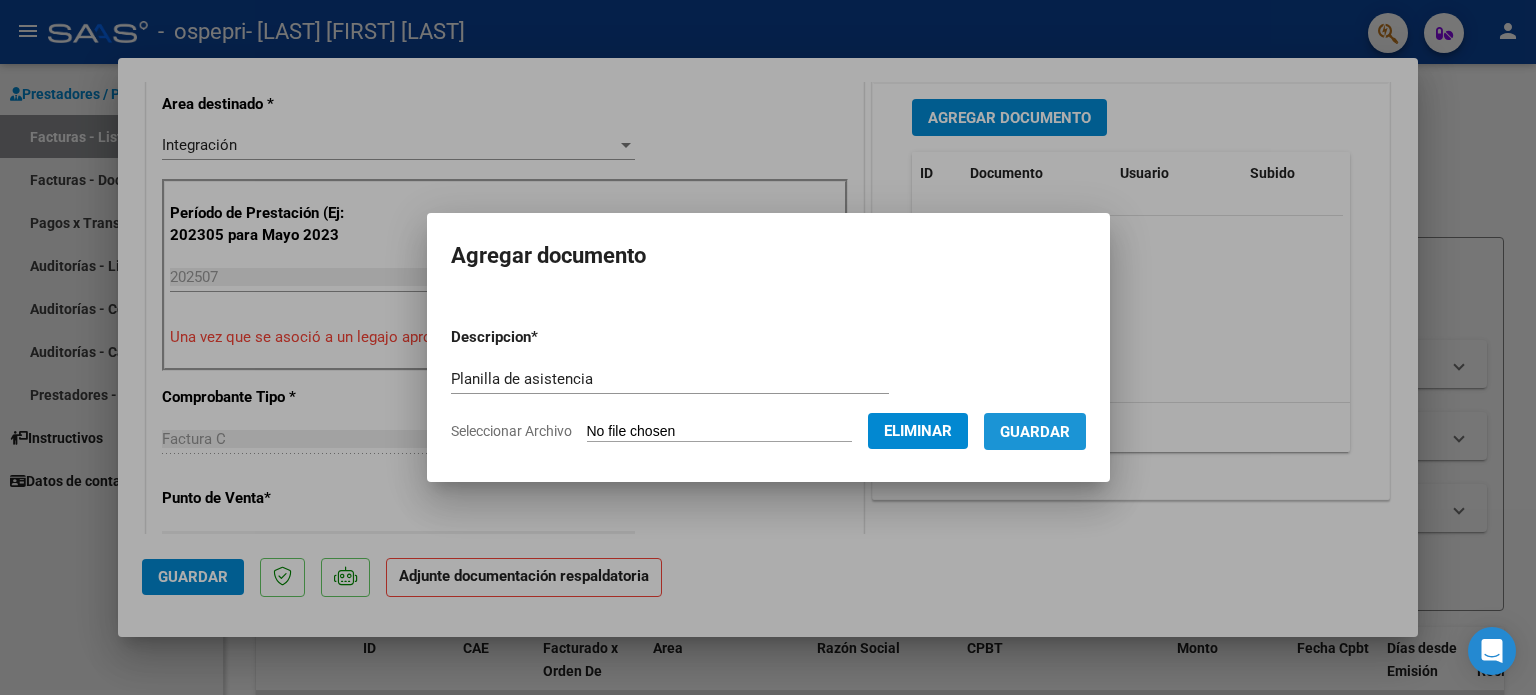 click on "Guardar" at bounding box center (1035, 432) 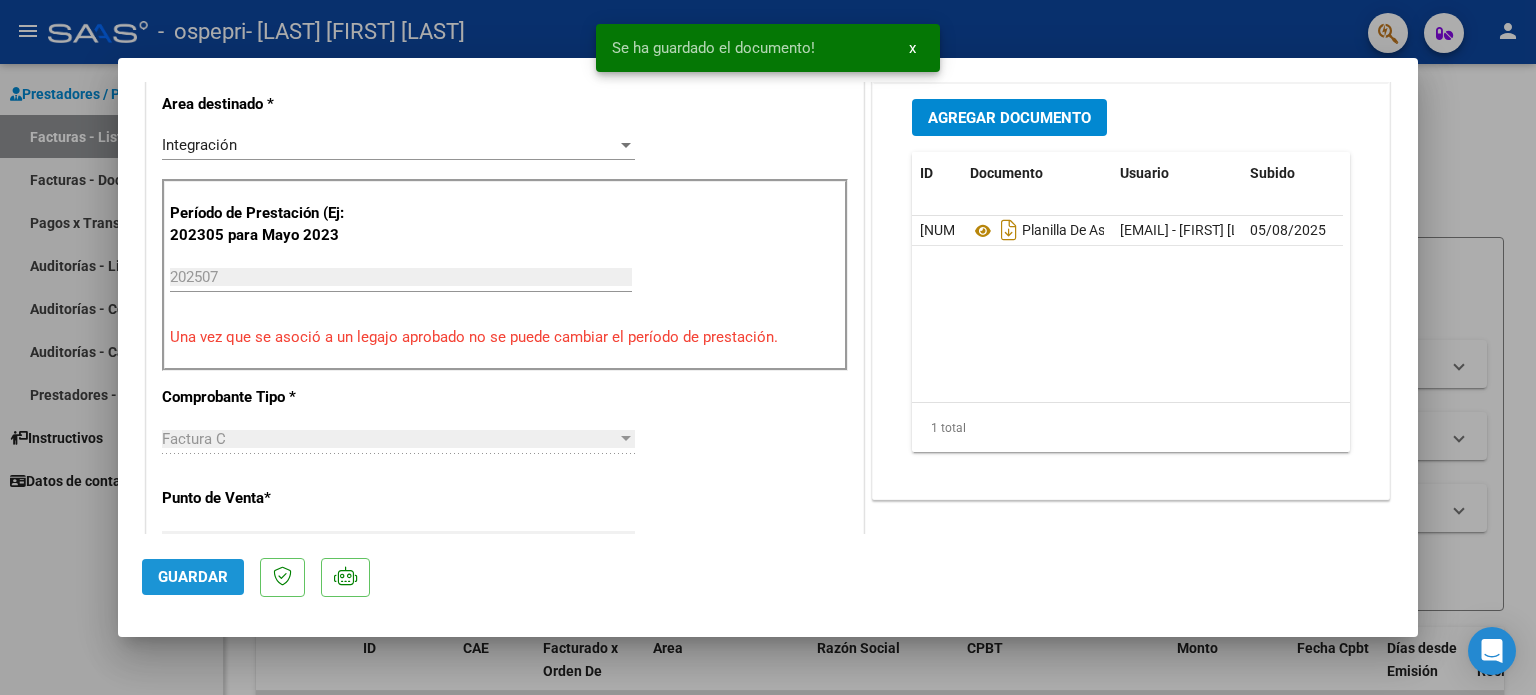click on "Guardar" 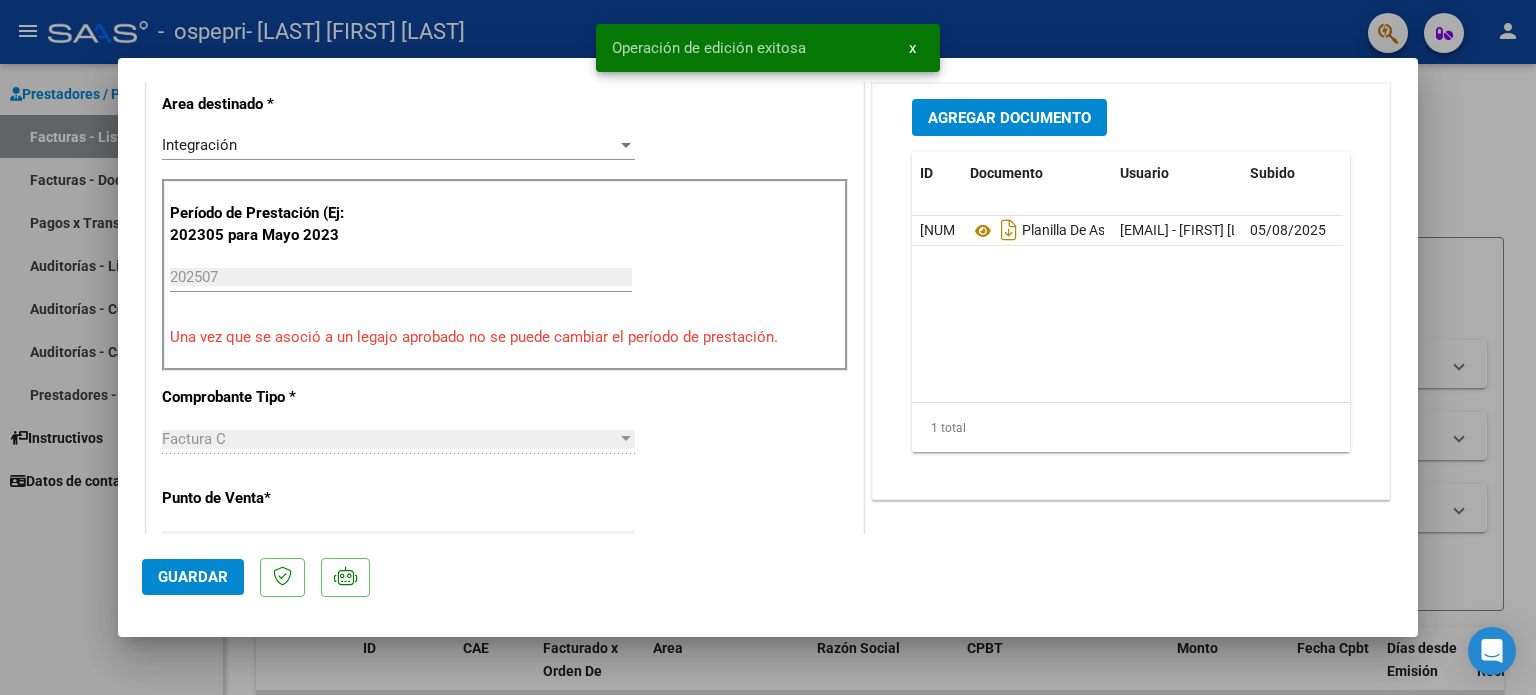 click at bounding box center (768, 347) 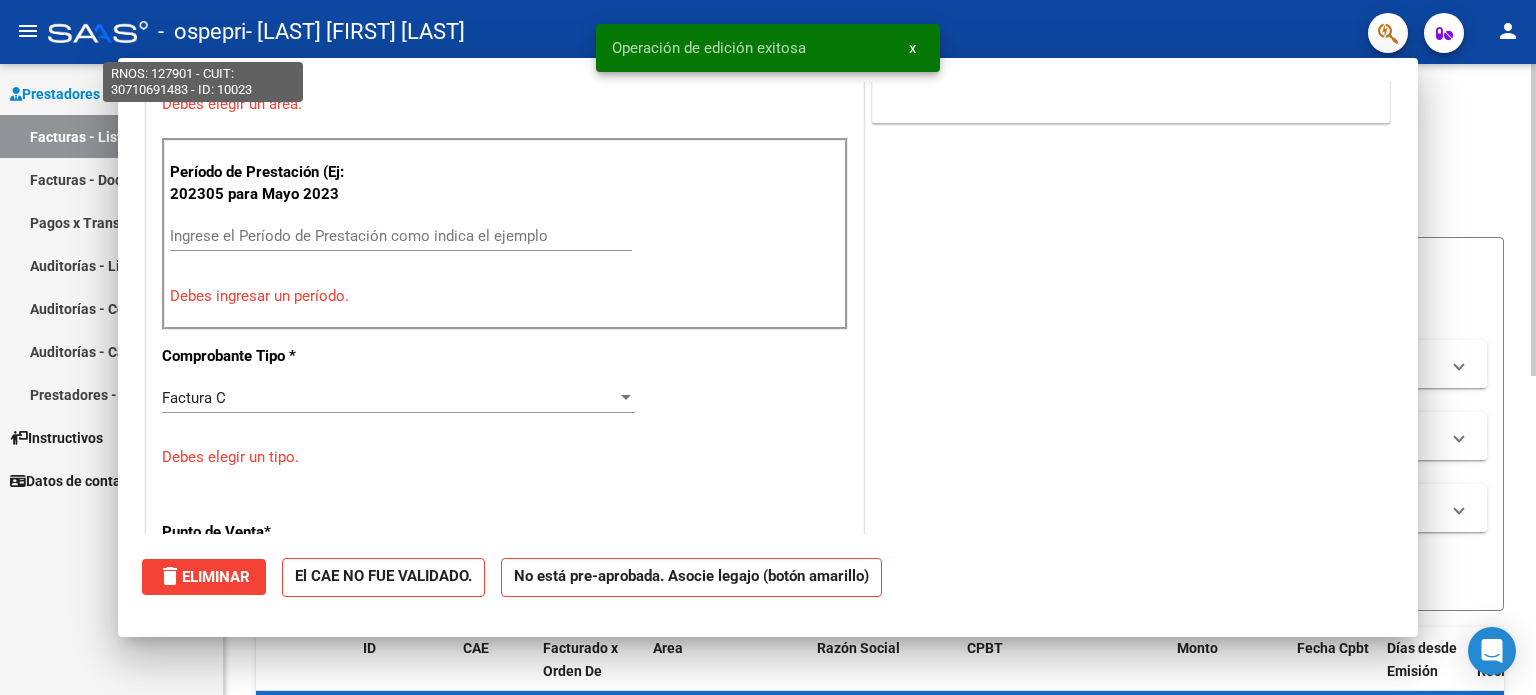 scroll, scrollTop: 0, scrollLeft: 0, axis: both 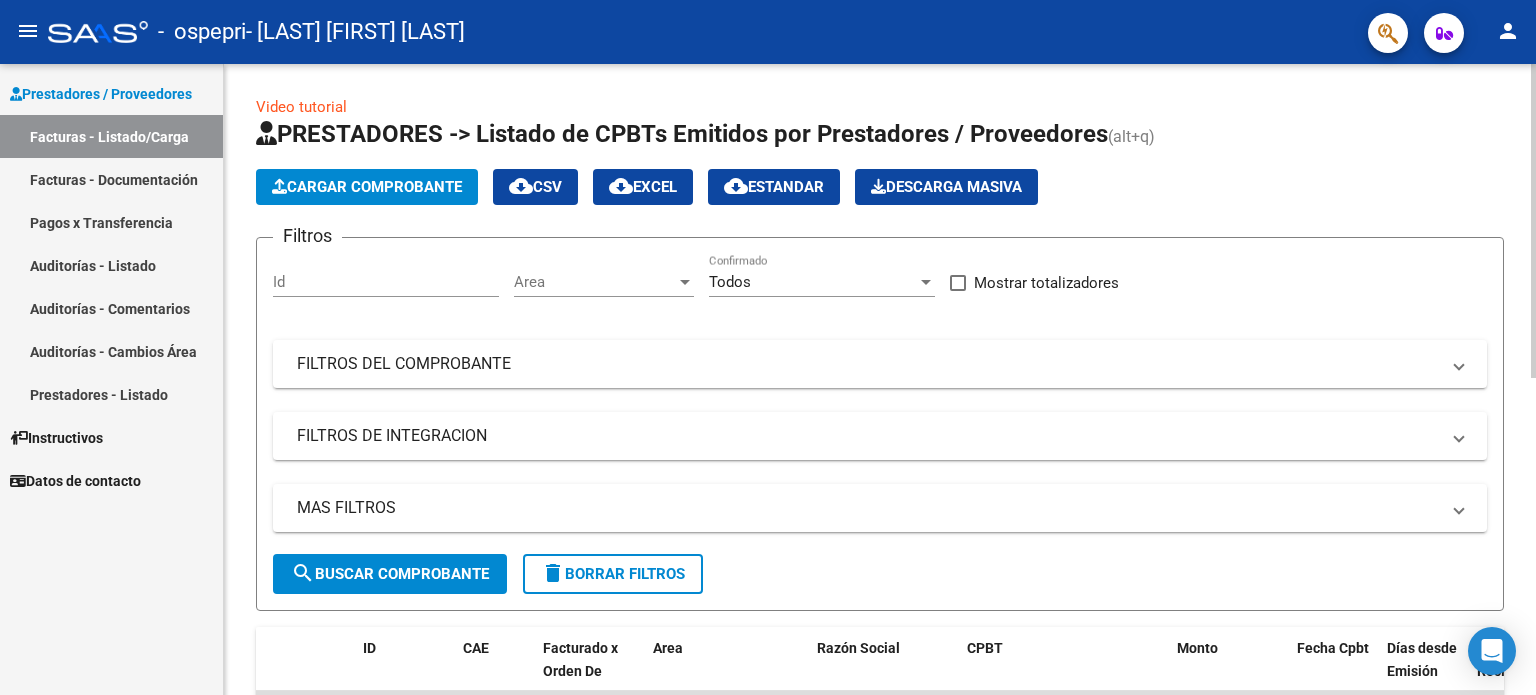 click on "Cargar Comprobante" 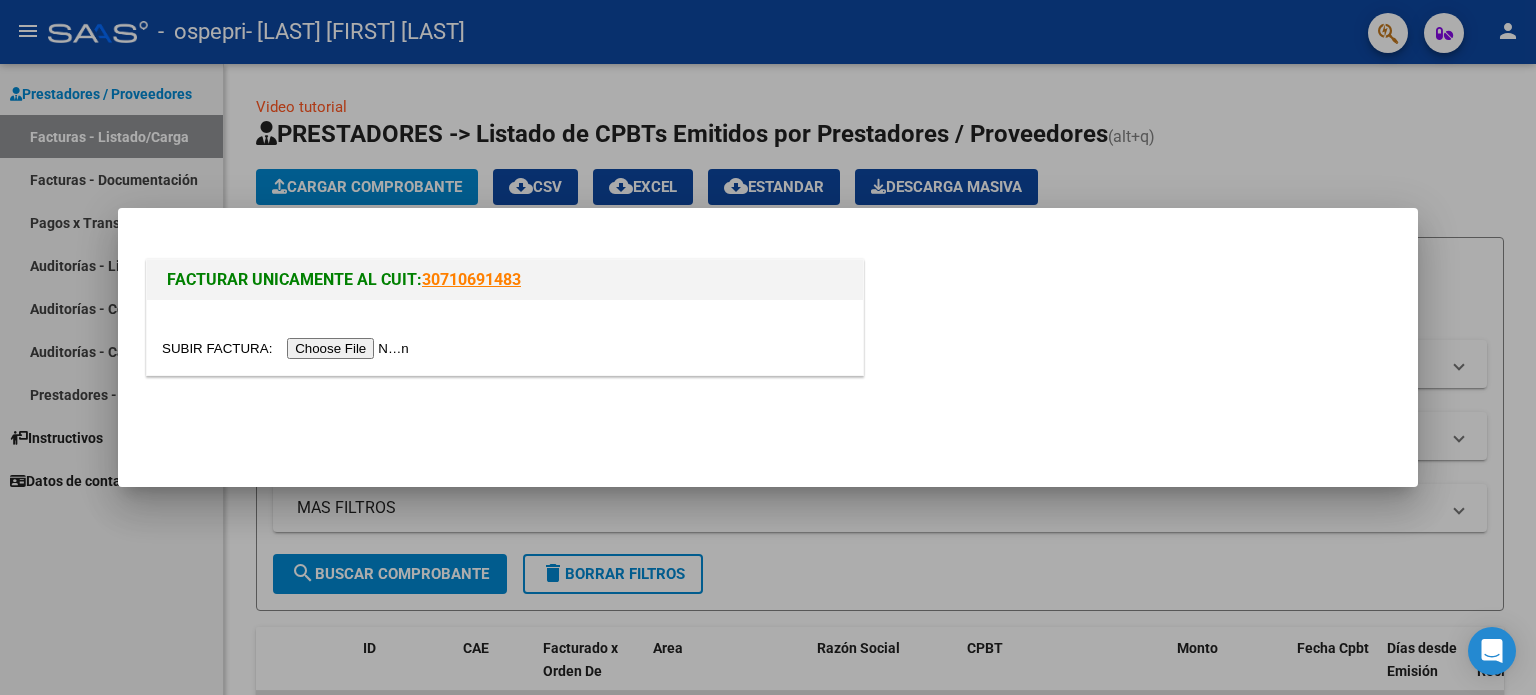 click at bounding box center (288, 348) 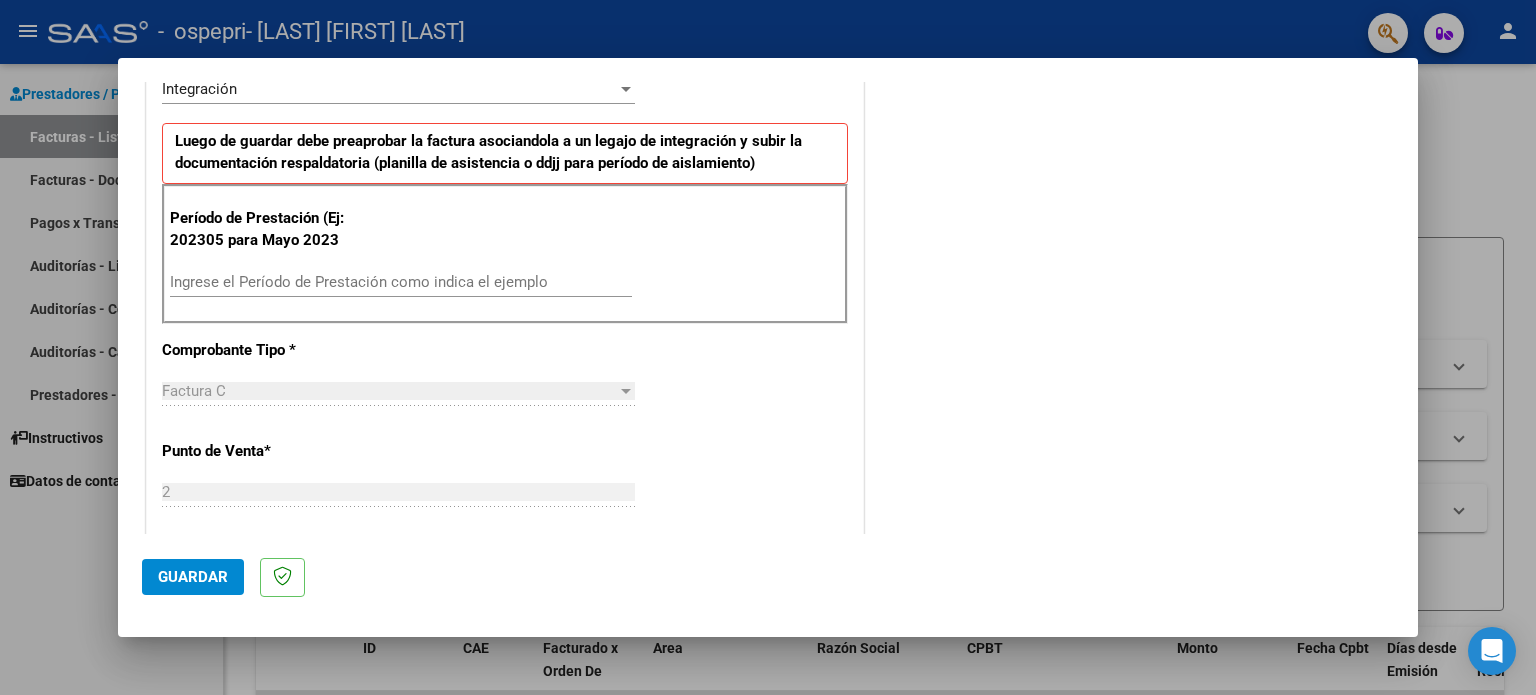 scroll, scrollTop: 500, scrollLeft: 0, axis: vertical 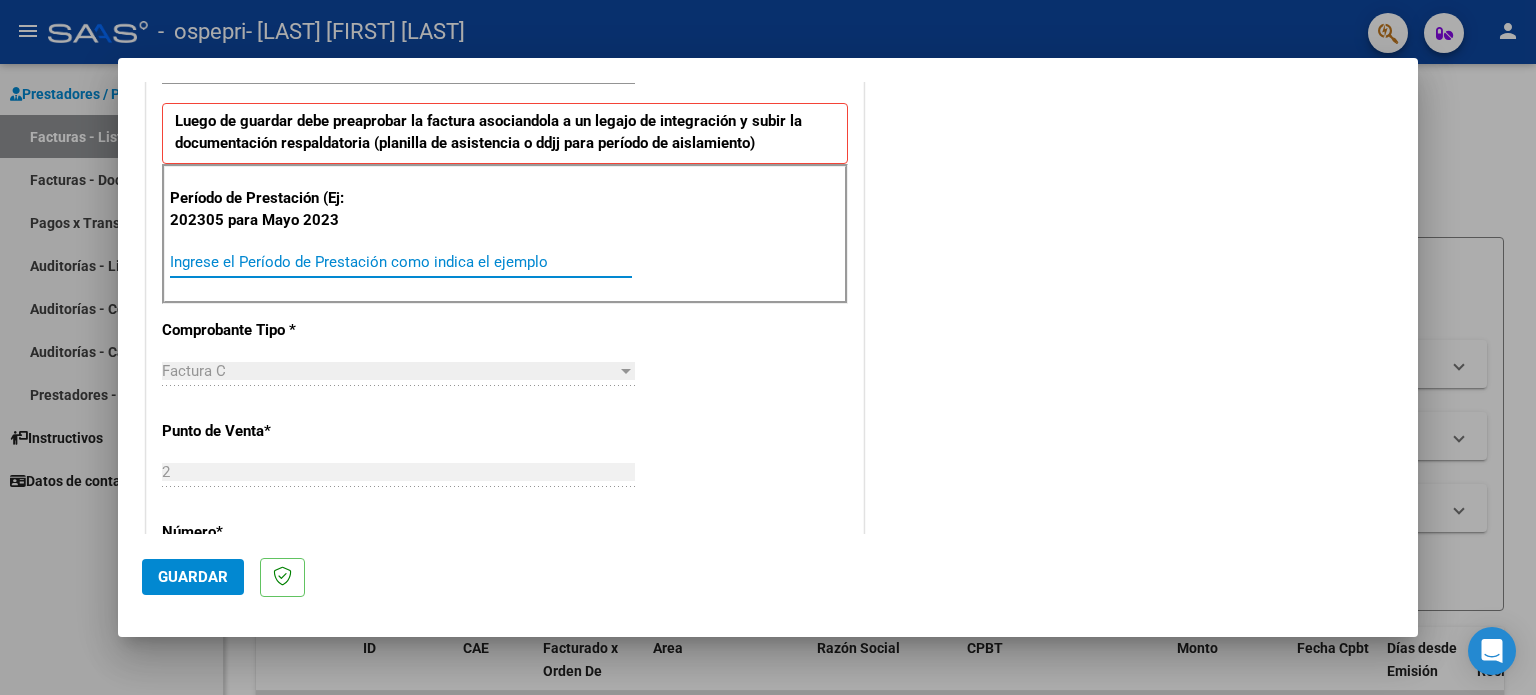 click on "Ingrese el Período de Prestación como indica el ejemplo" at bounding box center (401, 262) 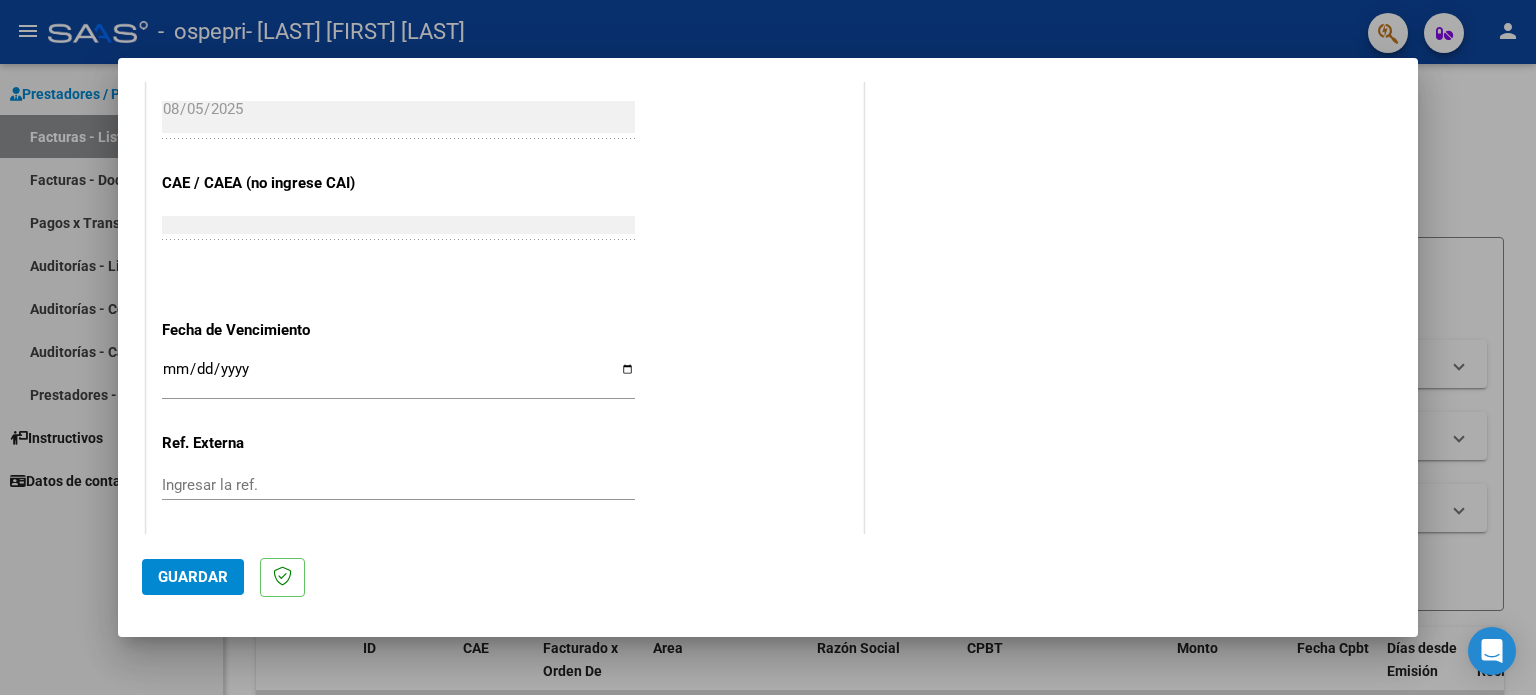 scroll, scrollTop: 1200, scrollLeft: 0, axis: vertical 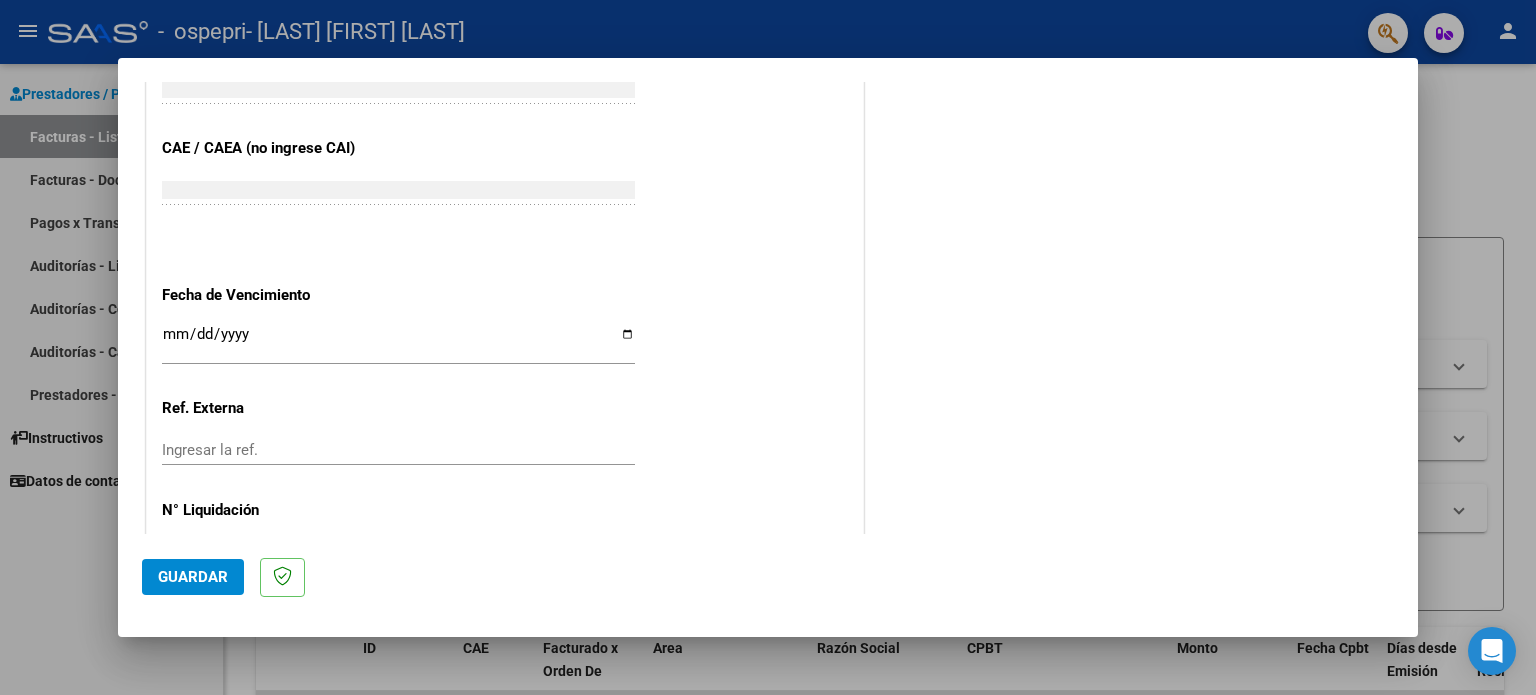 type on "202507" 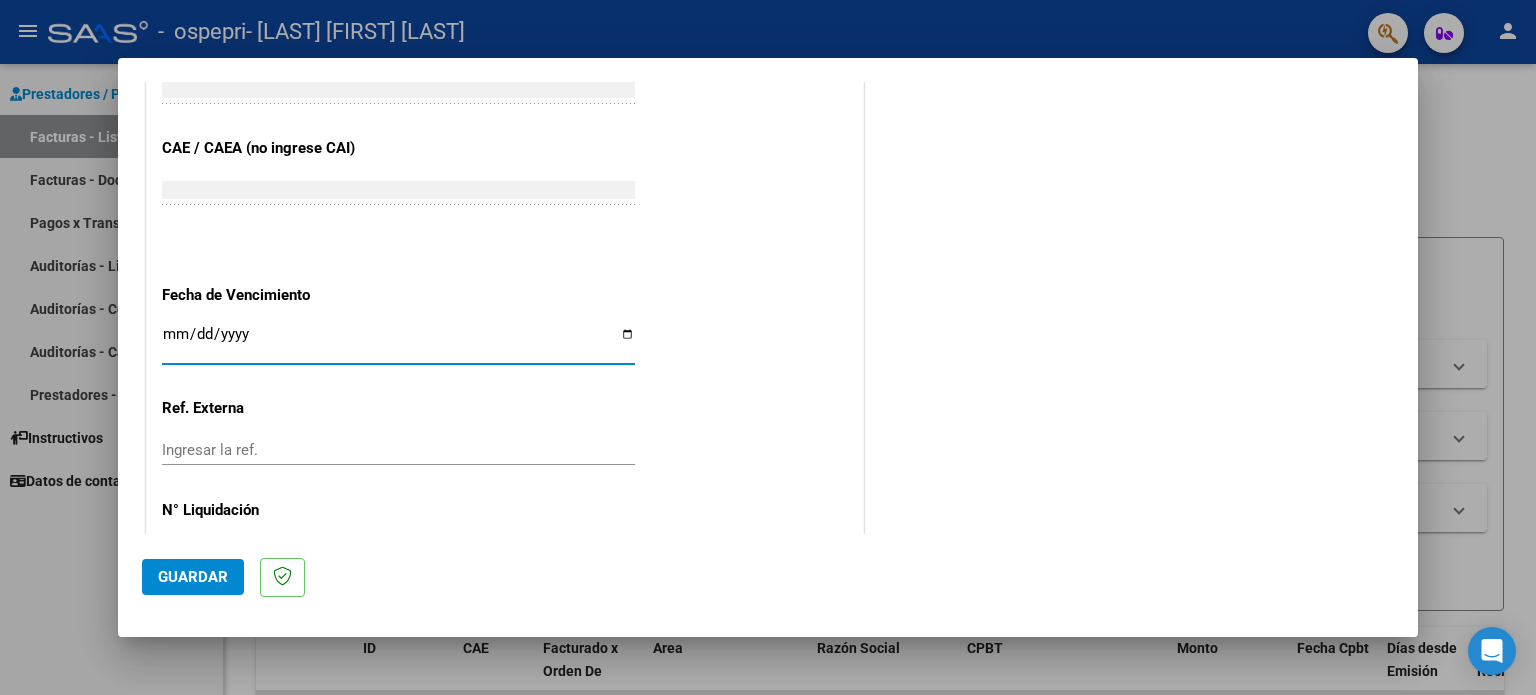 click on "Ingresar la fecha" at bounding box center (398, 342) 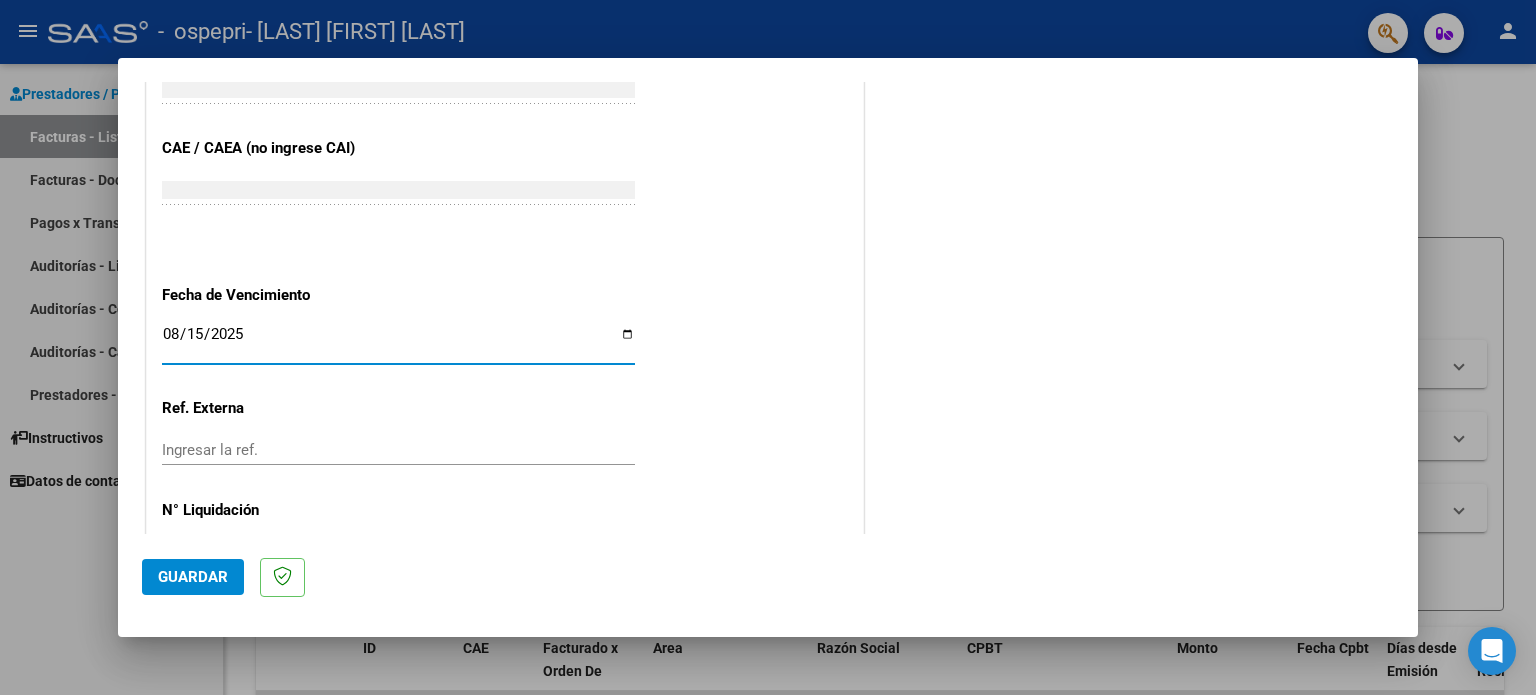 type on "2025-08-15" 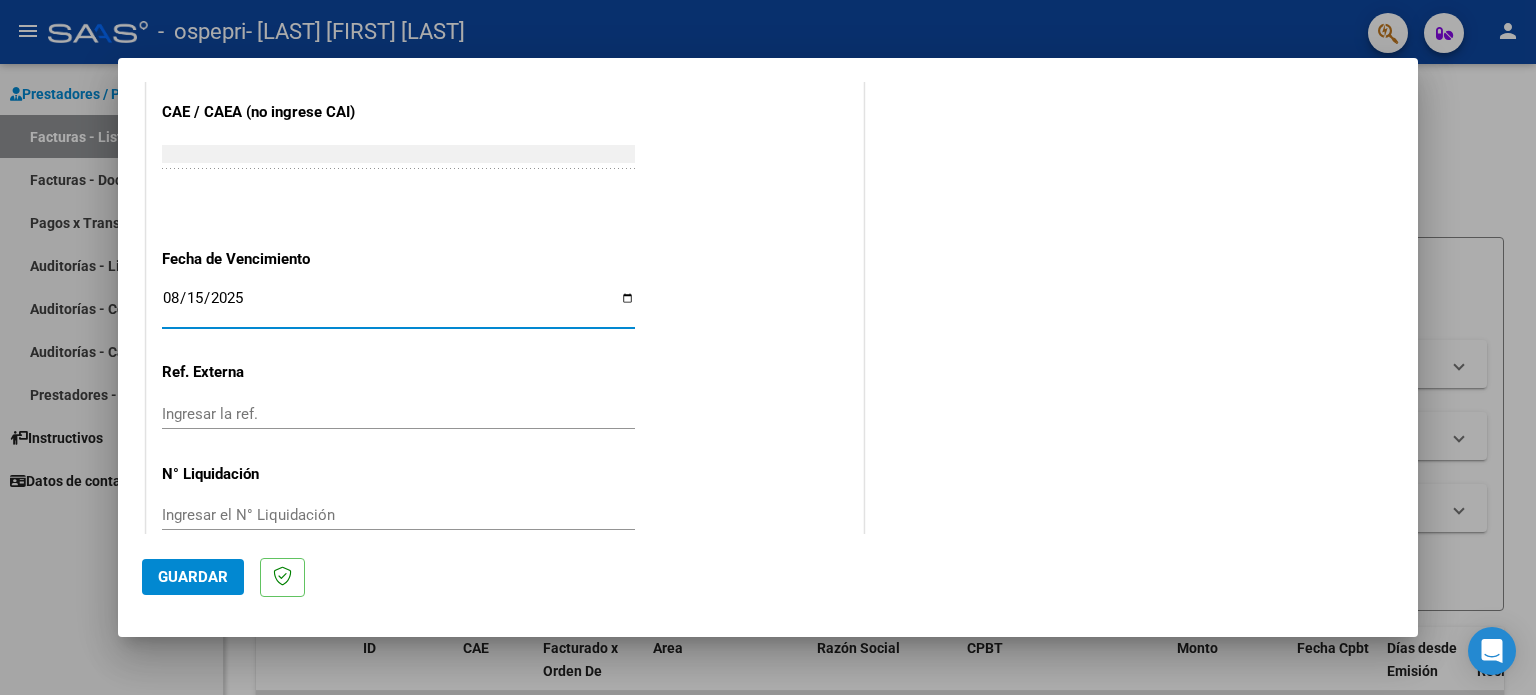 scroll, scrollTop: 1268, scrollLeft: 0, axis: vertical 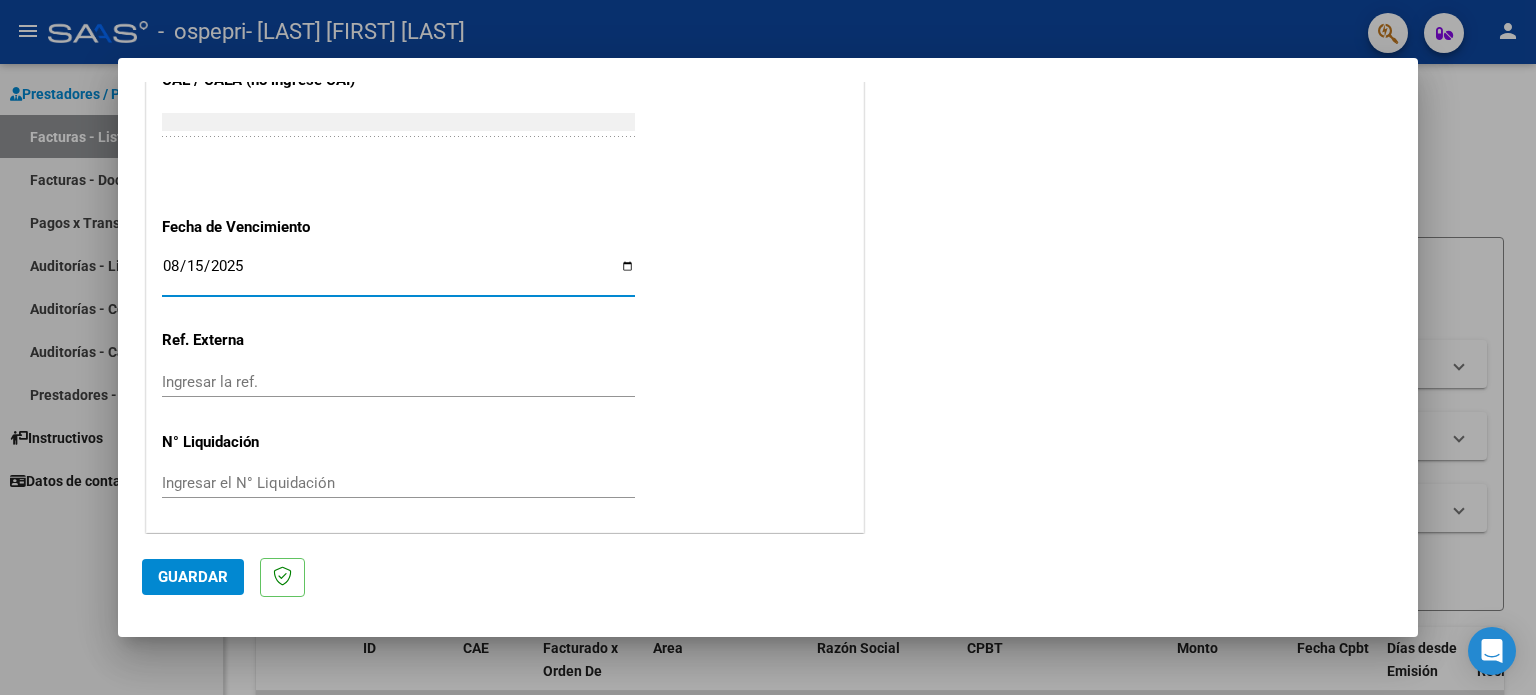 click on "Guardar" 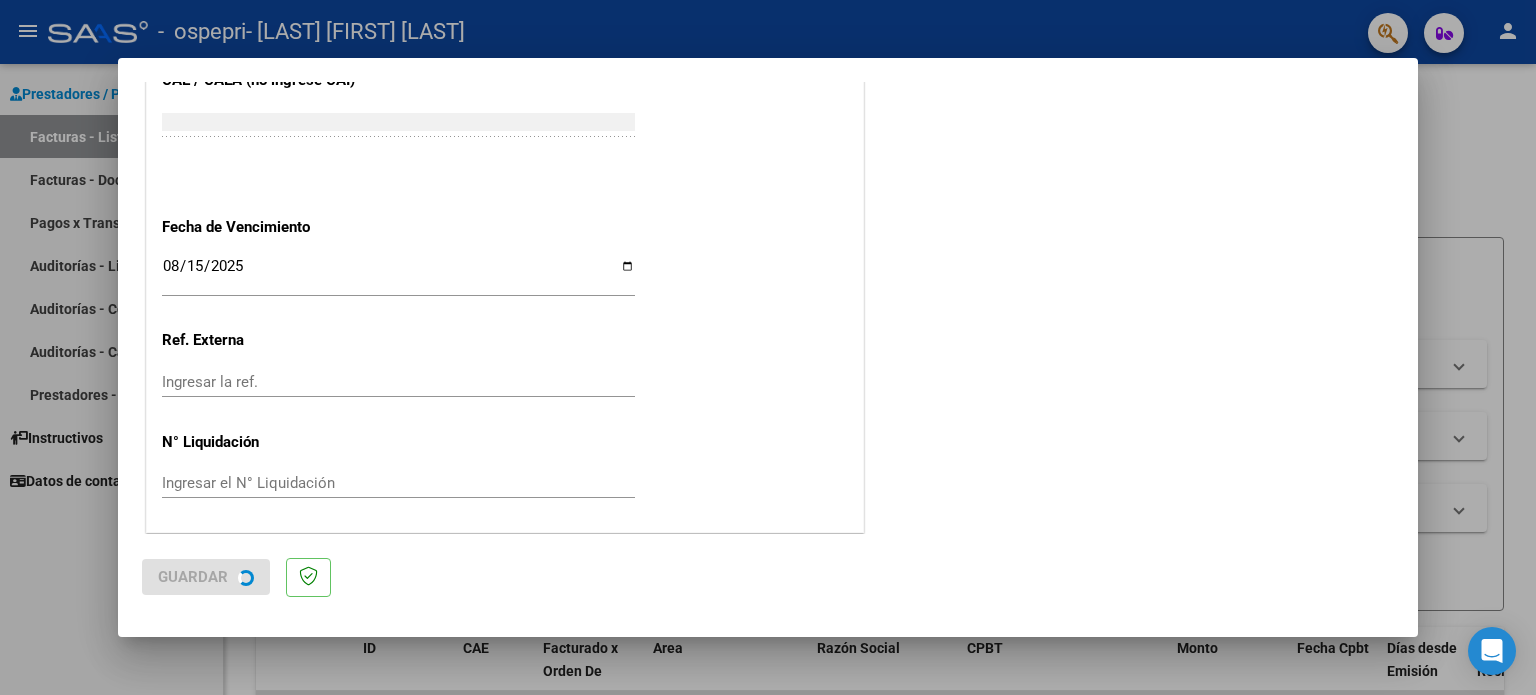 scroll, scrollTop: 0, scrollLeft: 0, axis: both 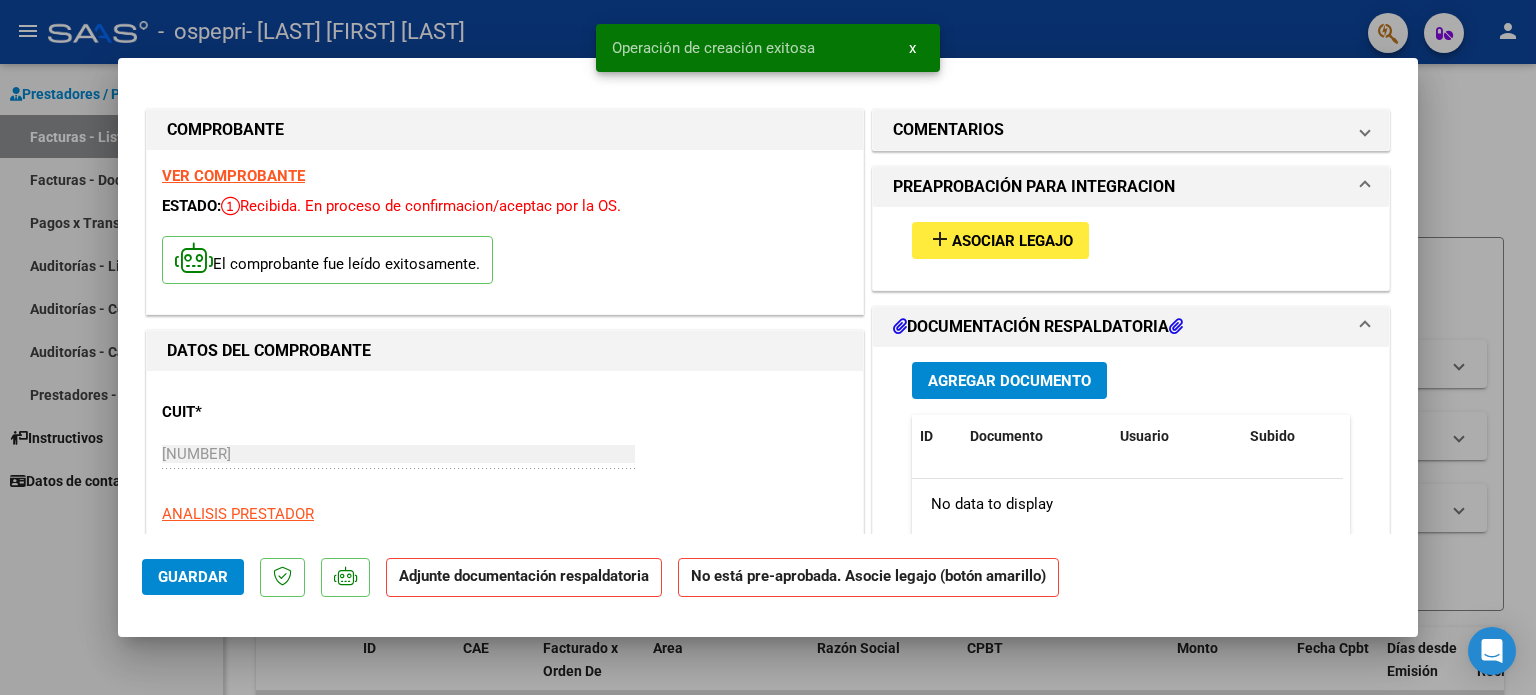click on "add" at bounding box center [940, 239] 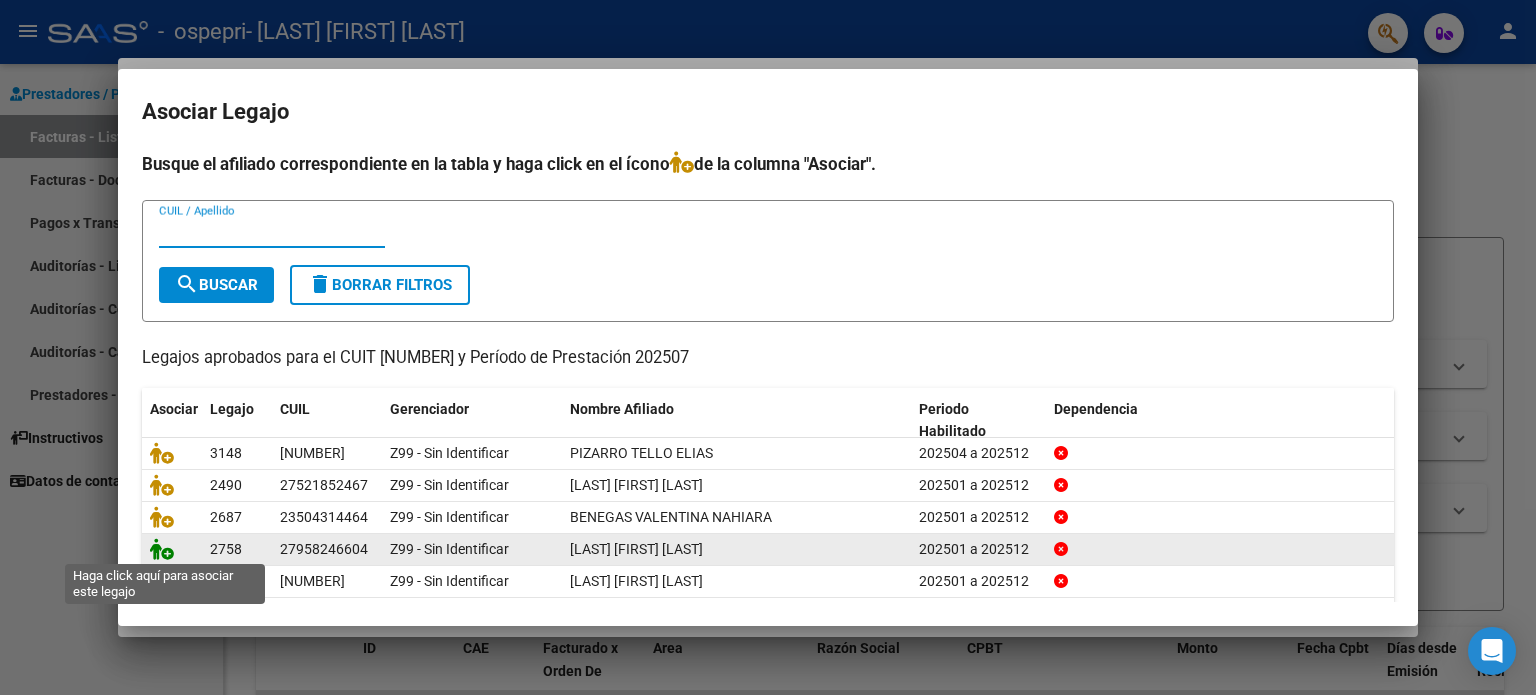 click 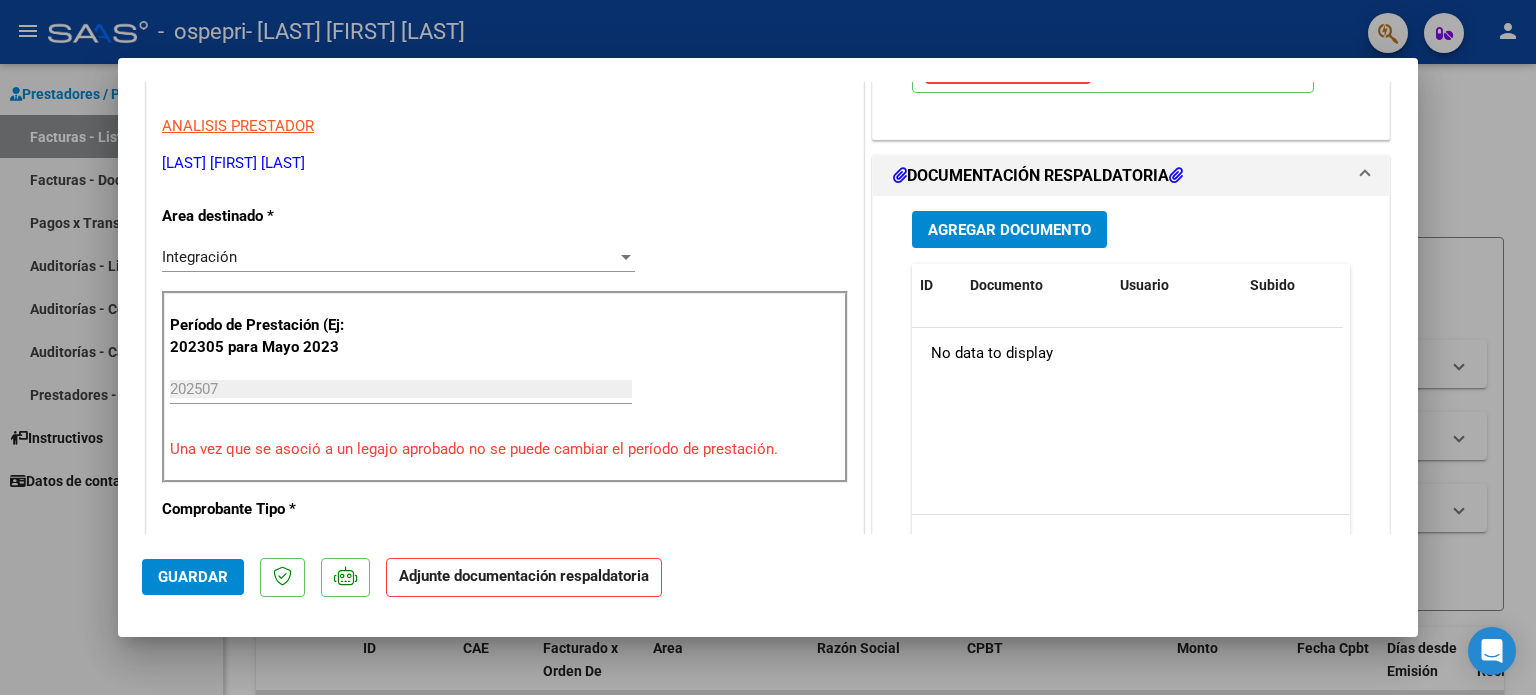 scroll, scrollTop: 400, scrollLeft: 0, axis: vertical 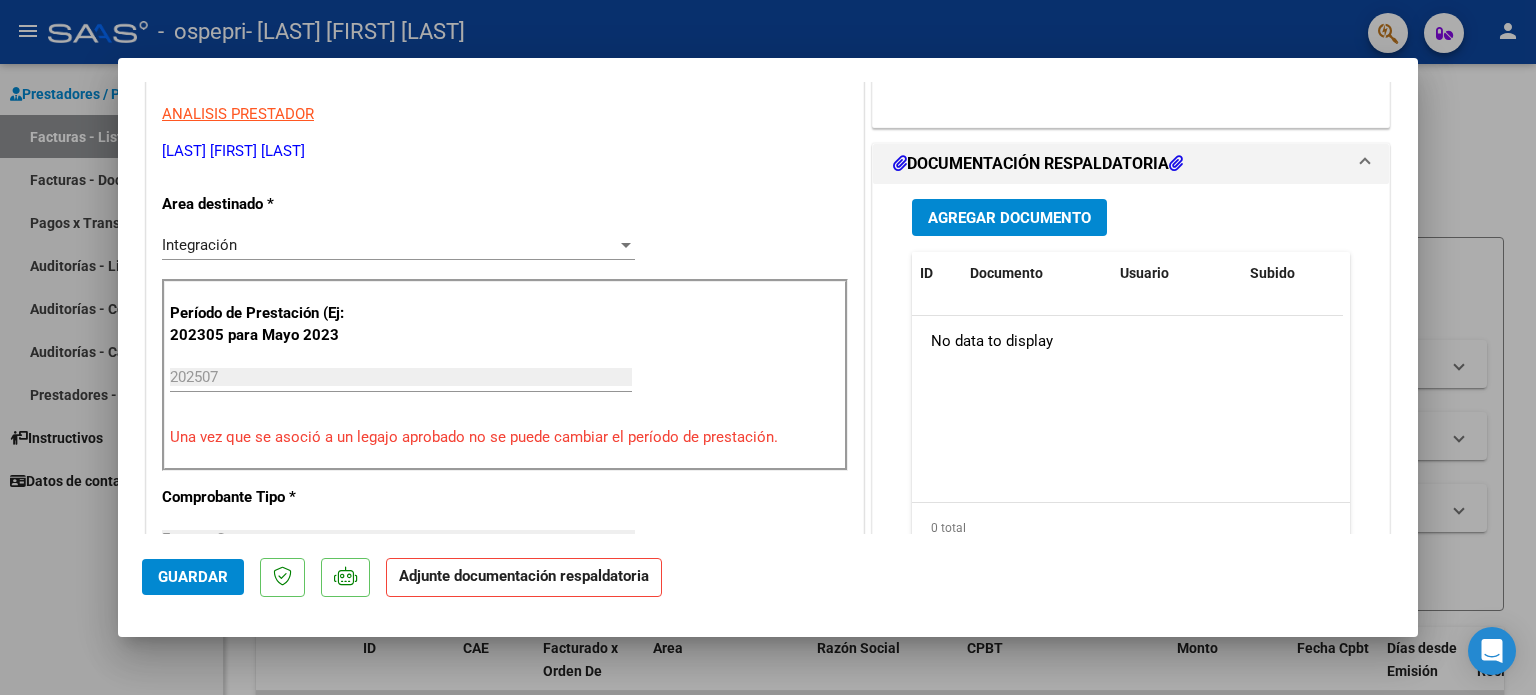 click on "Agregar Documento" at bounding box center [1009, 218] 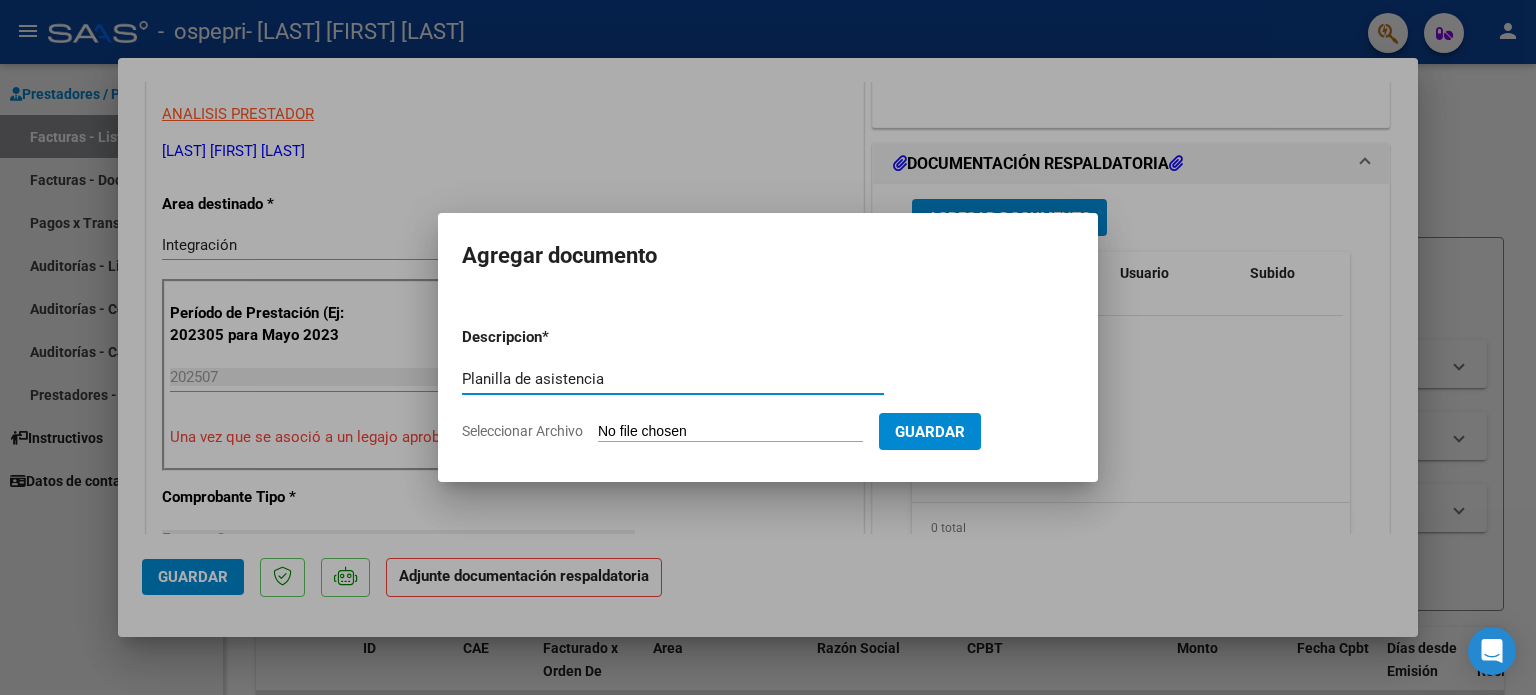 type on "Planilla de asistencia" 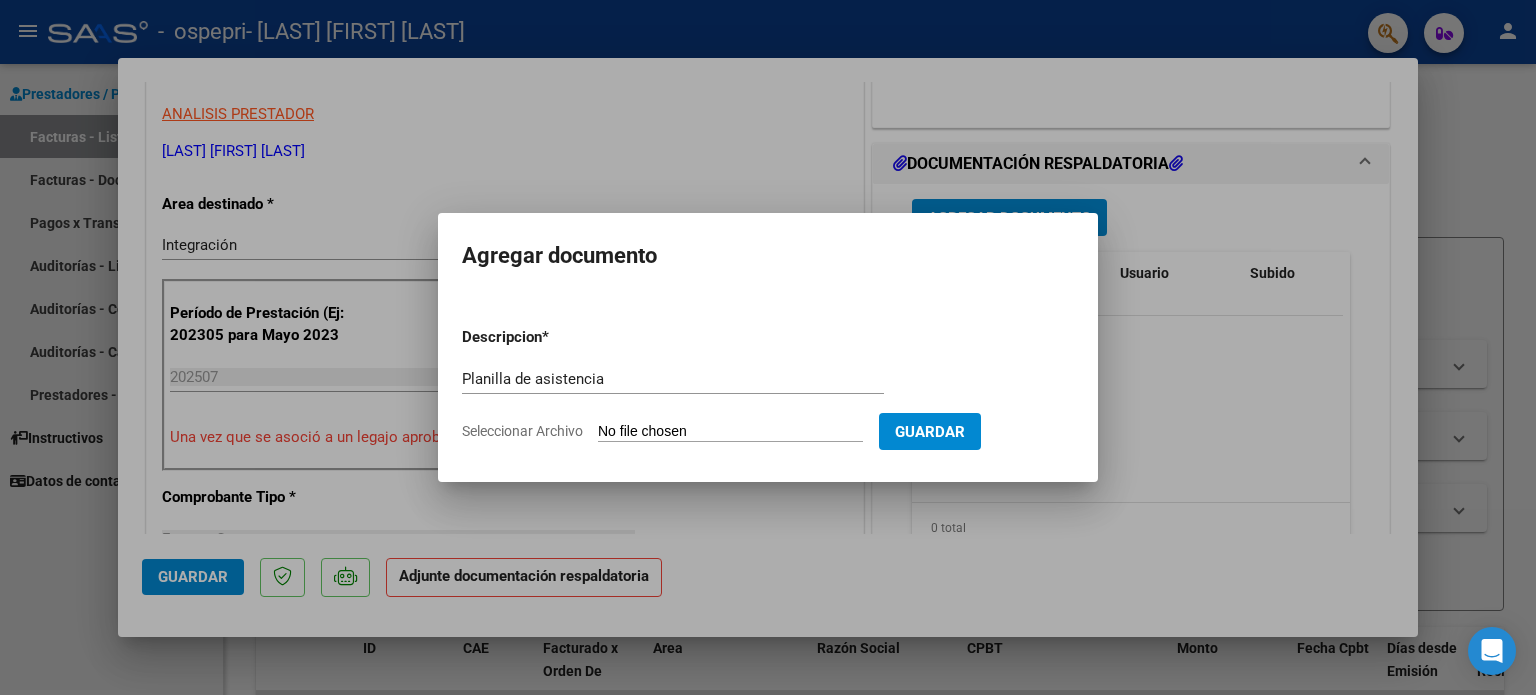 click on "Seleccionar Archivo" at bounding box center (730, 432) 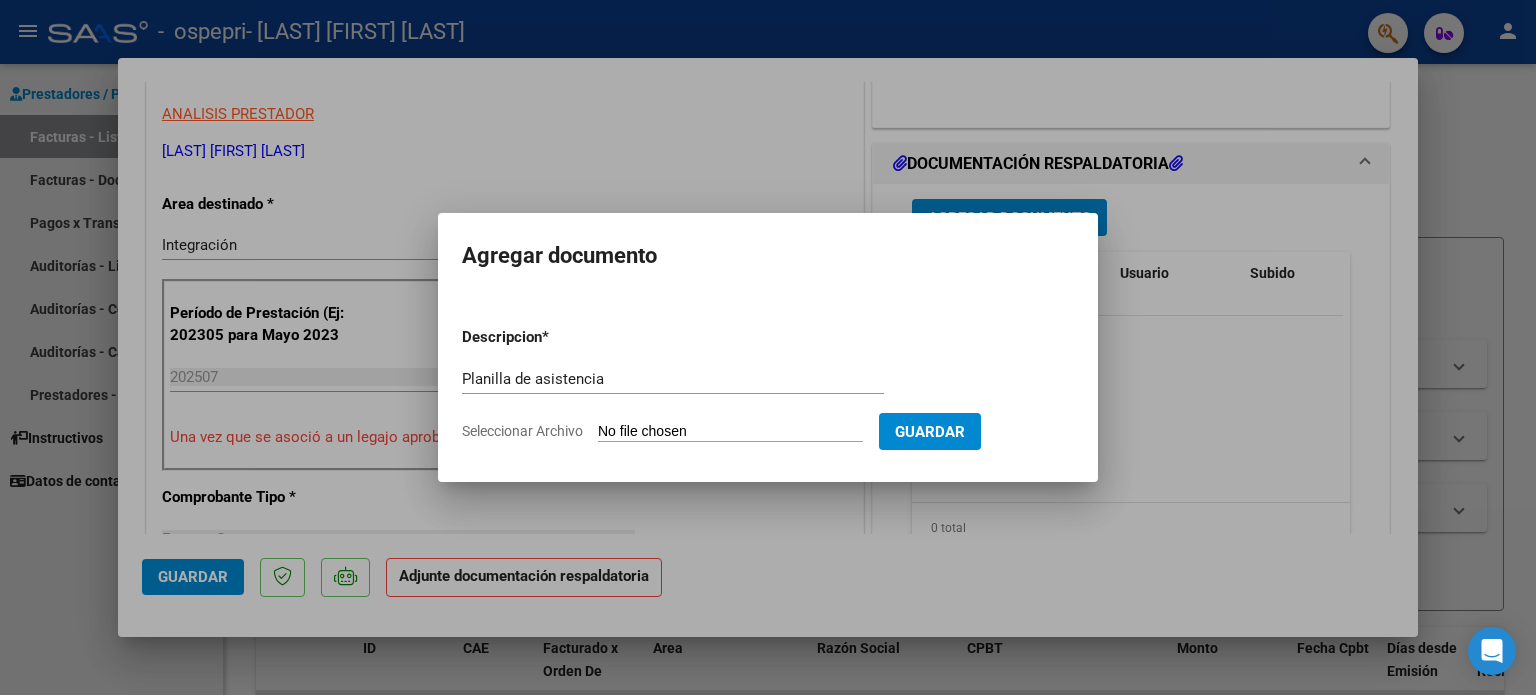 click on "Seleccionar Archivo" at bounding box center [730, 432] 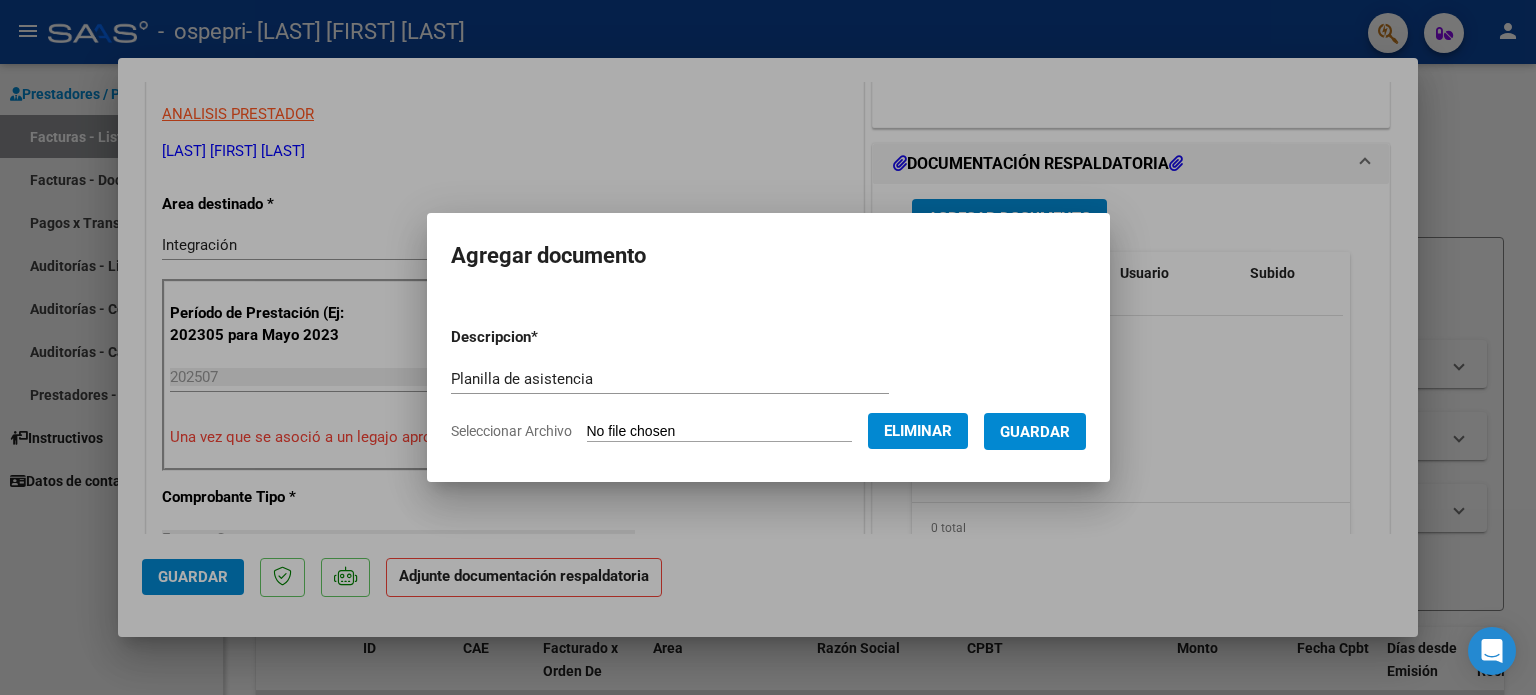 click on "Guardar" at bounding box center [1035, 432] 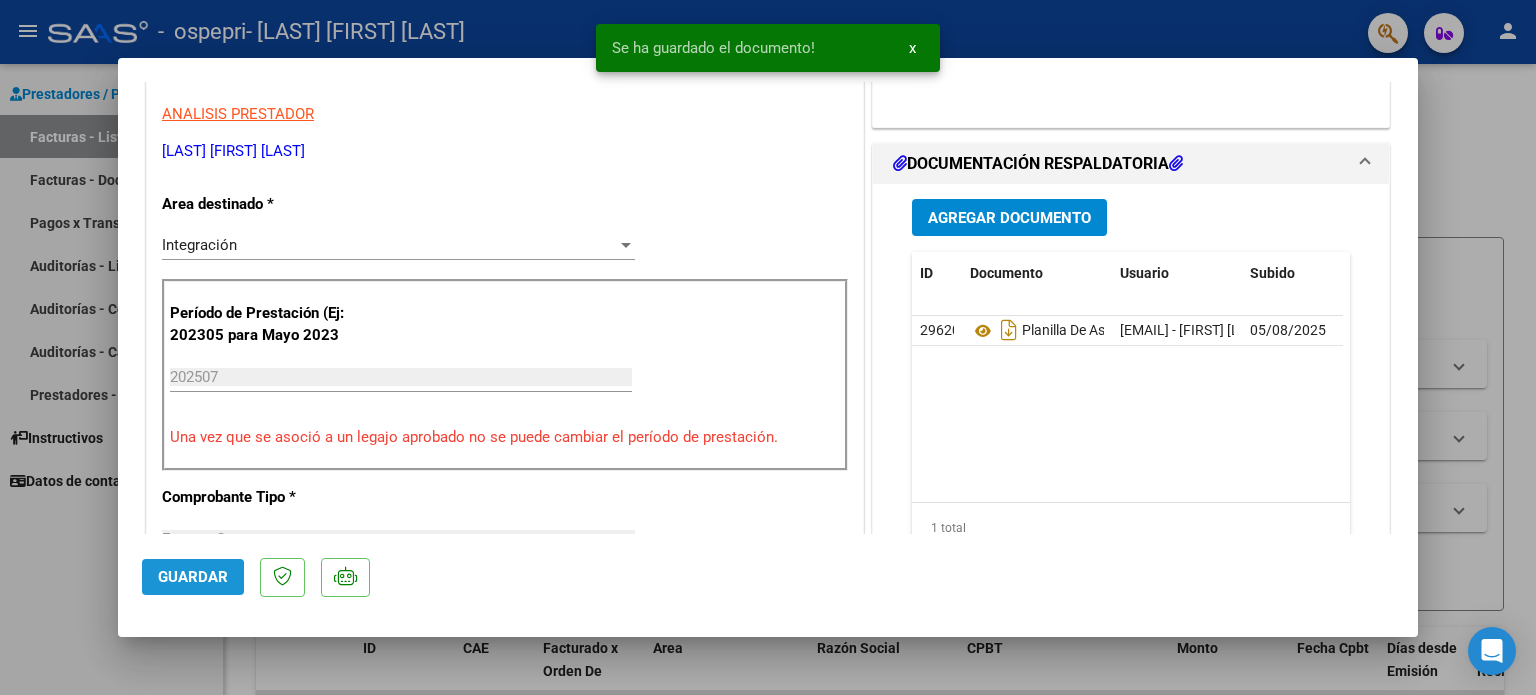 click on "Guardar" 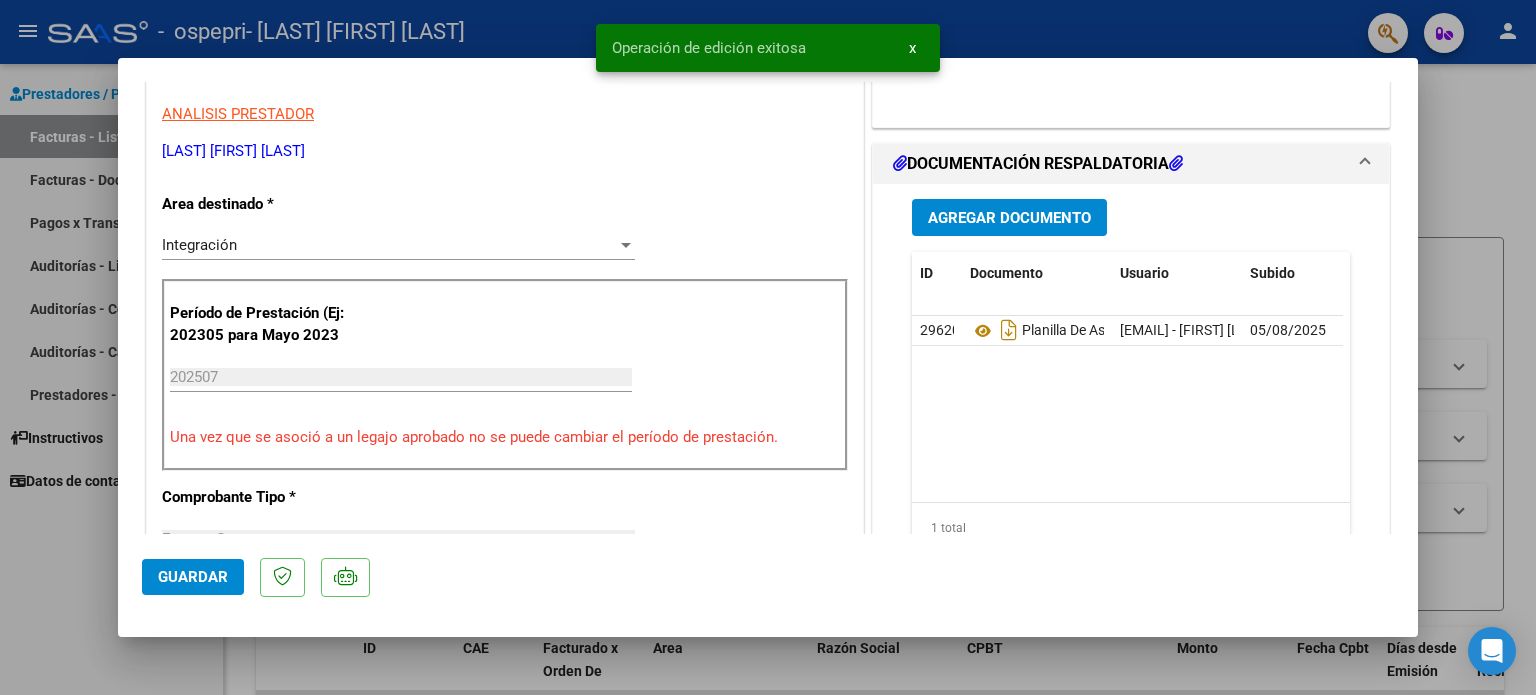 click at bounding box center [768, 347] 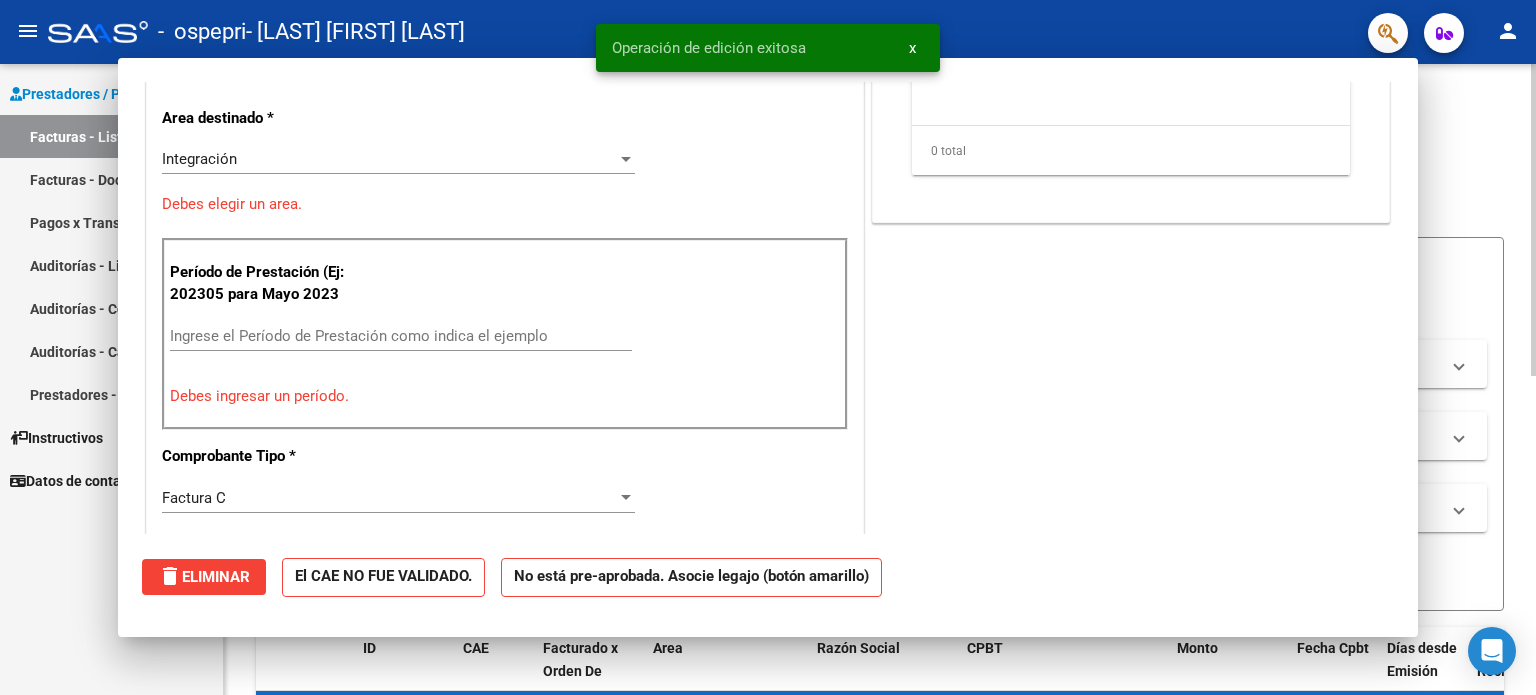 scroll, scrollTop: 0, scrollLeft: 0, axis: both 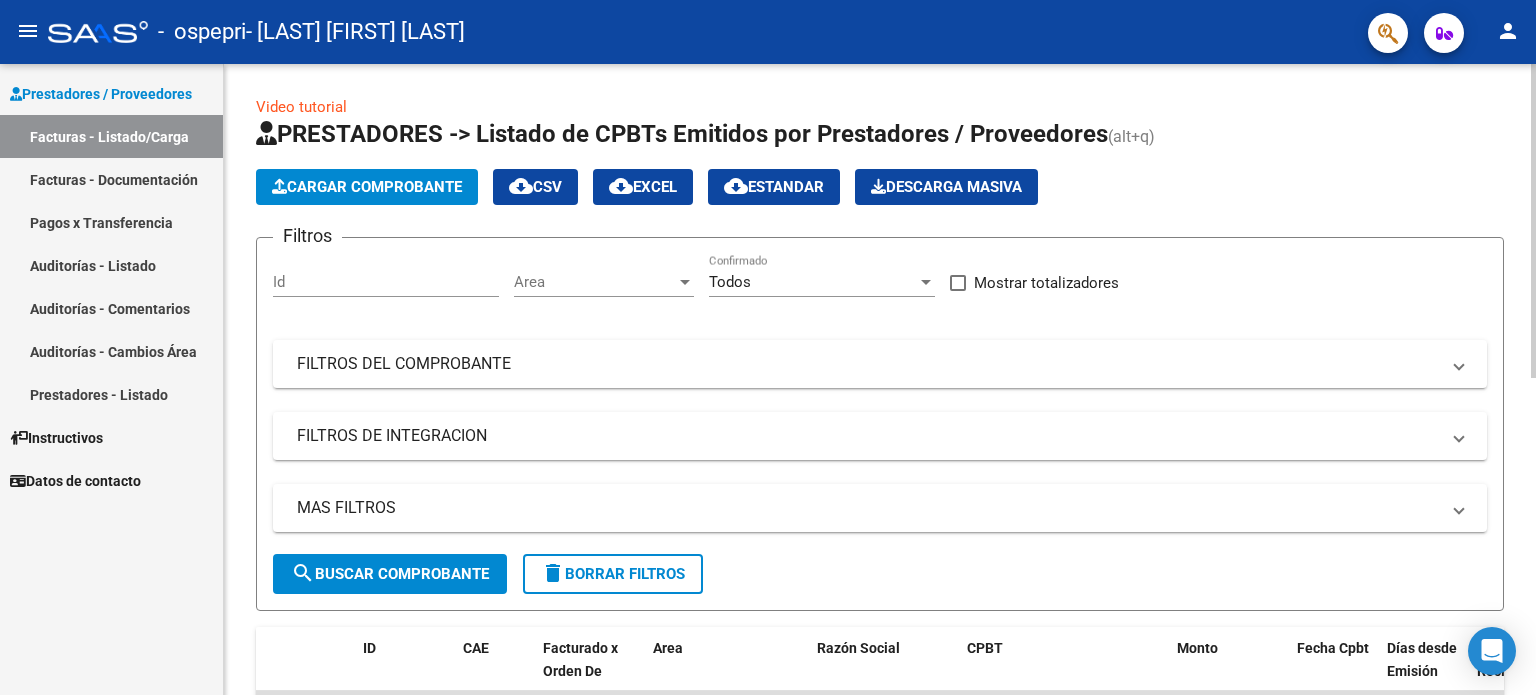 click on "Cargar Comprobante" 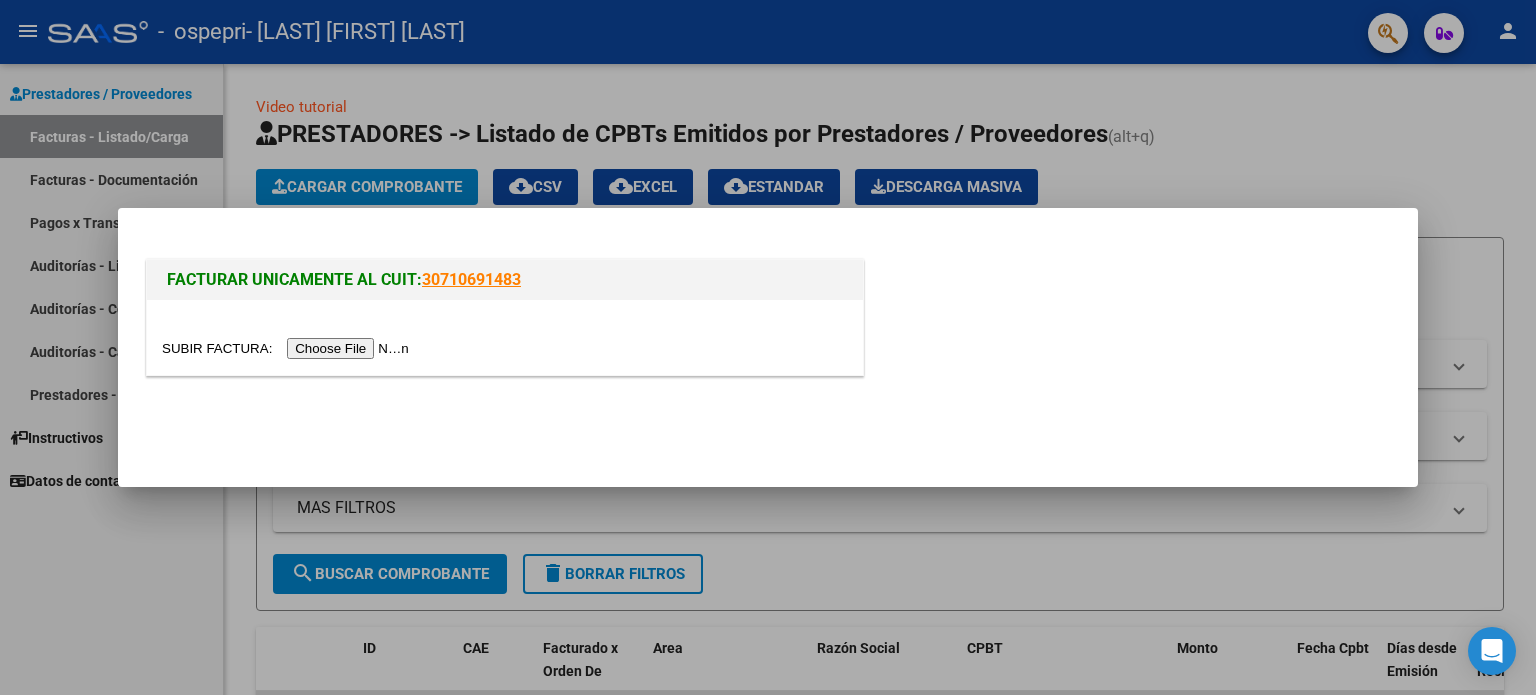 click at bounding box center (288, 348) 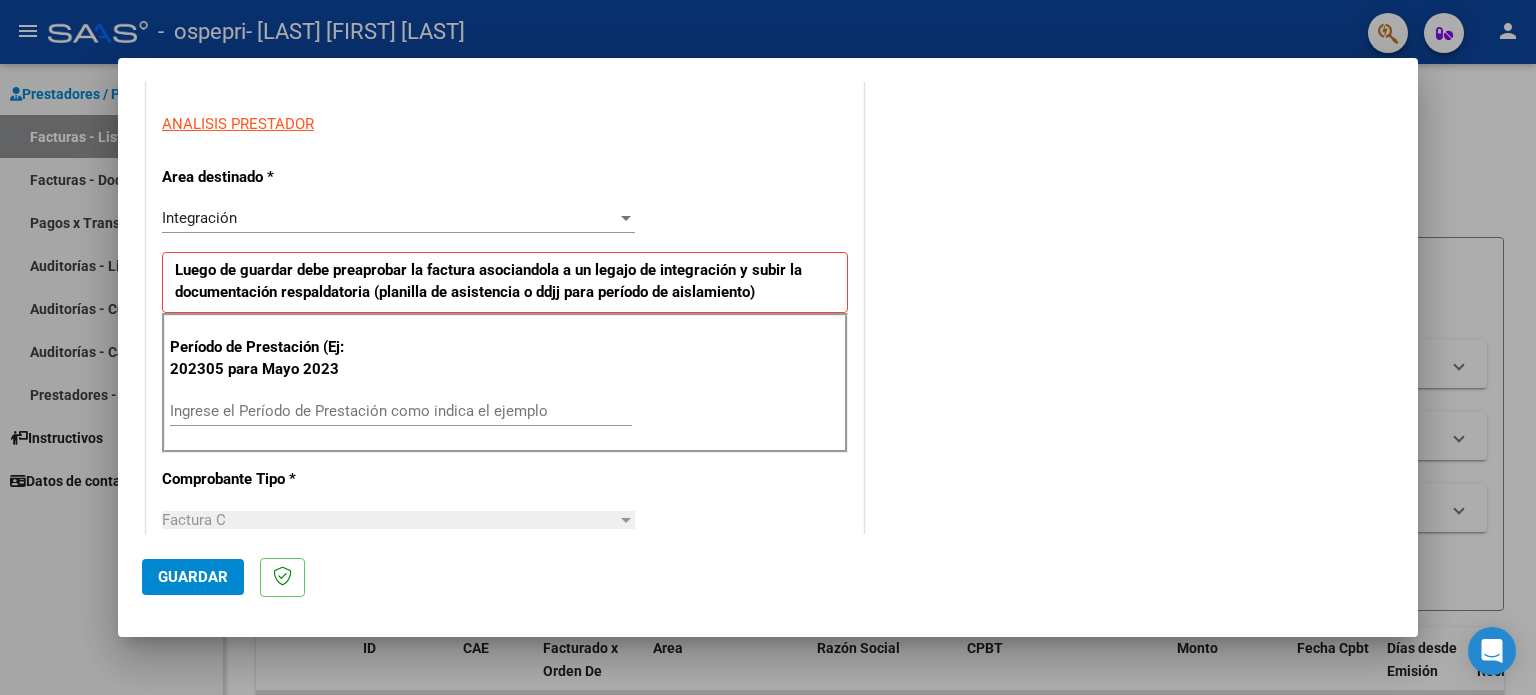 scroll, scrollTop: 400, scrollLeft: 0, axis: vertical 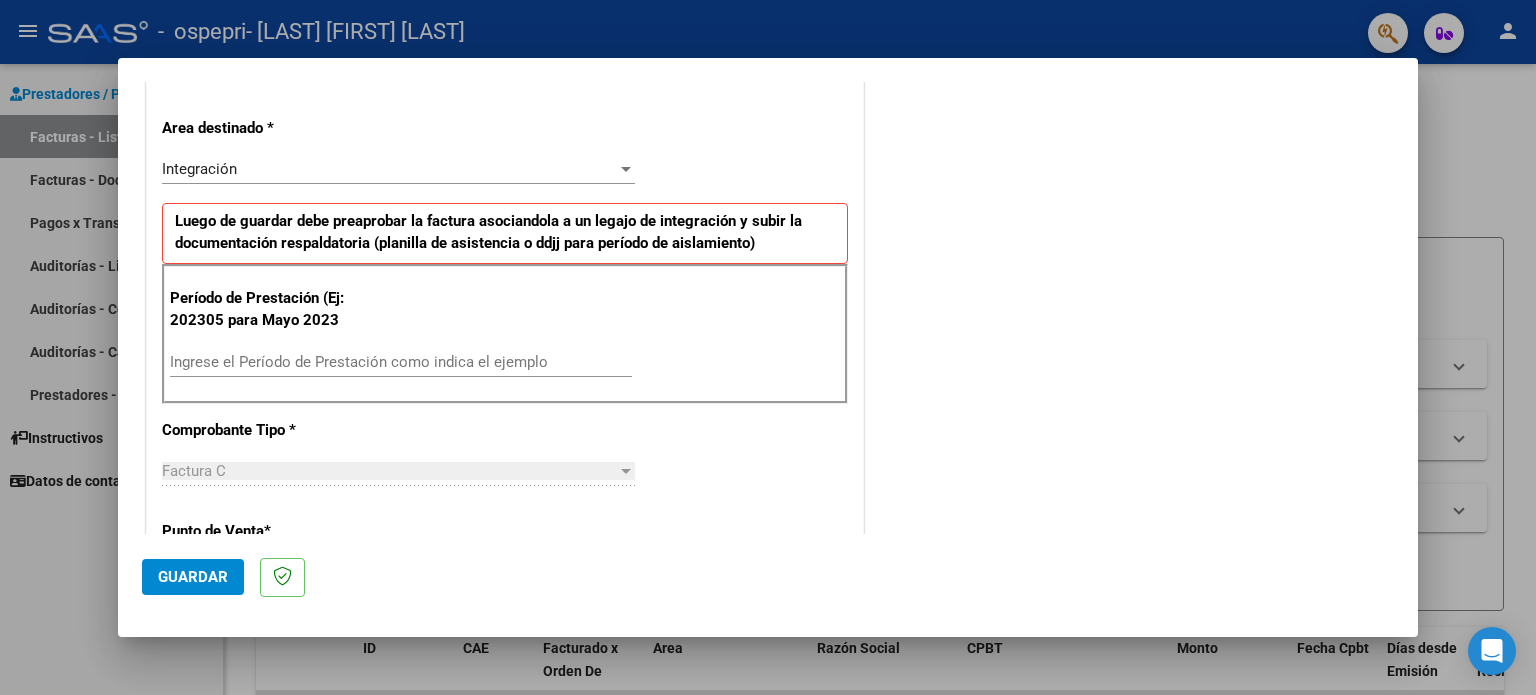 click on "Ingrese el Período de Prestación como indica el ejemplo" at bounding box center (401, 362) 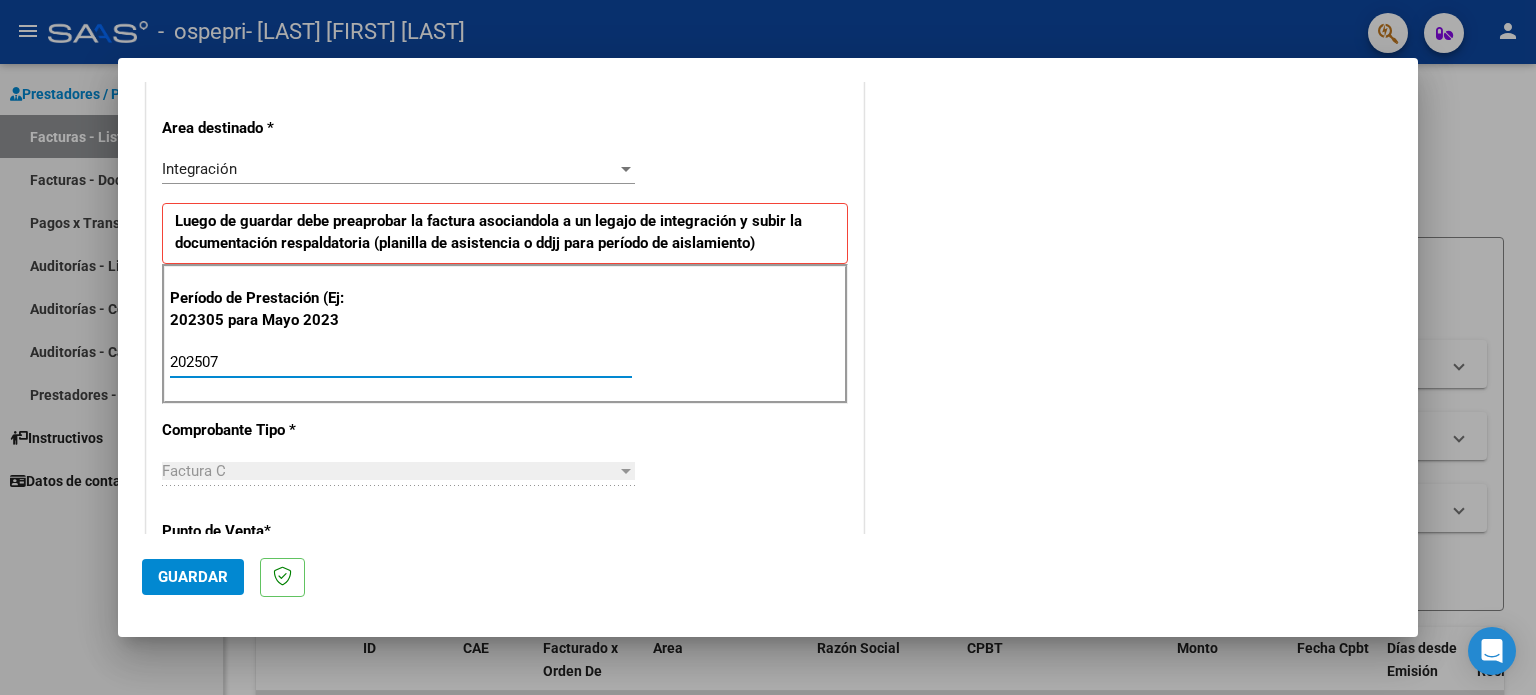 type on "202507" 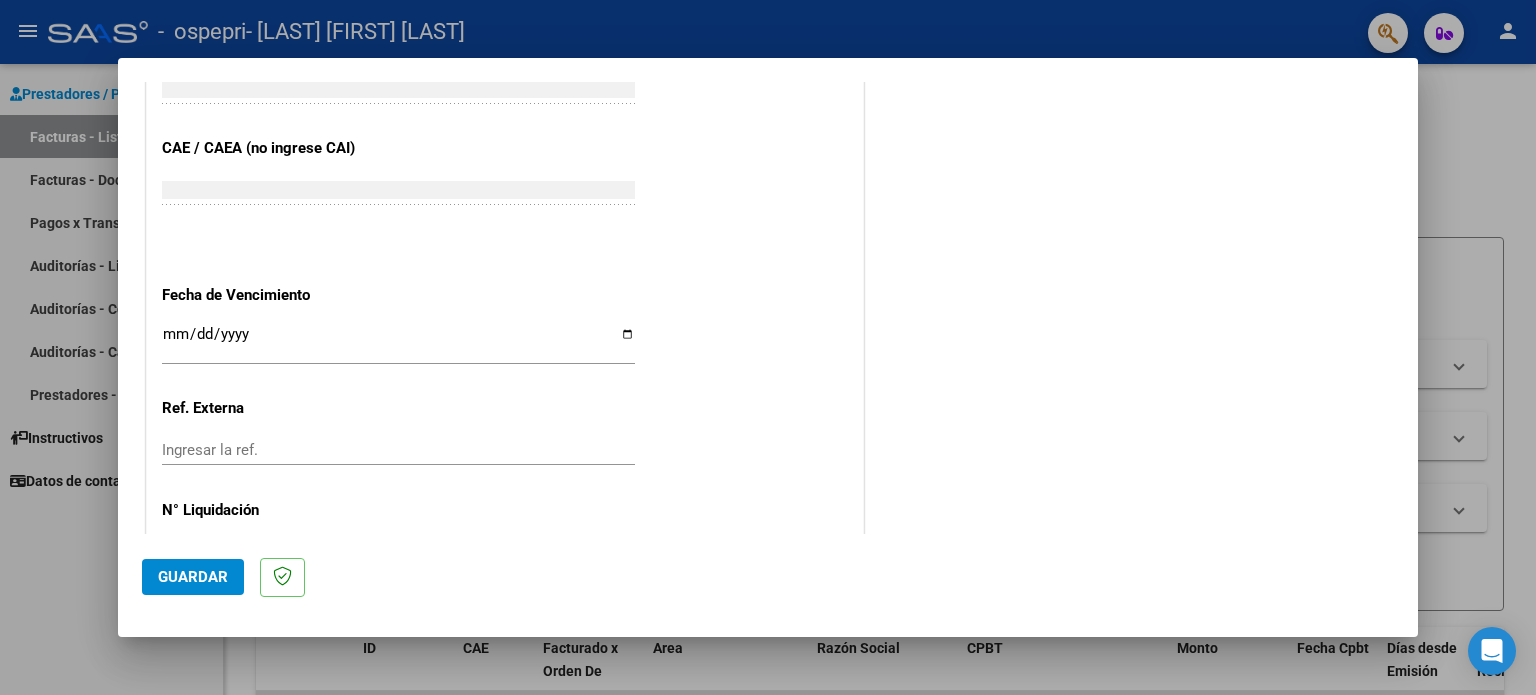 scroll, scrollTop: 1268, scrollLeft: 0, axis: vertical 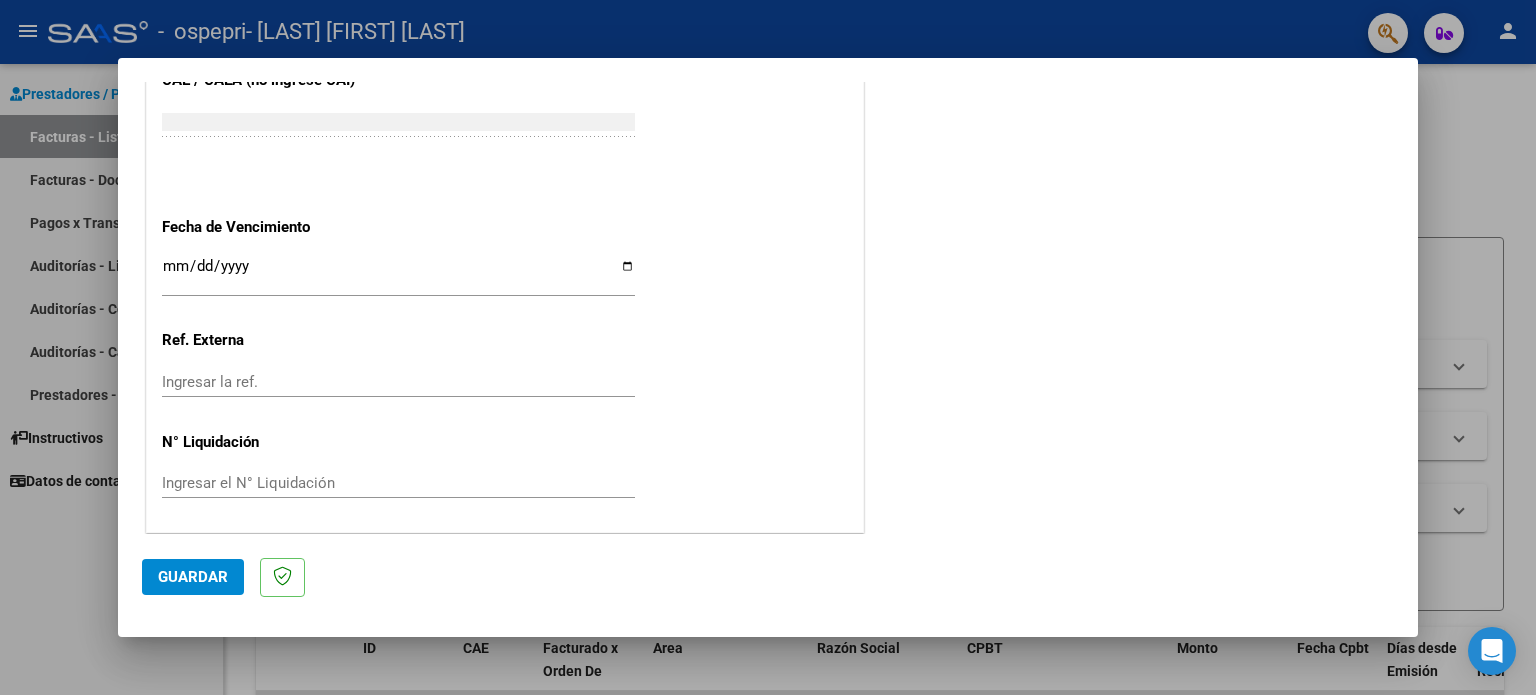 click on "Ingresar la fecha" at bounding box center (398, 274) 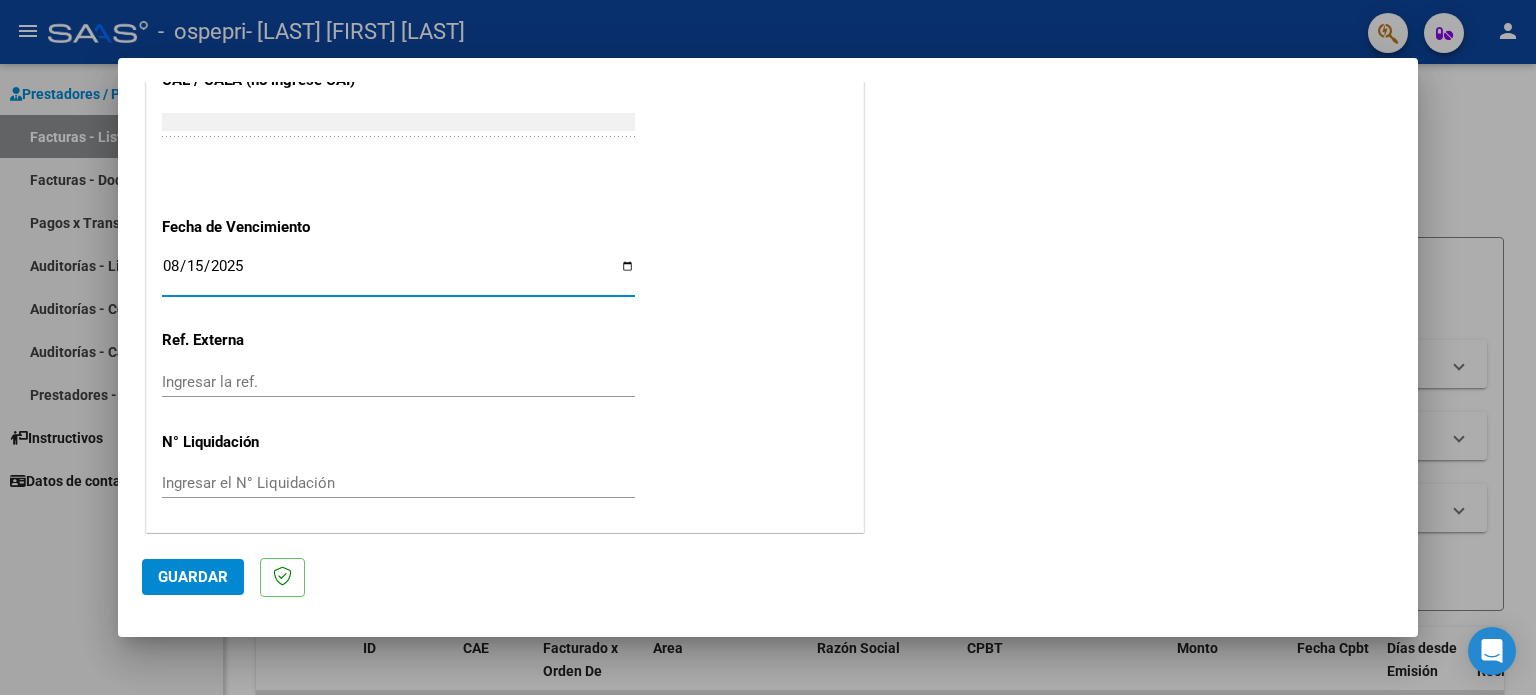 type on "2025-08-15" 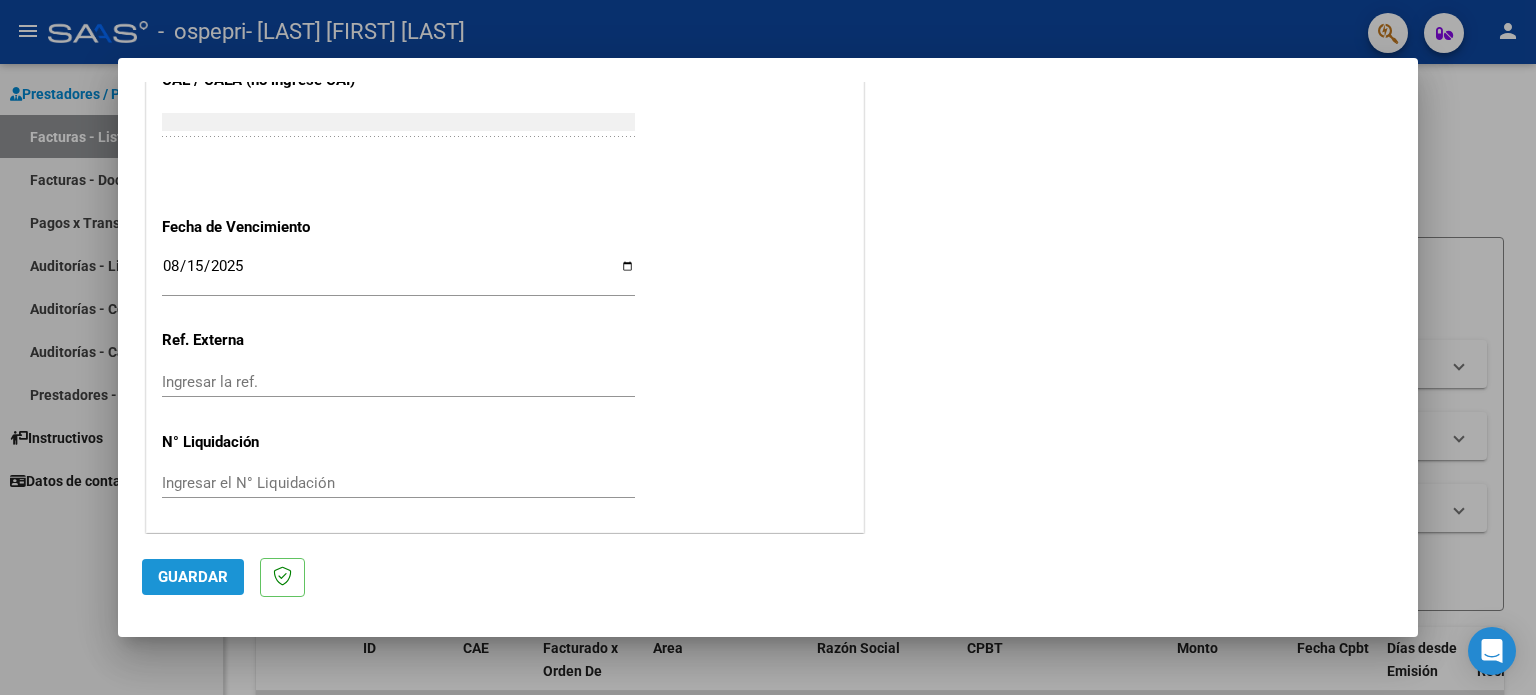 click on "Guardar" 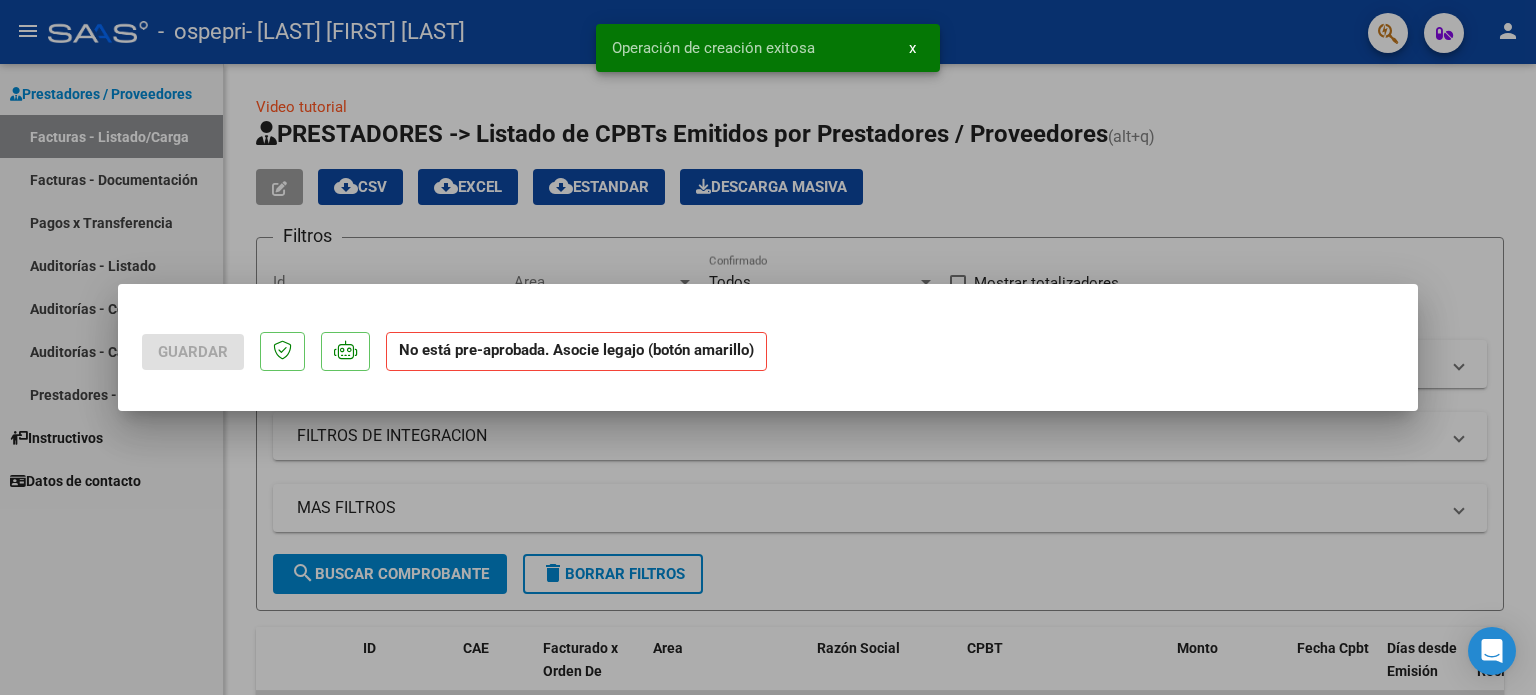 scroll, scrollTop: 0, scrollLeft: 0, axis: both 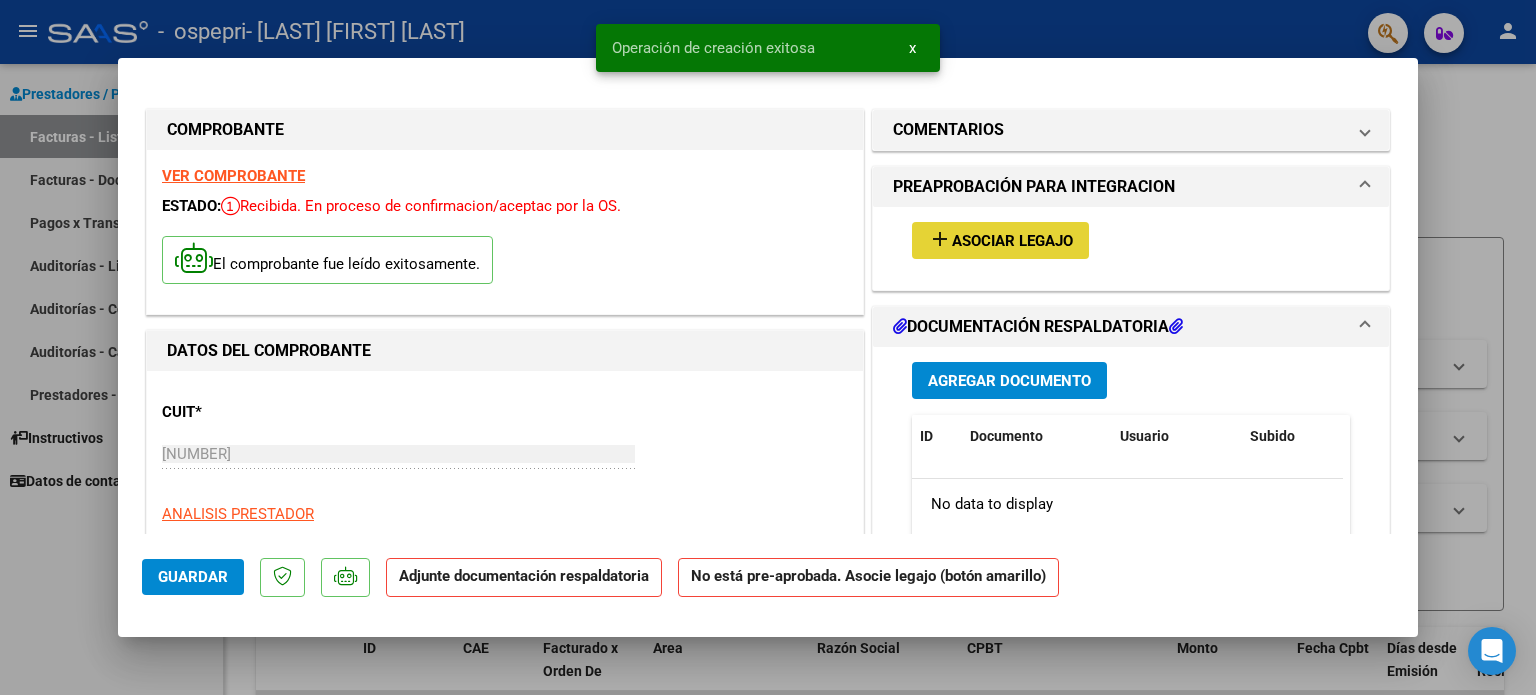 click on "add" at bounding box center [940, 239] 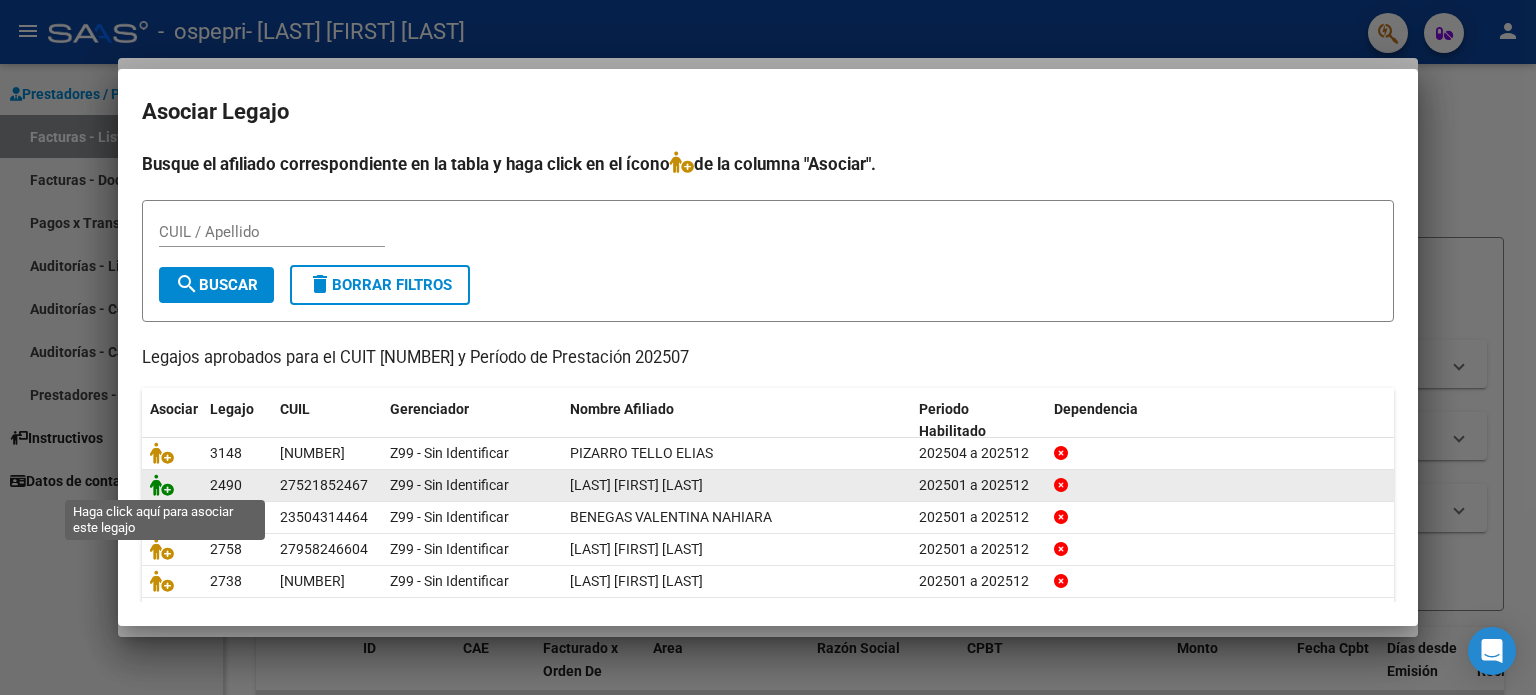 click 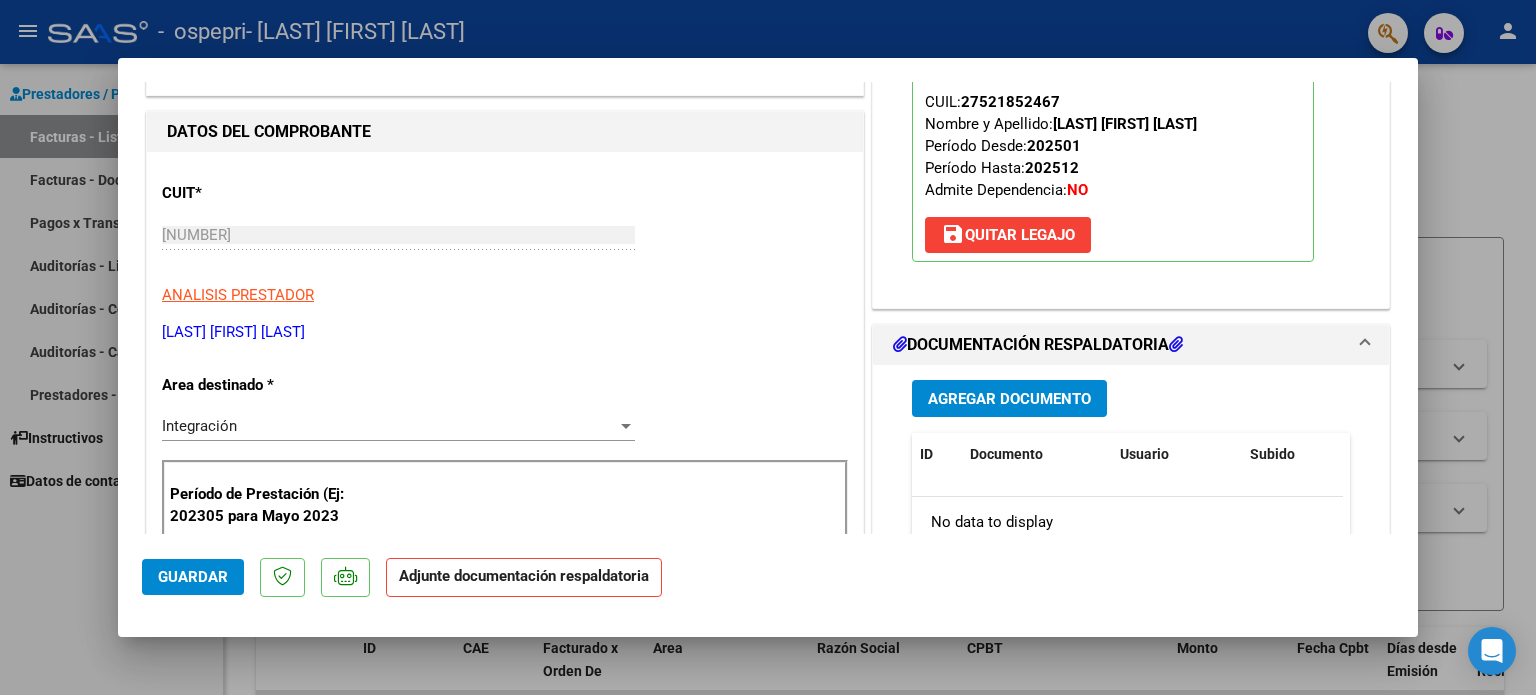 scroll, scrollTop: 500, scrollLeft: 0, axis: vertical 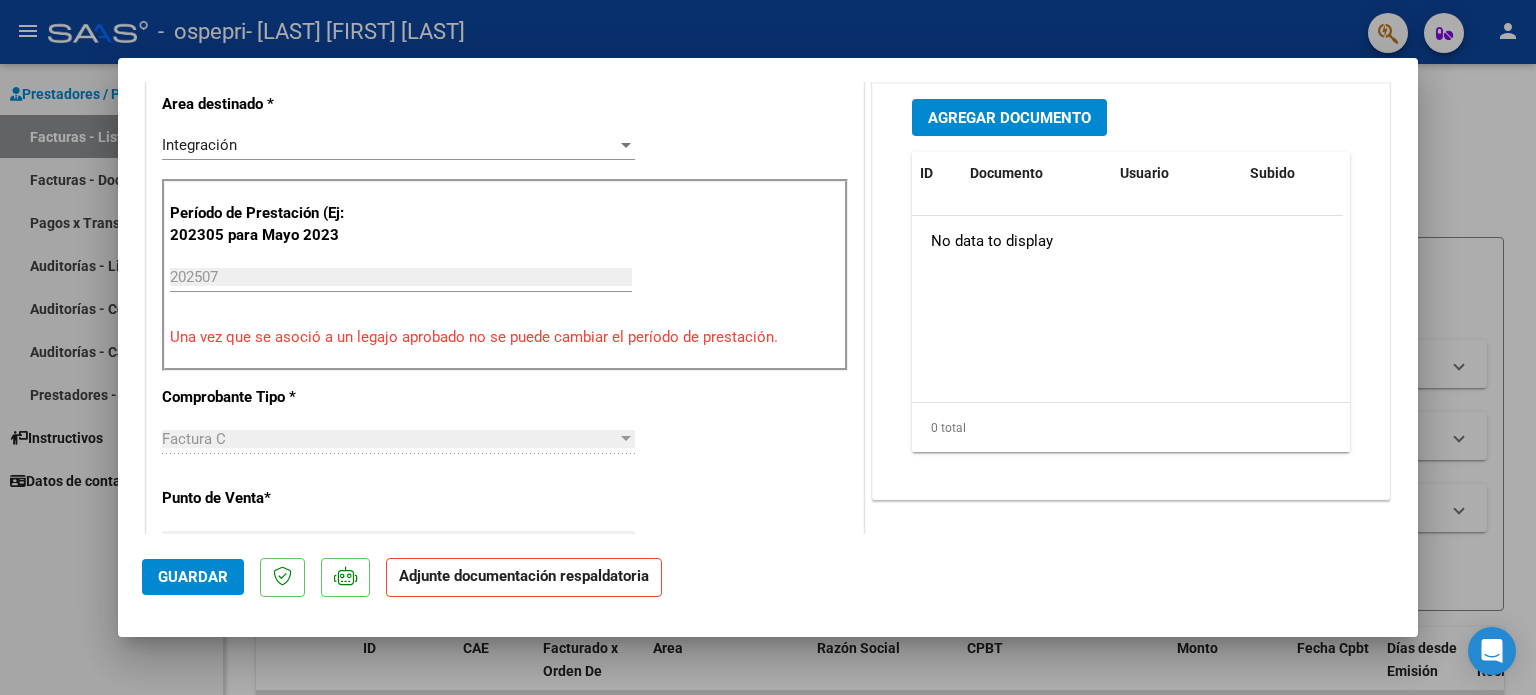click on "Agregar Documento" at bounding box center (1009, 118) 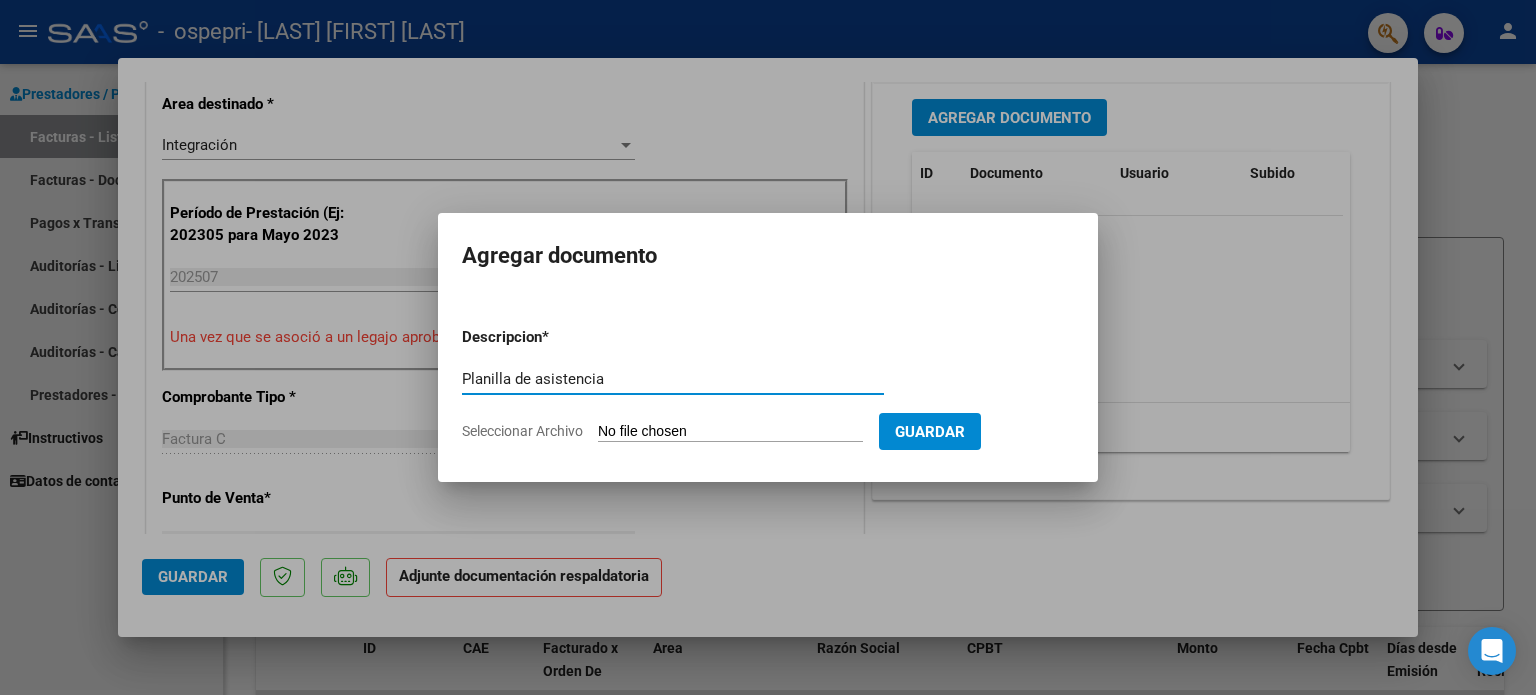 type on "Planilla de asistencia" 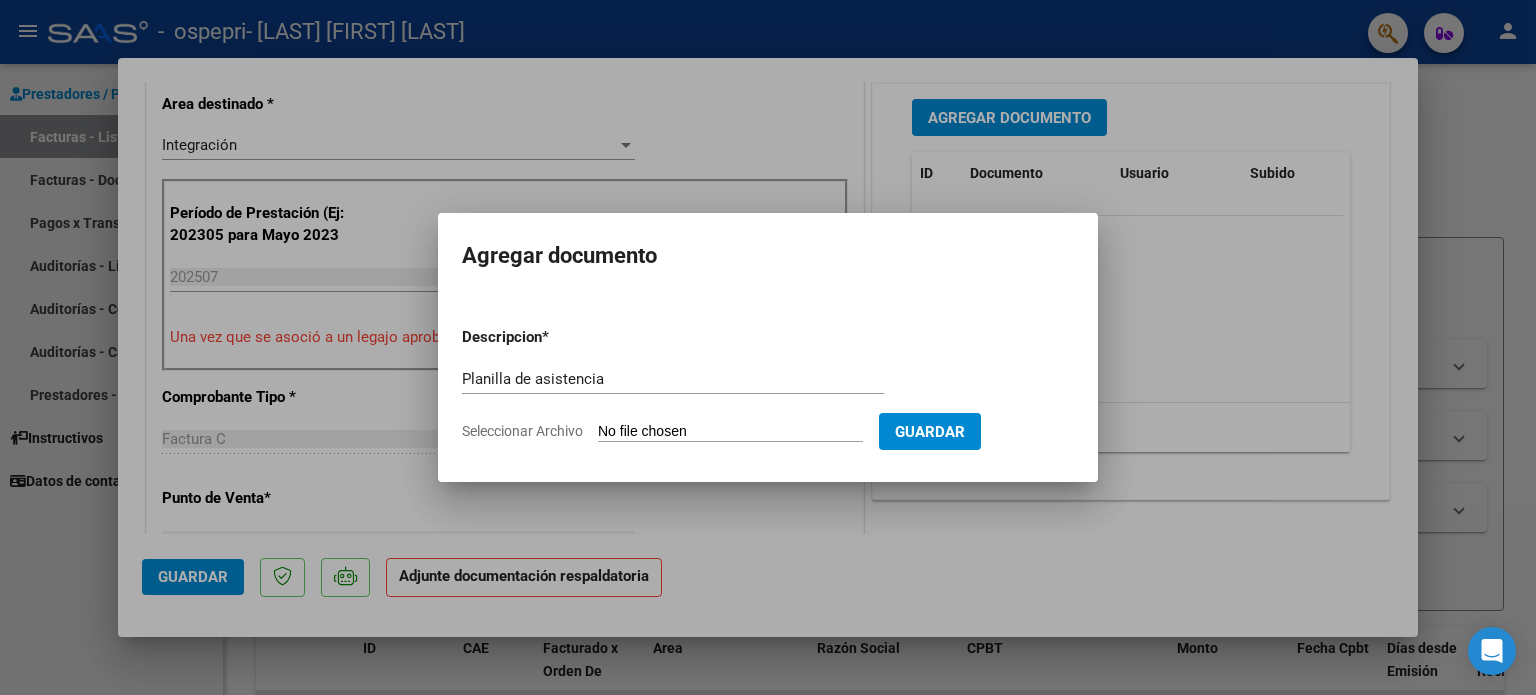 type on "C:\fakepath\Adobe Scan 05 ago 2025 (7).pdf" 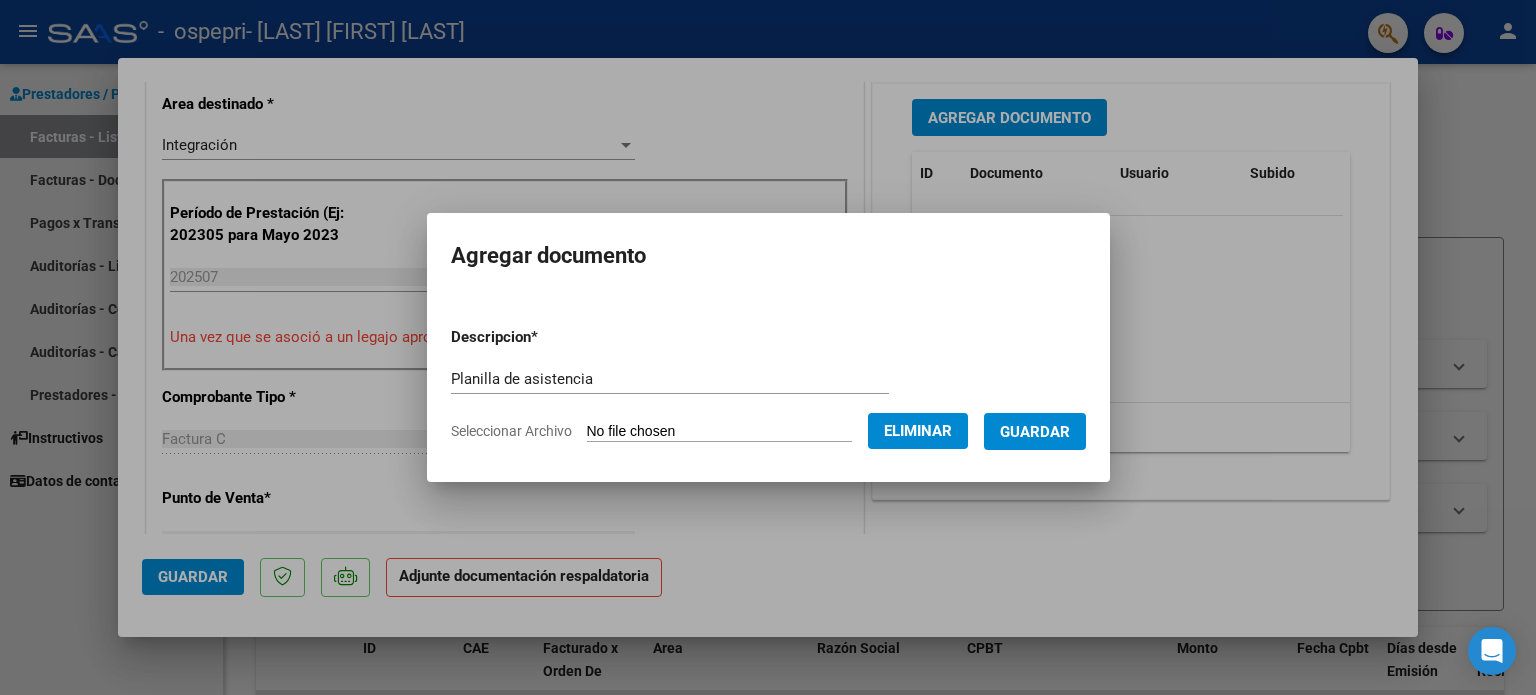 click on "Guardar" at bounding box center [1035, 432] 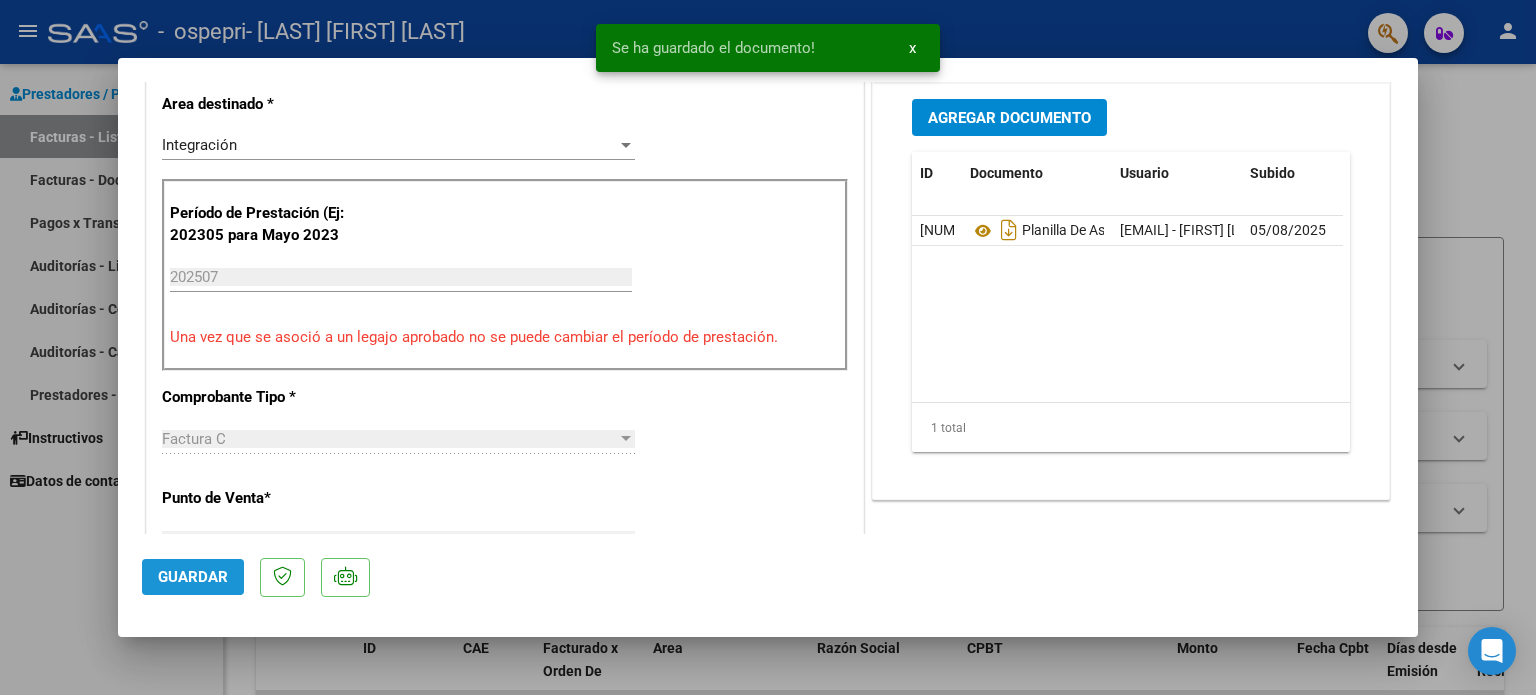click on "Guardar" 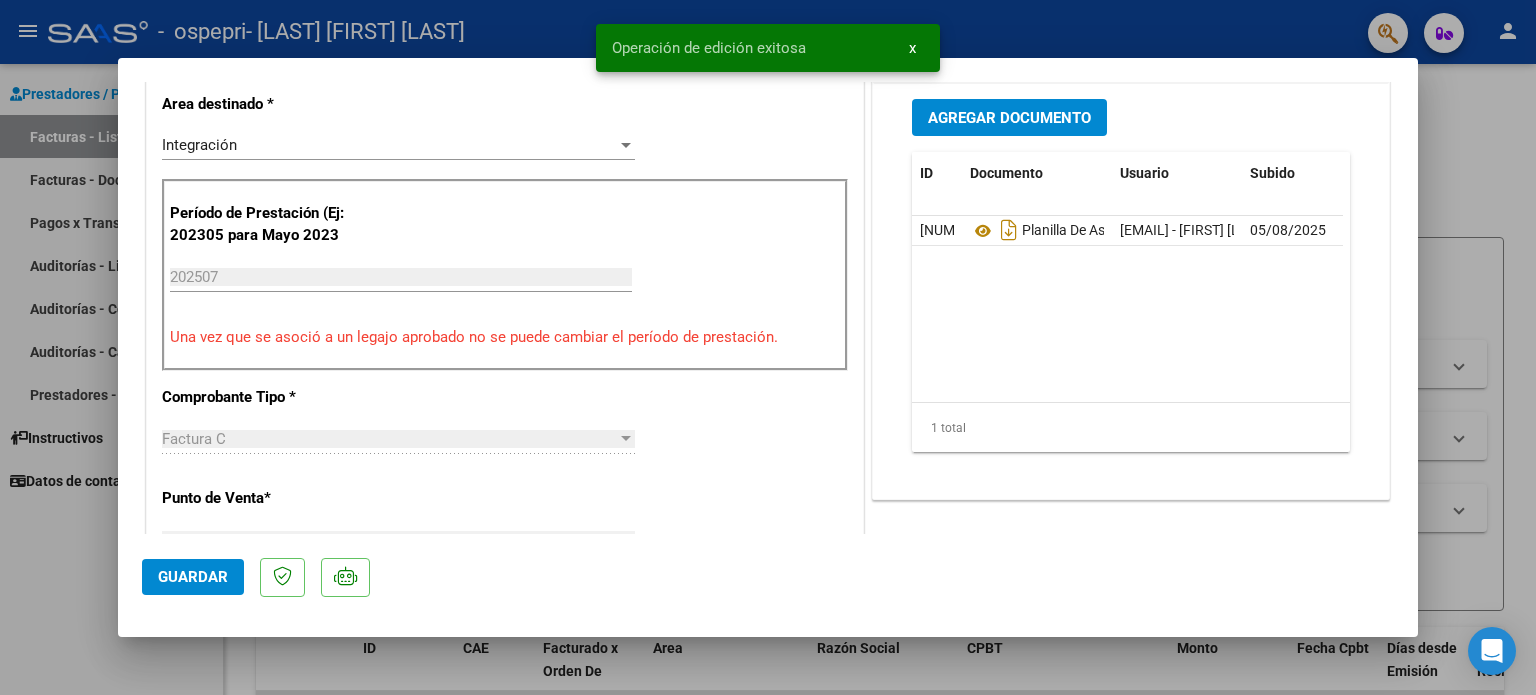 click at bounding box center [768, 347] 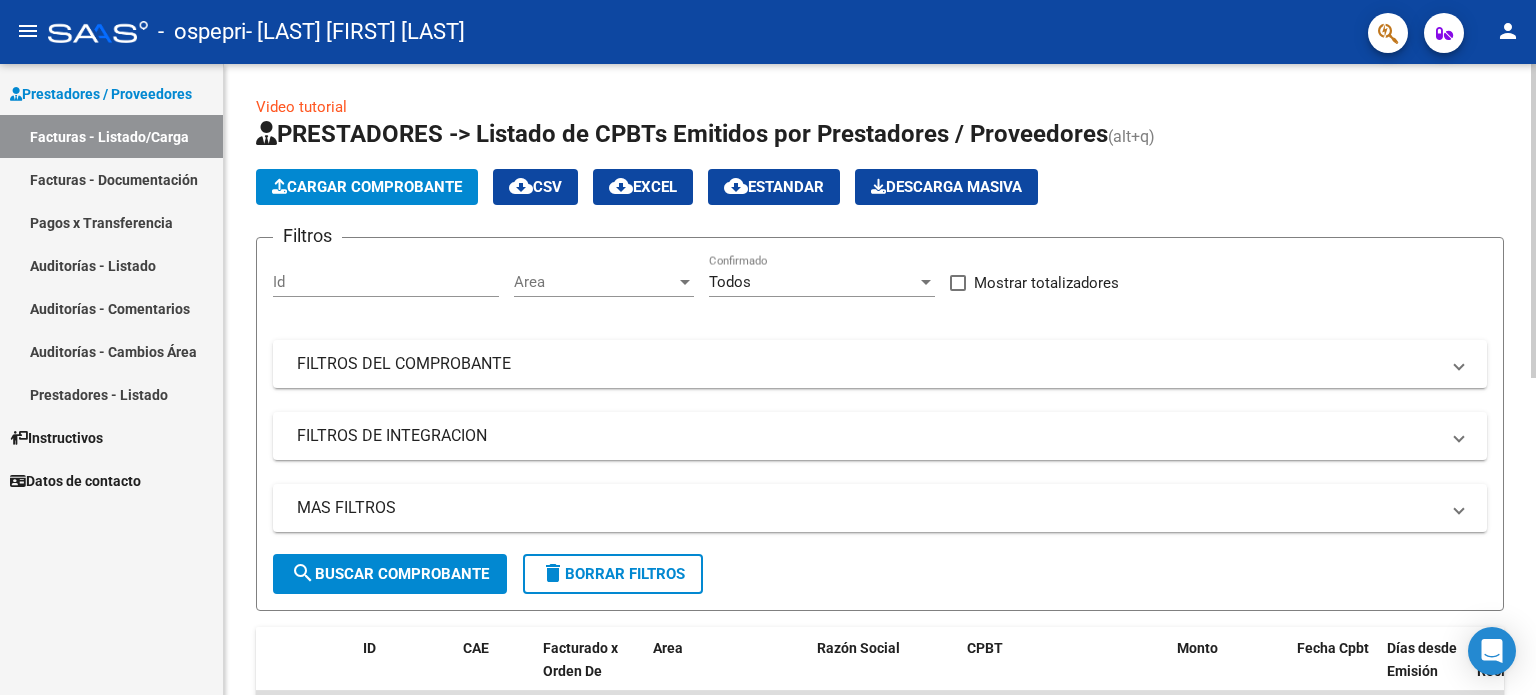 click on "Cargar Comprobante" 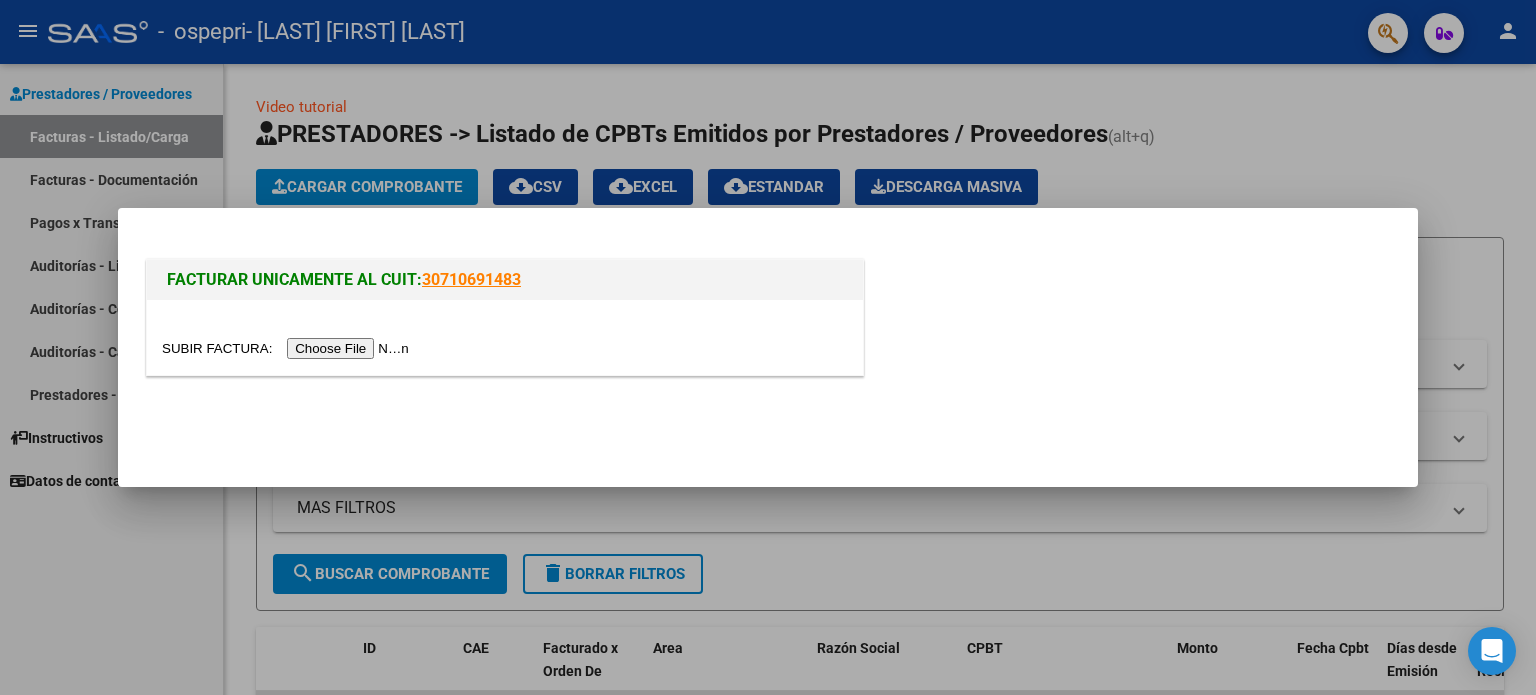 click at bounding box center [288, 348] 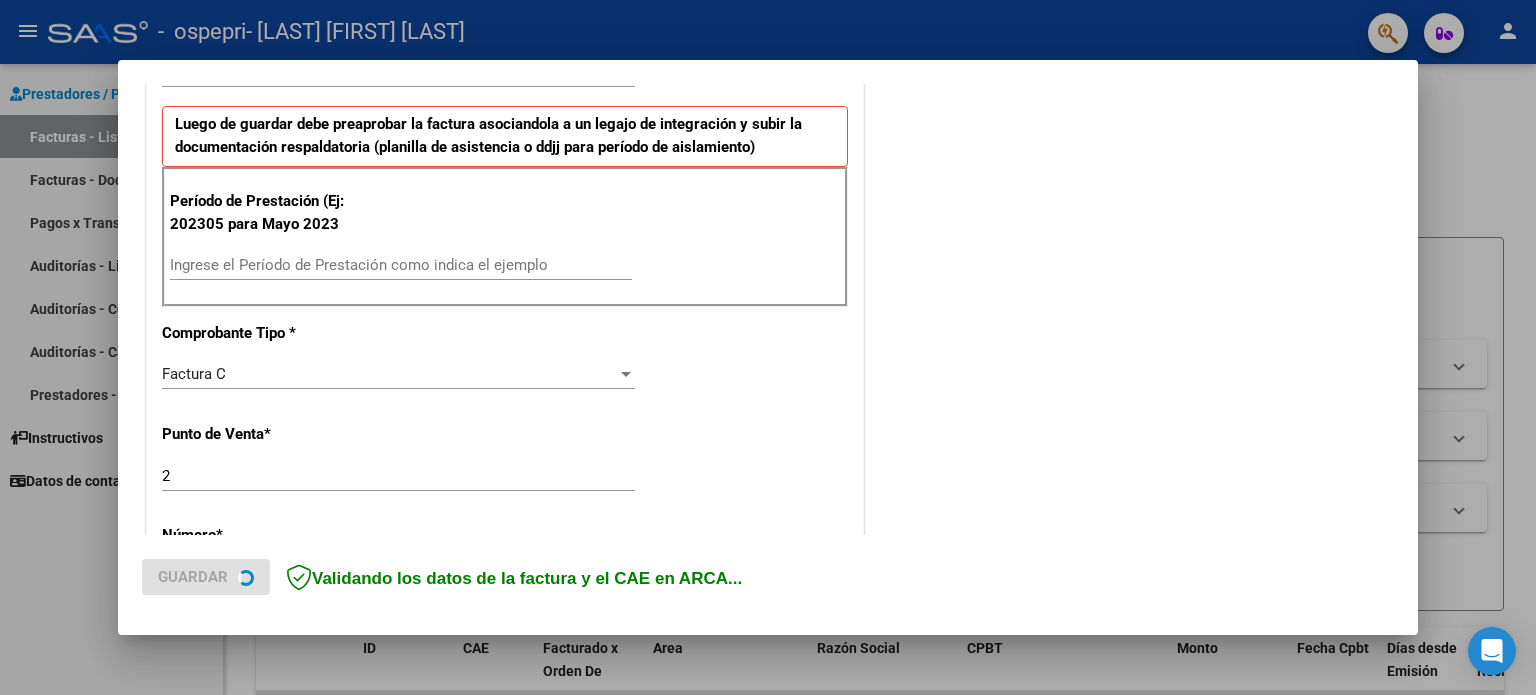 scroll, scrollTop: 500, scrollLeft: 0, axis: vertical 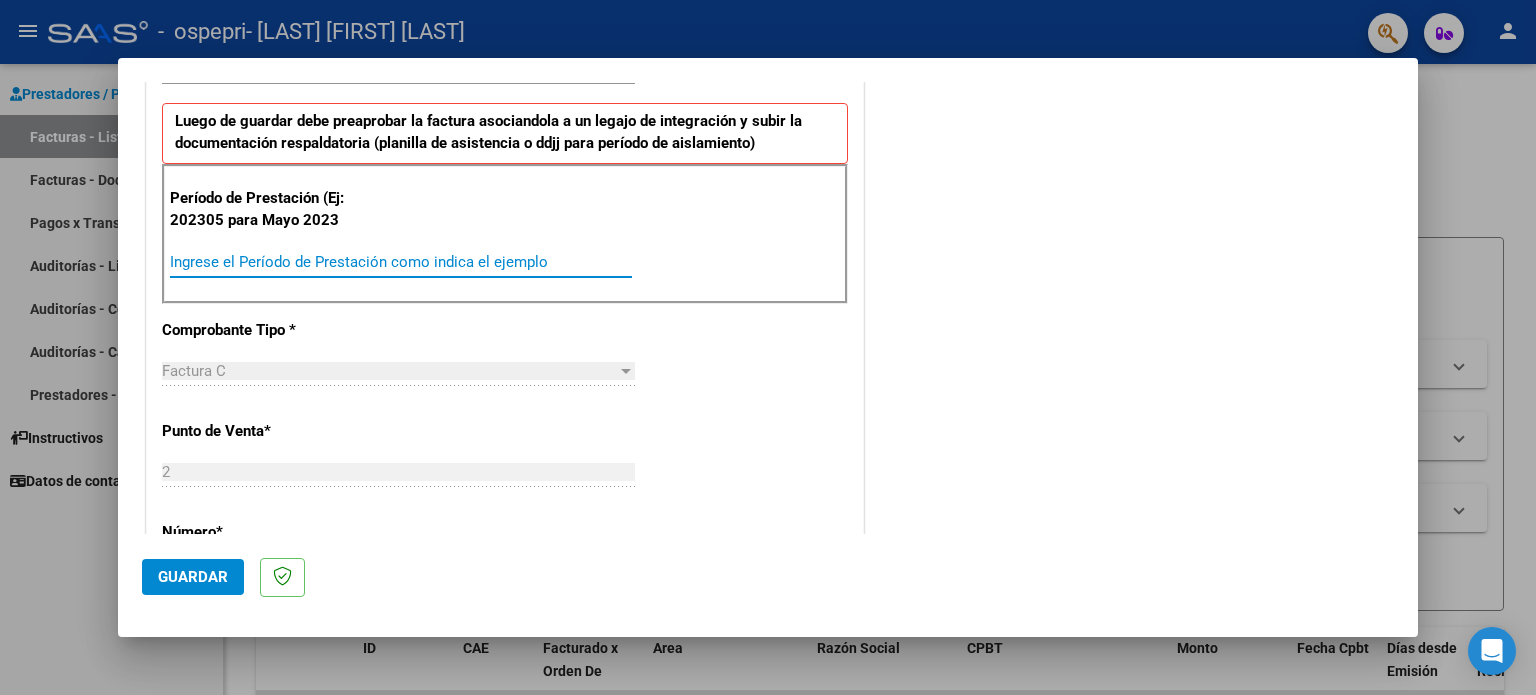 click on "Ingrese el Período de Prestación como indica el ejemplo" at bounding box center [401, 262] 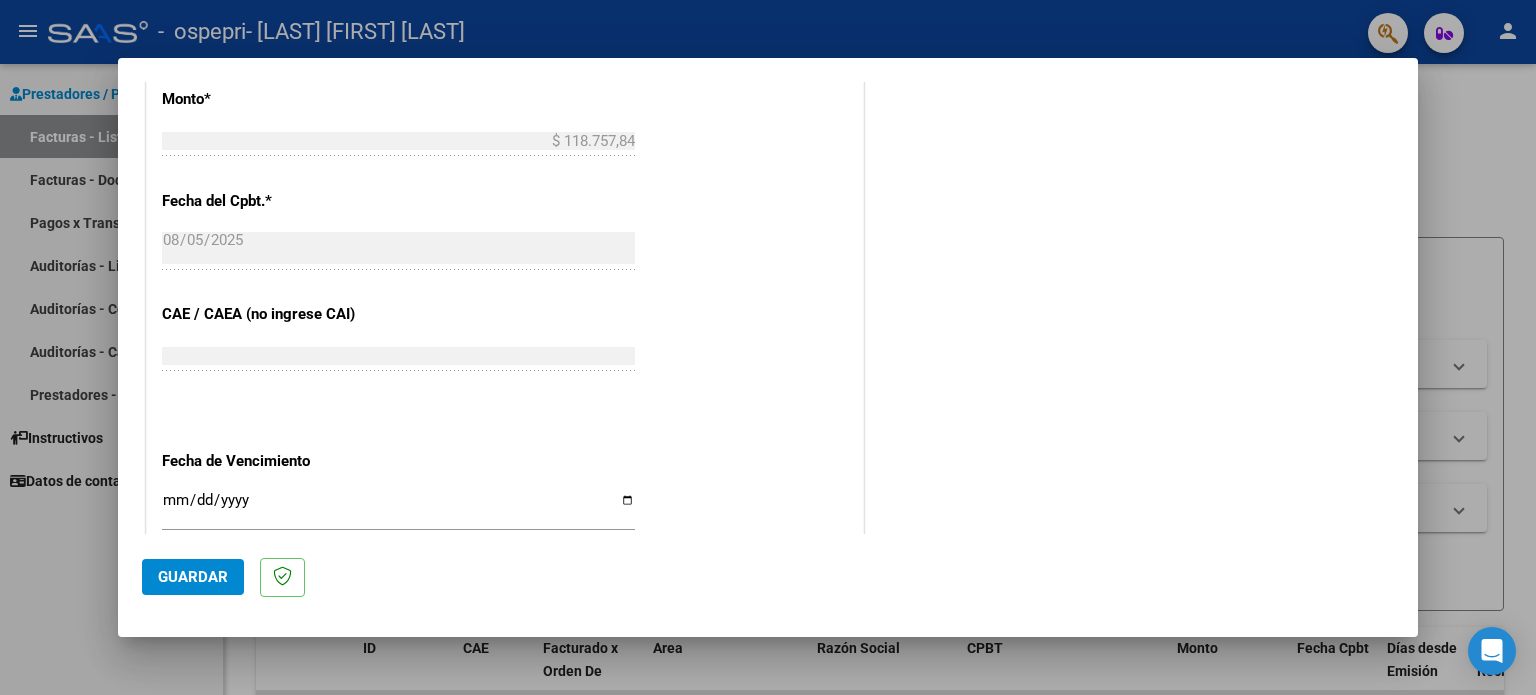 scroll, scrollTop: 1100, scrollLeft: 0, axis: vertical 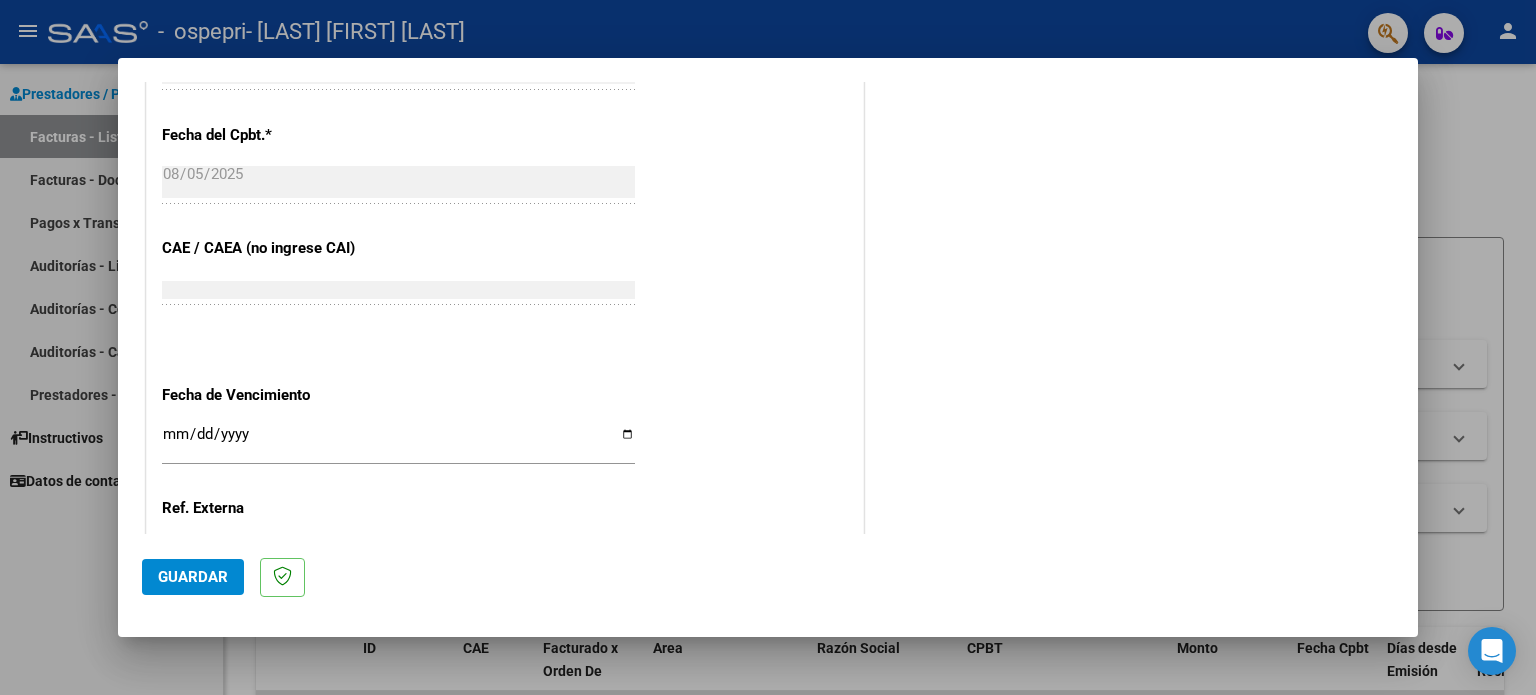 type on "202507" 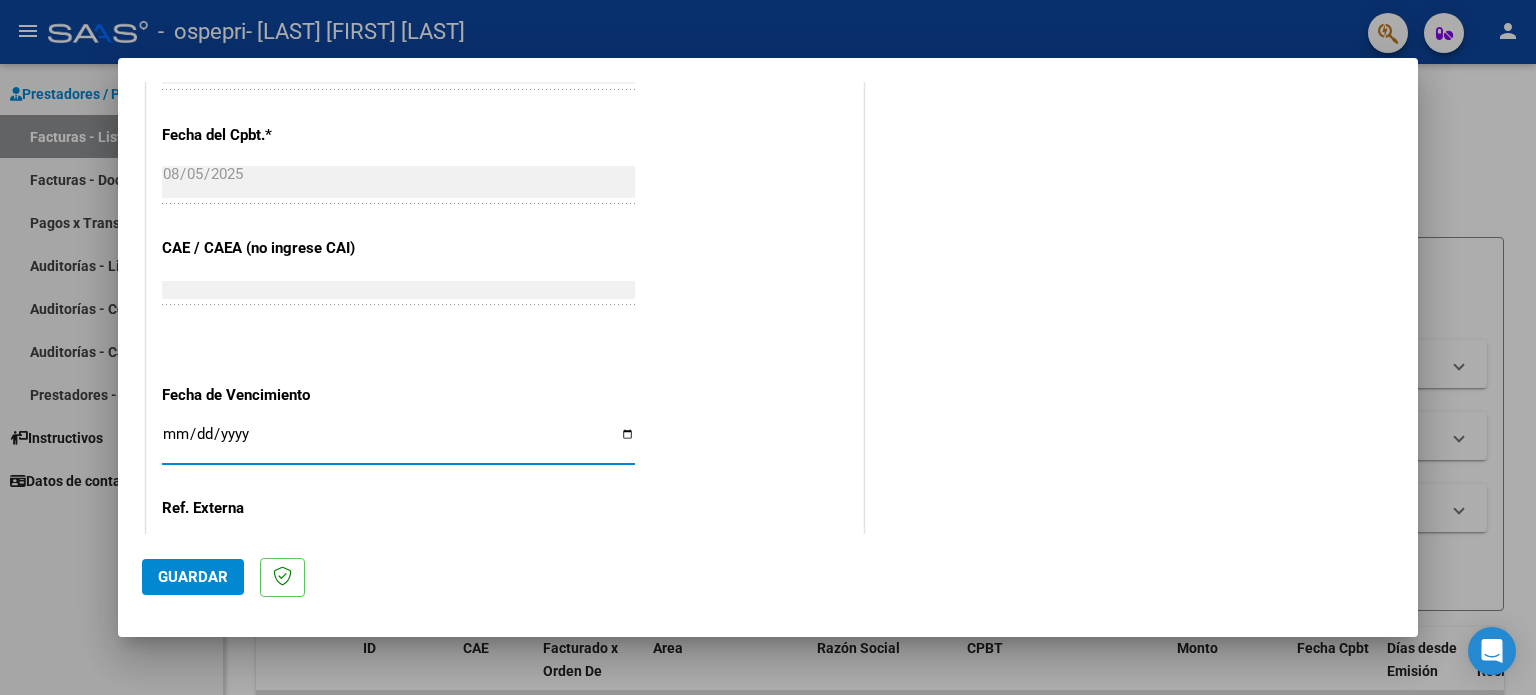 type on "2025-08-15" 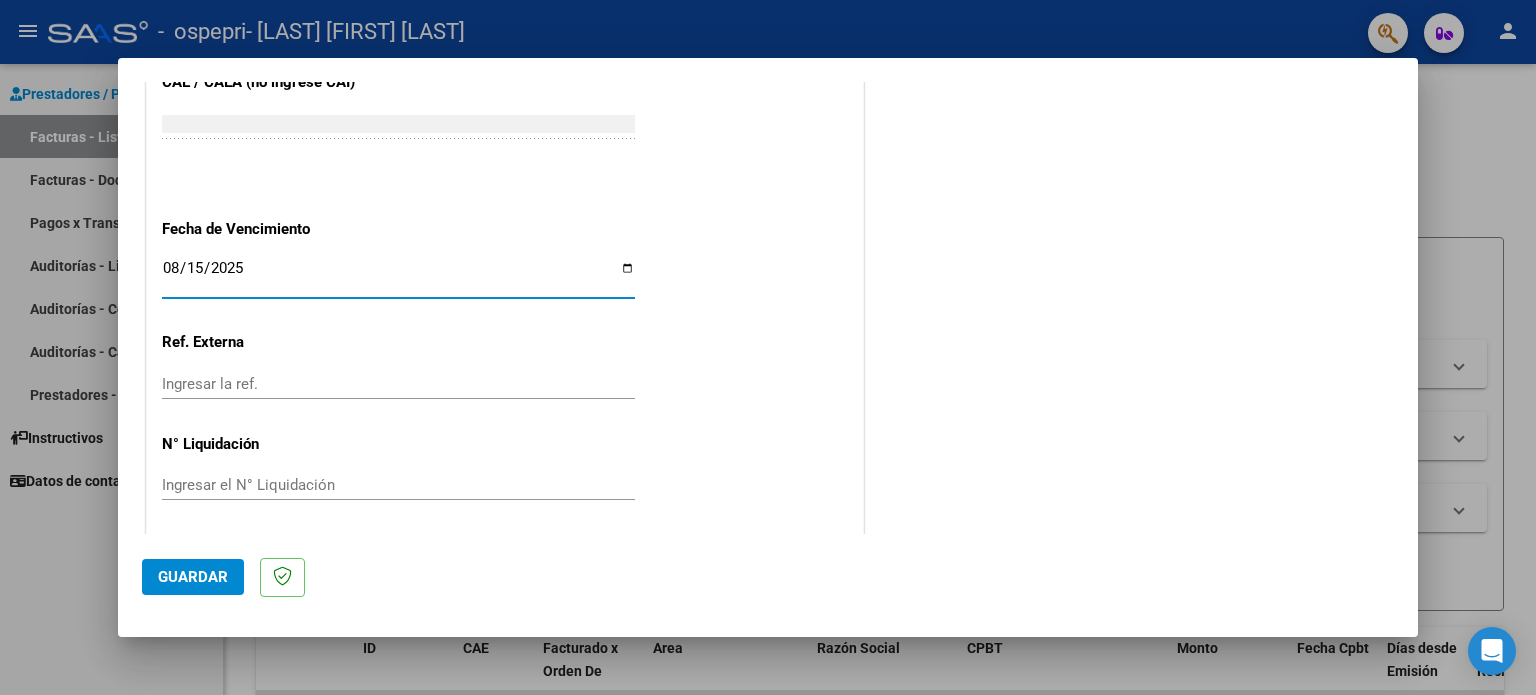 scroll, scrollTop: 1268, scrollLeft: 0, axis: vertical 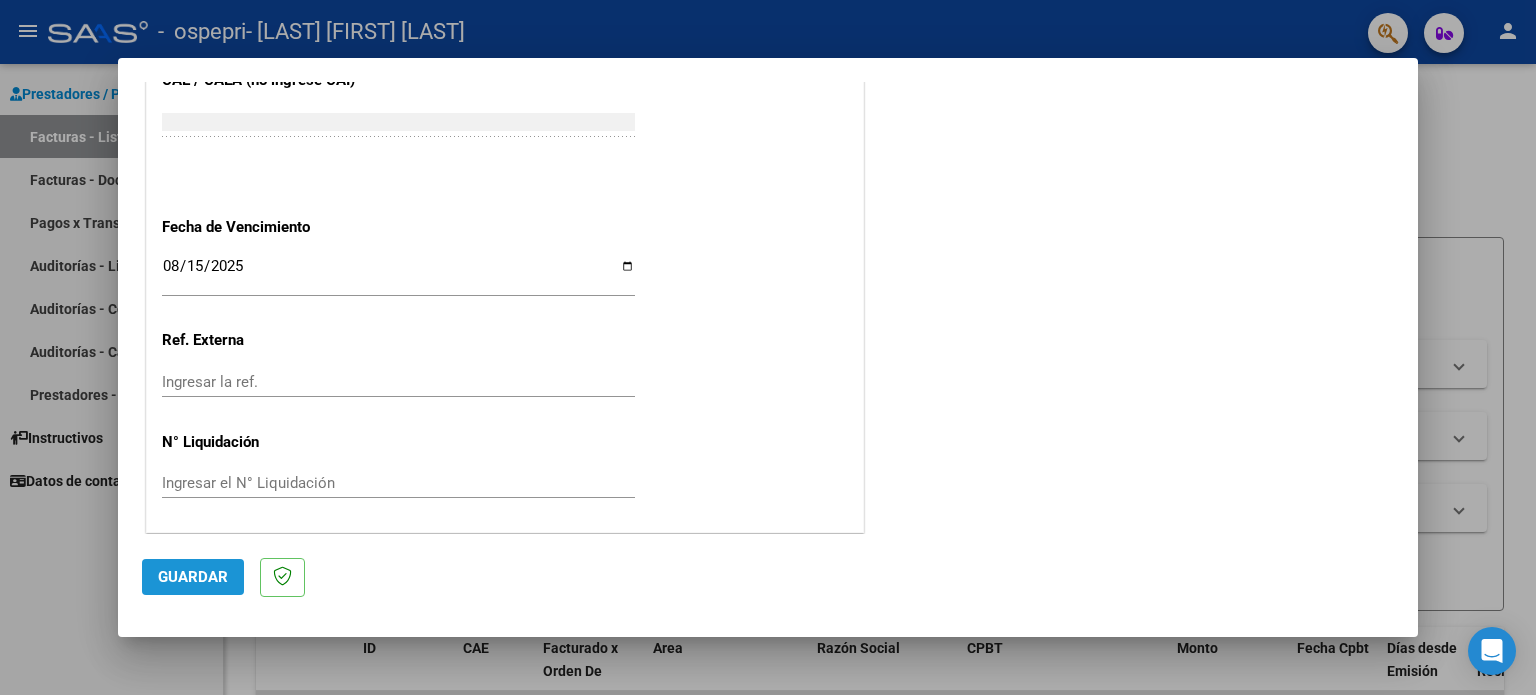 click on "Guardar" 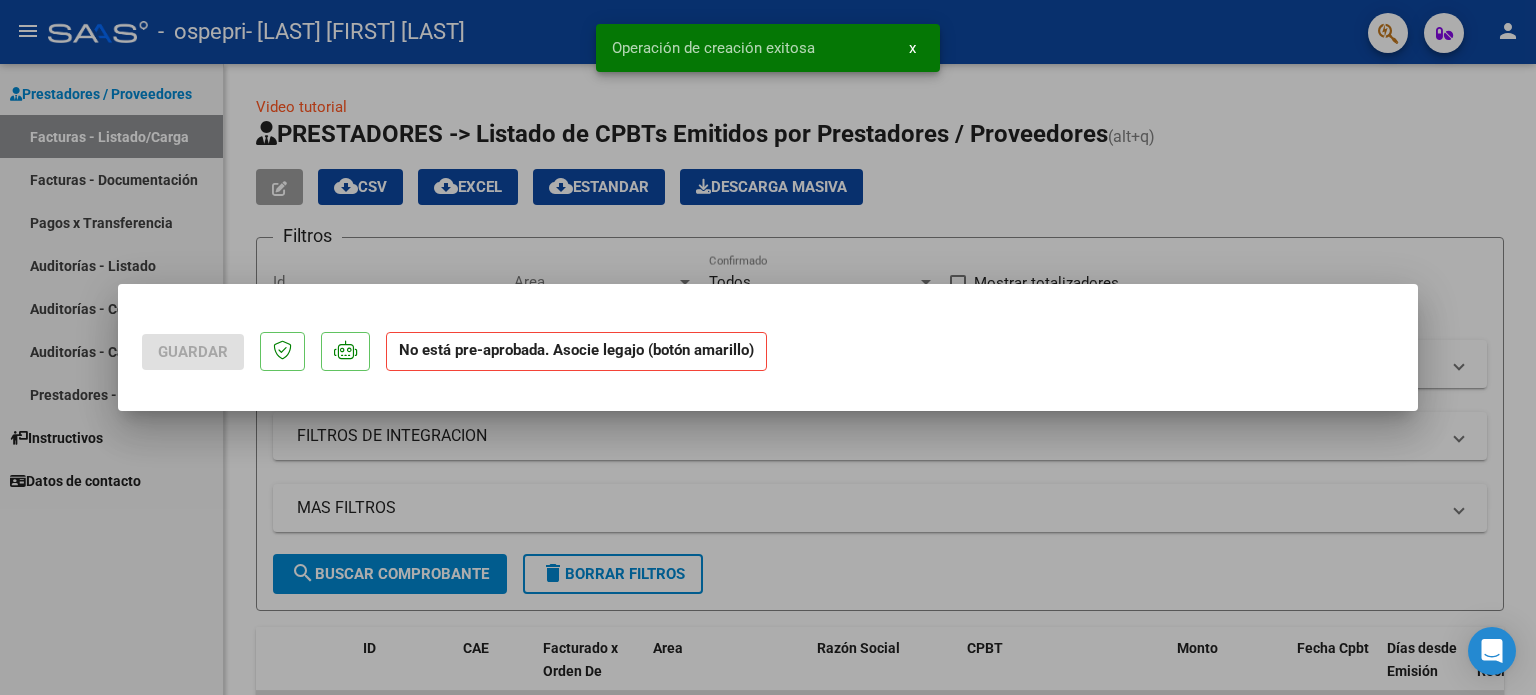 scroll, scrollTop: 0, scrollLeft: 0, axis: both 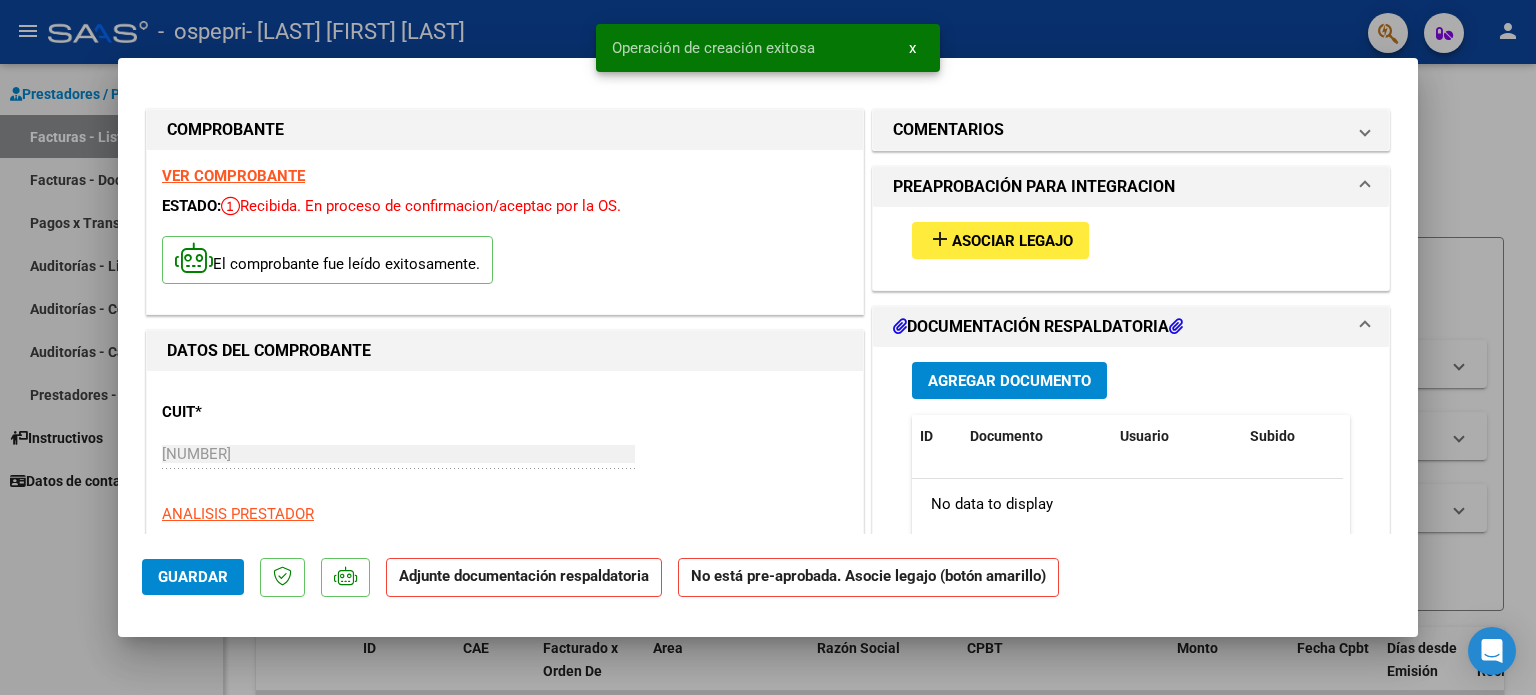 click on "add" at bounding box center [940, 239] 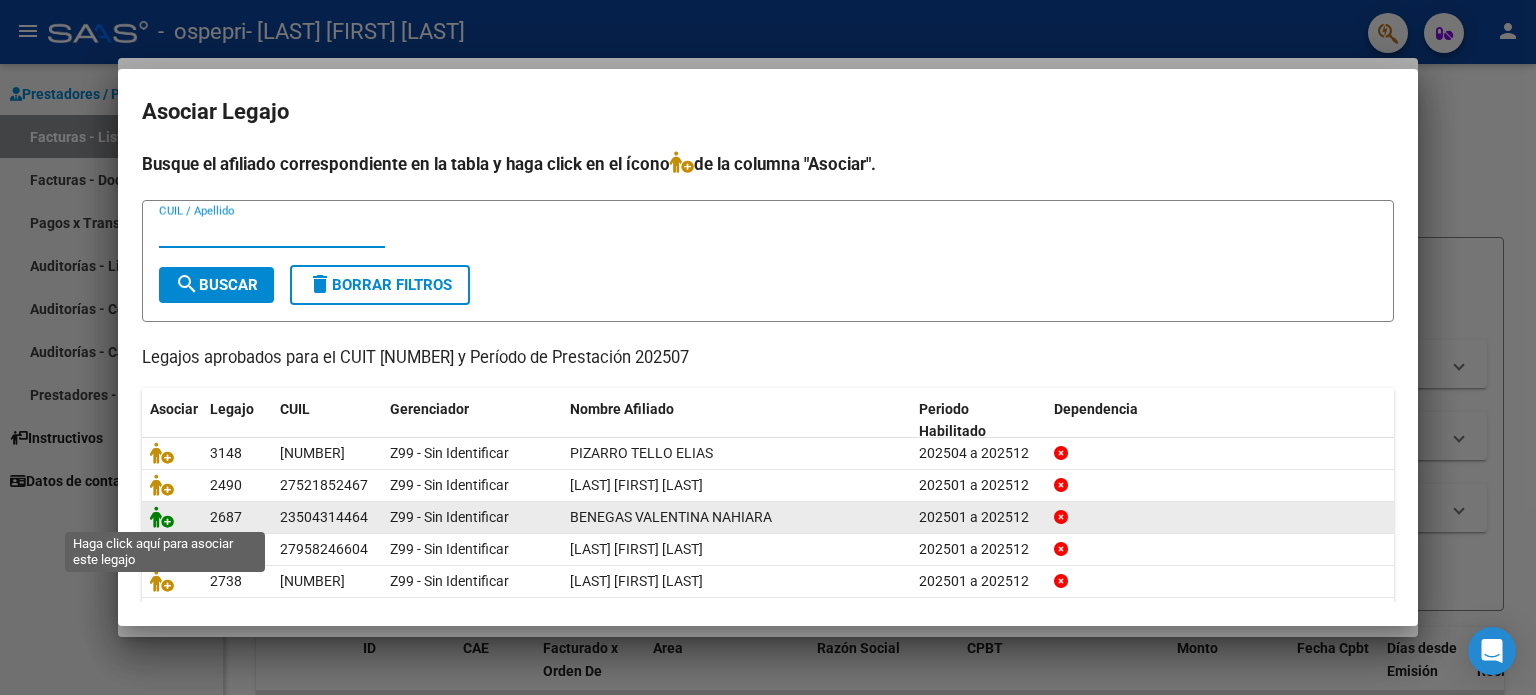 click 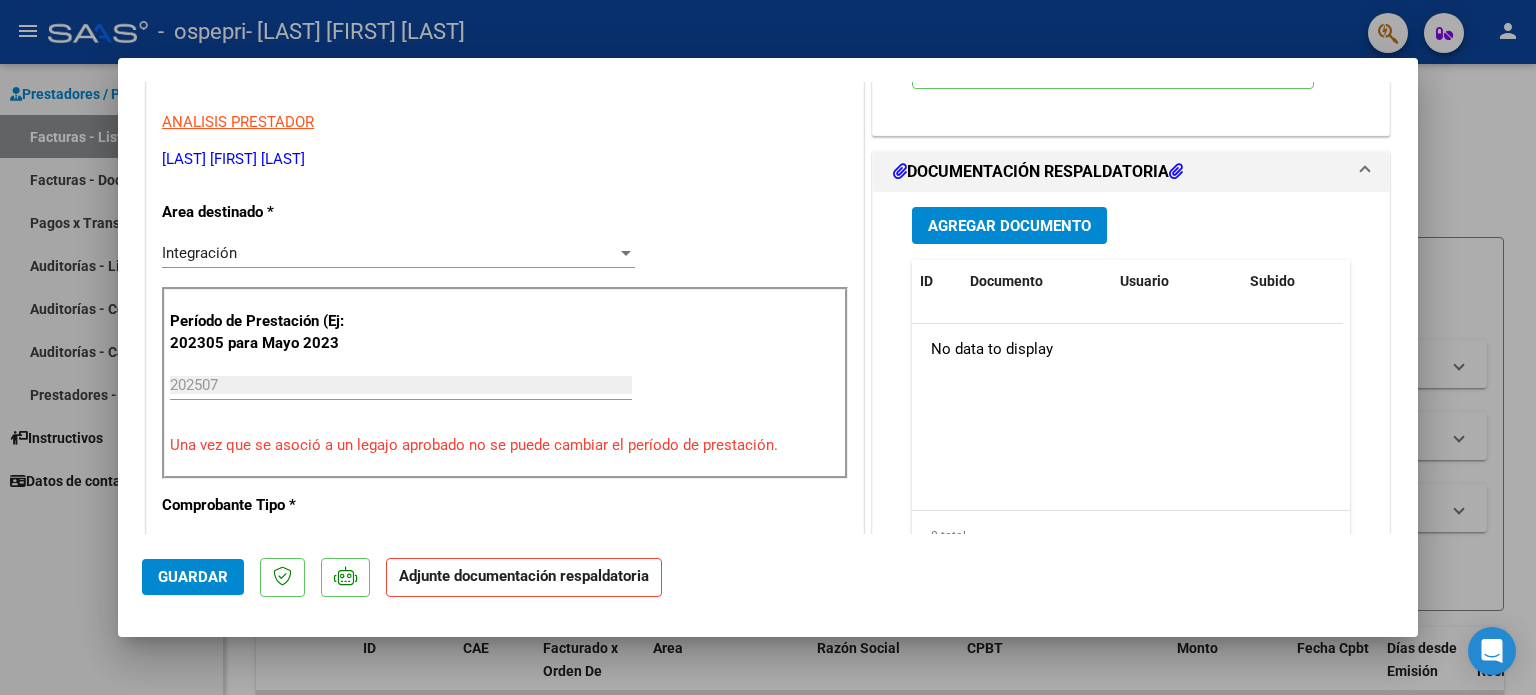 scroll, scrollTop: 400, scrollLeft: 0, axis: vertical 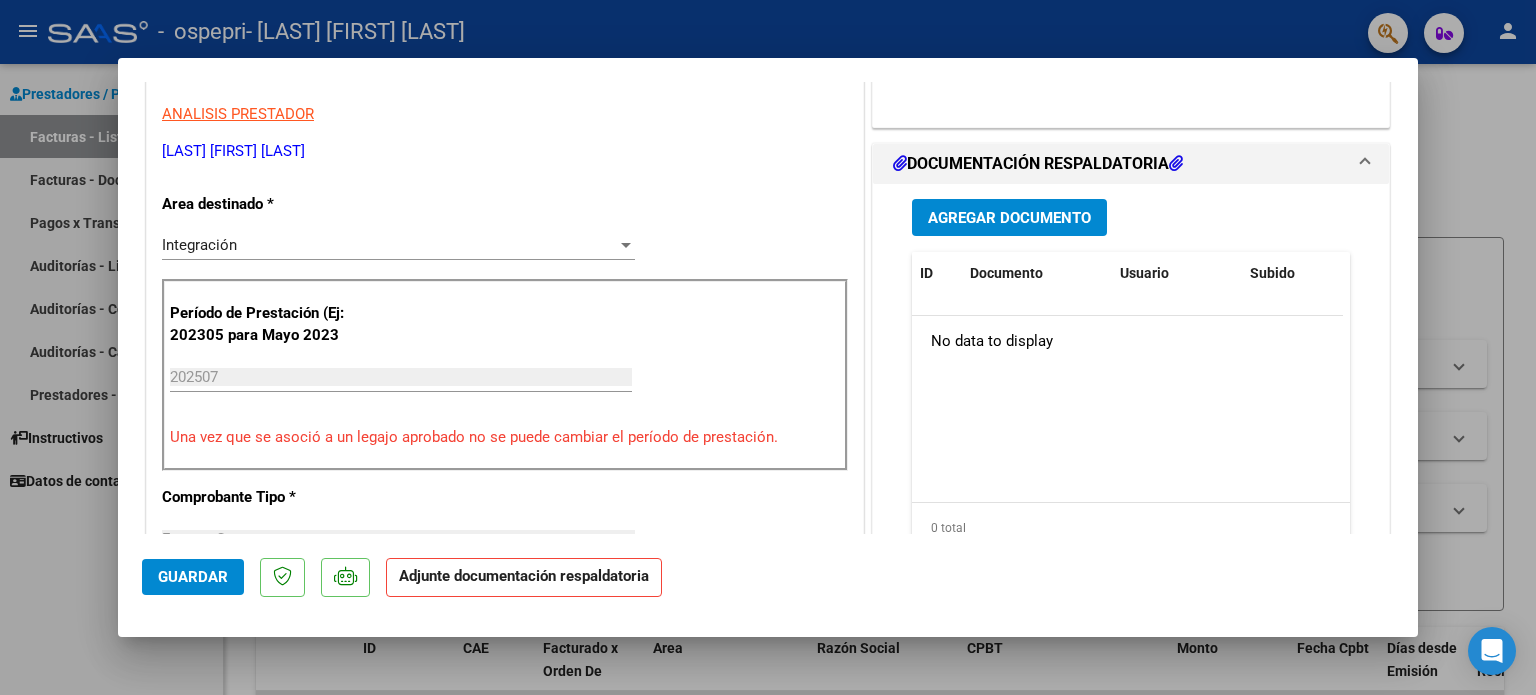 click on "Agregar Documento" at bounding box center (1009, 218) 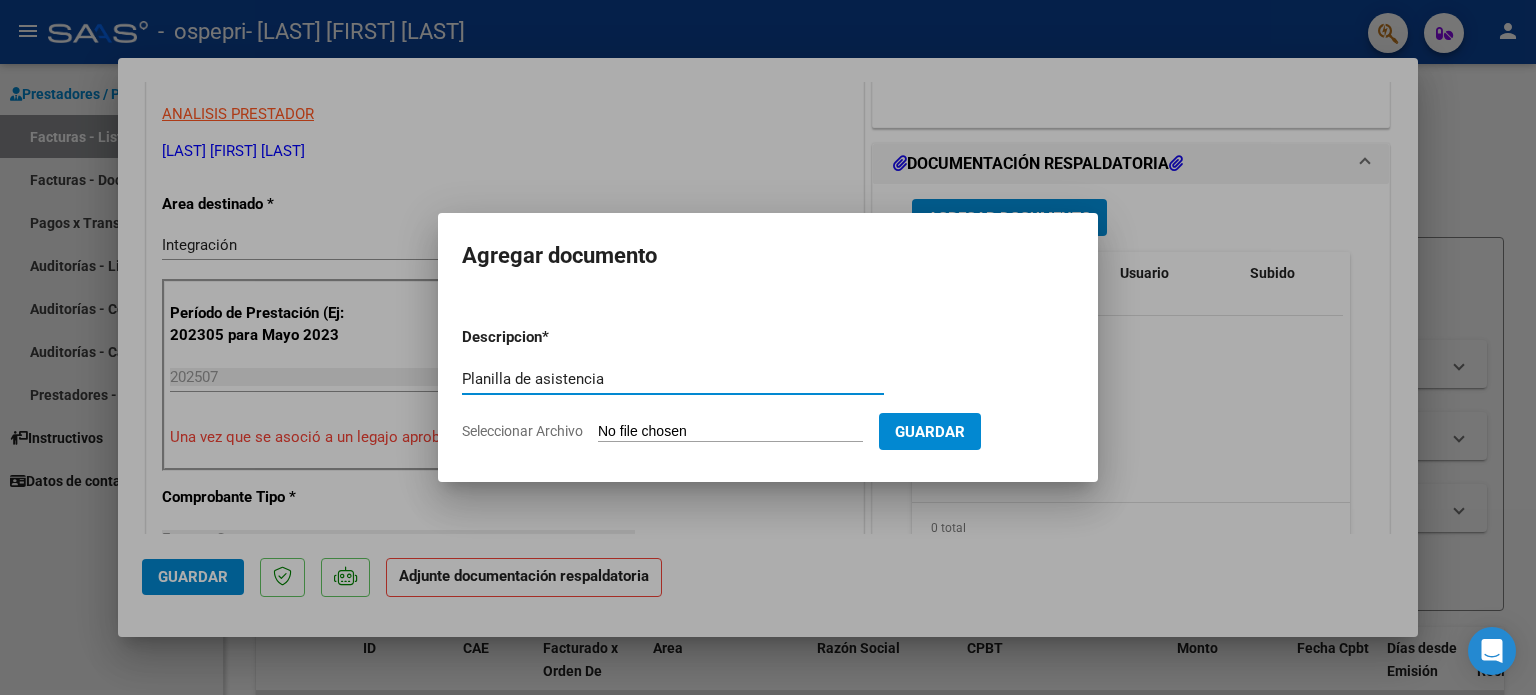 type on "Planilla de asistencia" 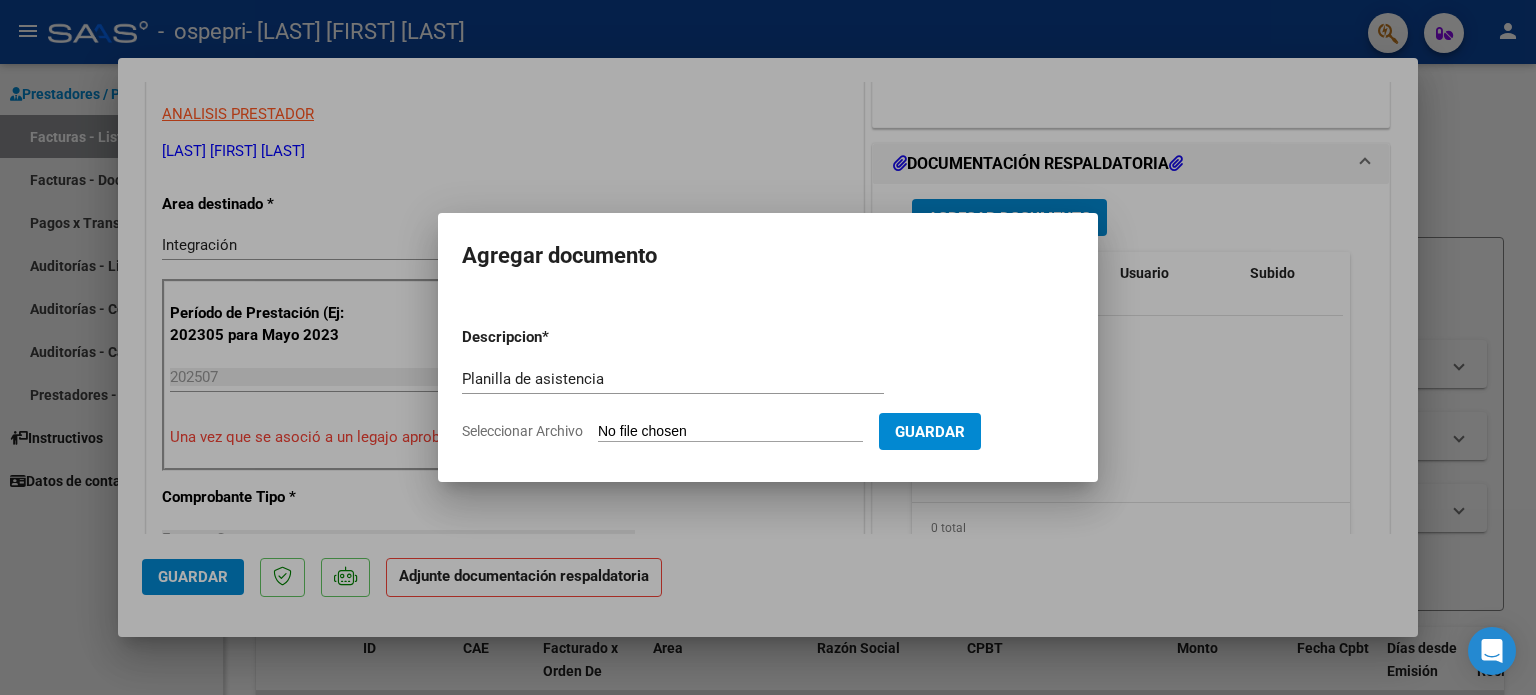 type on "C:\fakepath\Adobe Scan 05 ago 2025 (8).pdf" 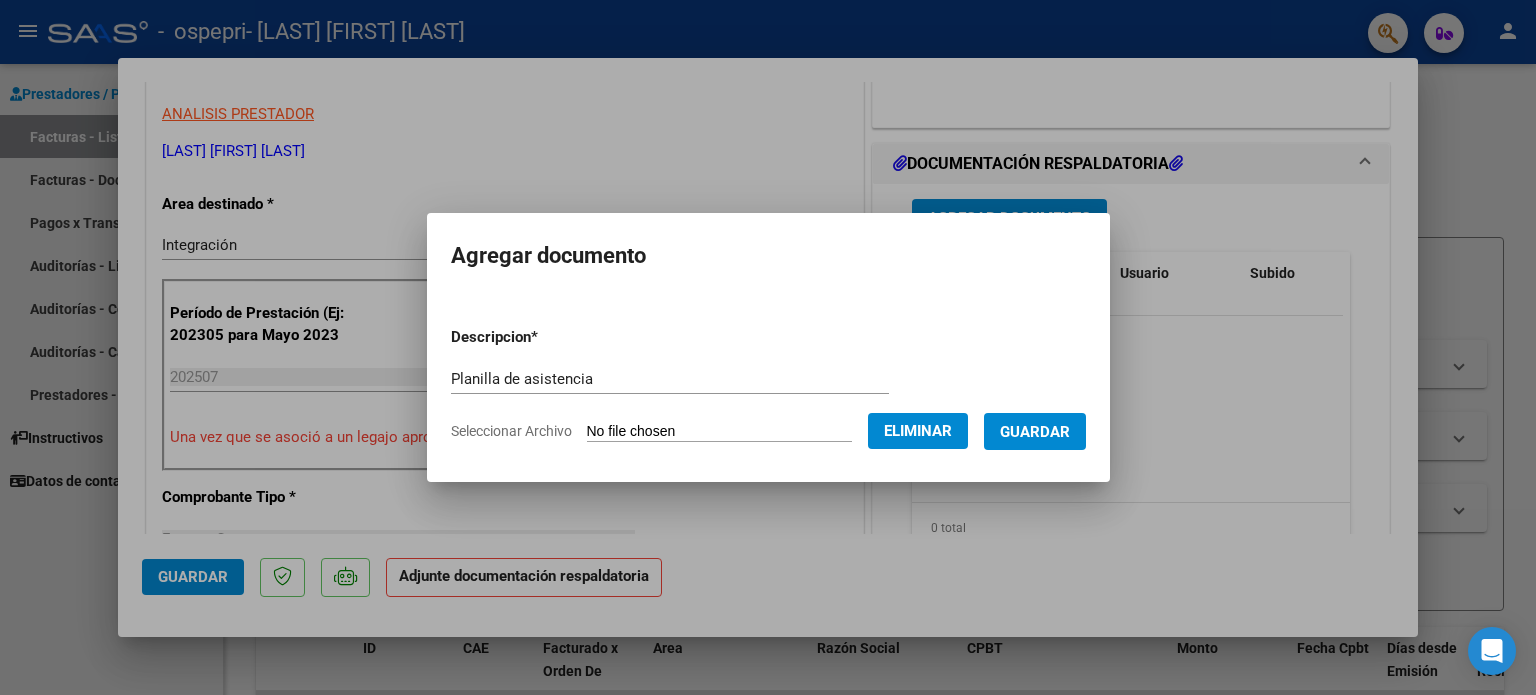 click on "Guardar" at bounding box center (1035, 431) 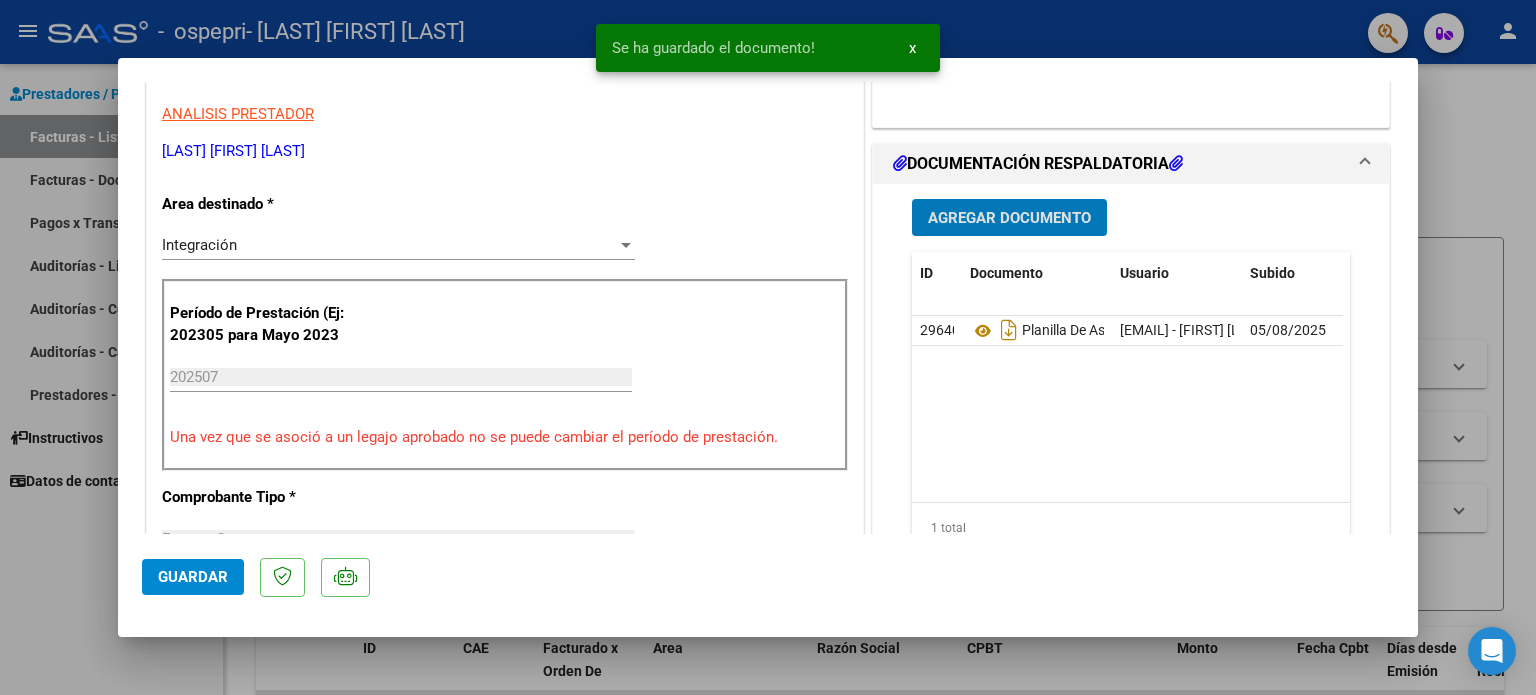 click on "Guardar" 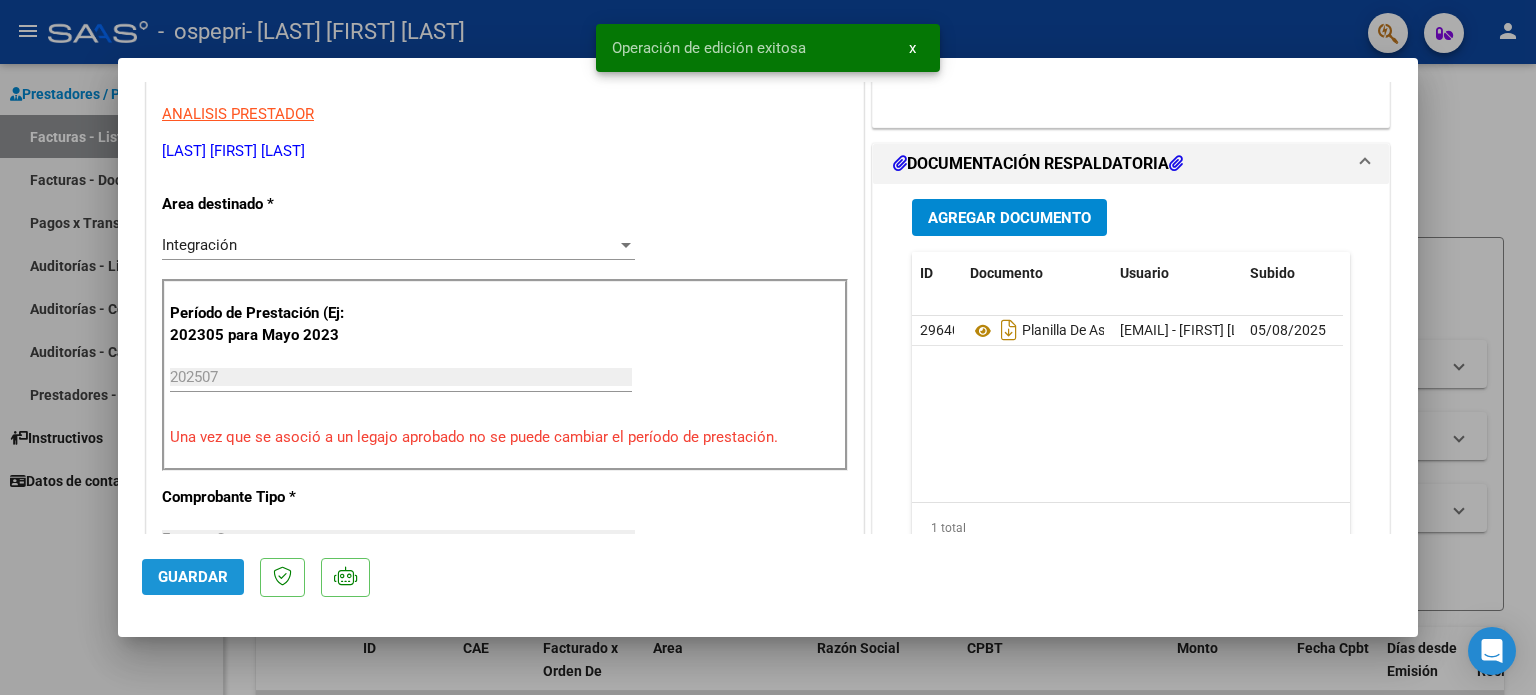 click on "Guardar" 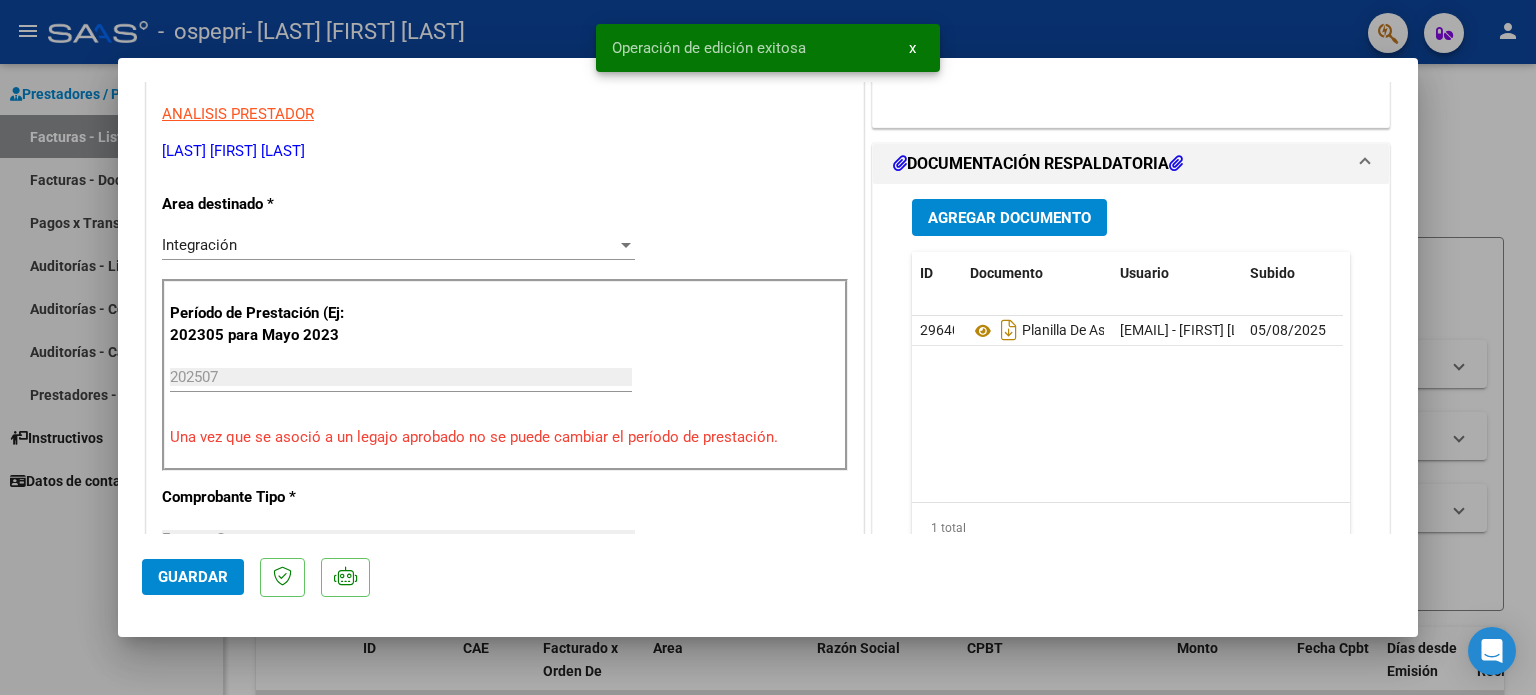 click at bounding box center [768, 347] 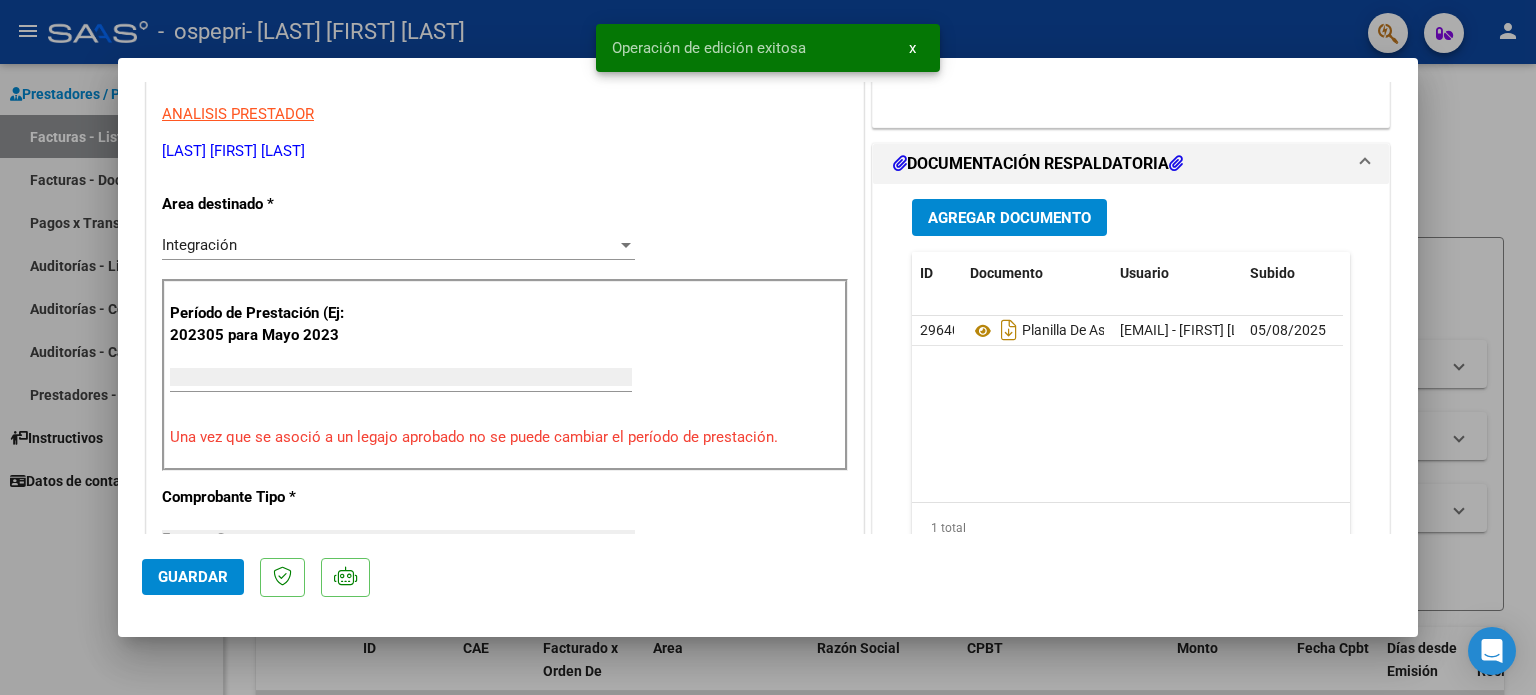 scroll, scrollTop: 0, scrollLeft: 0, axis: both 